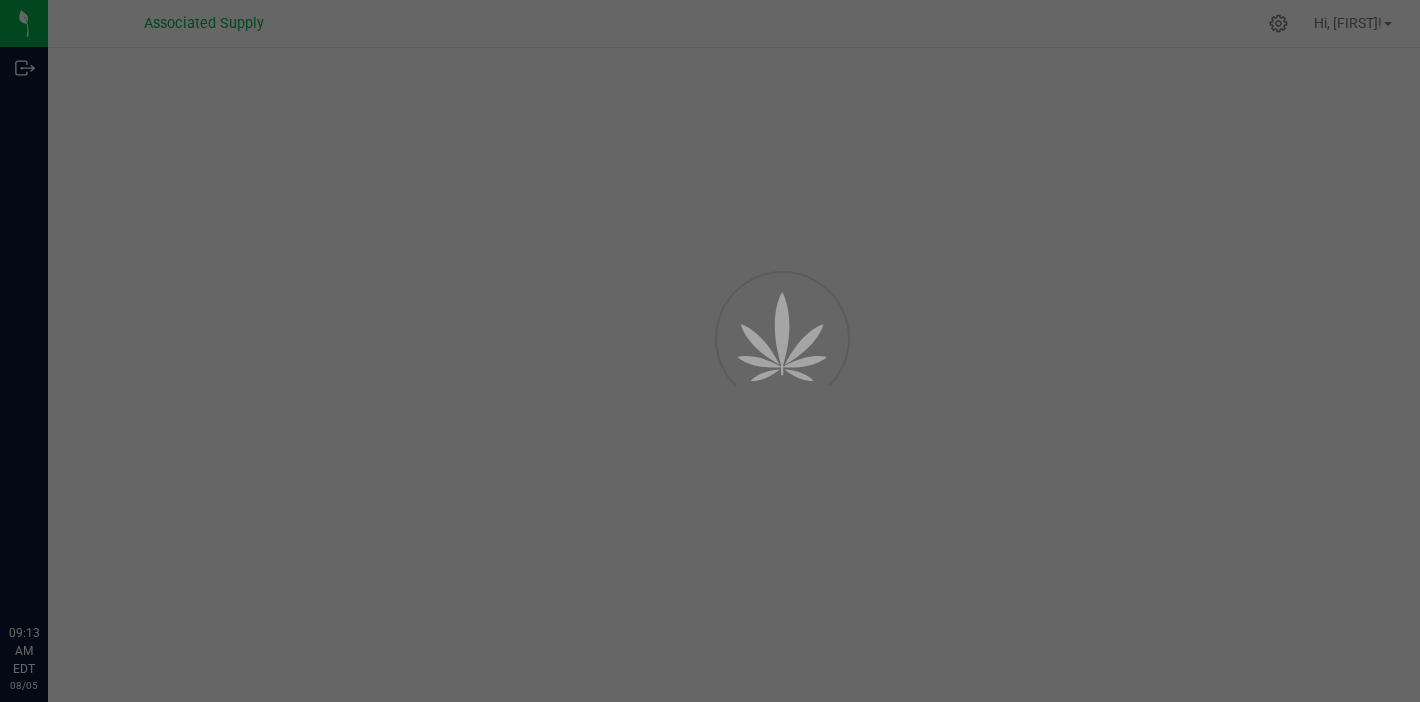 scroll, scrollTop: 0, scrollLeft: 0, axis: both 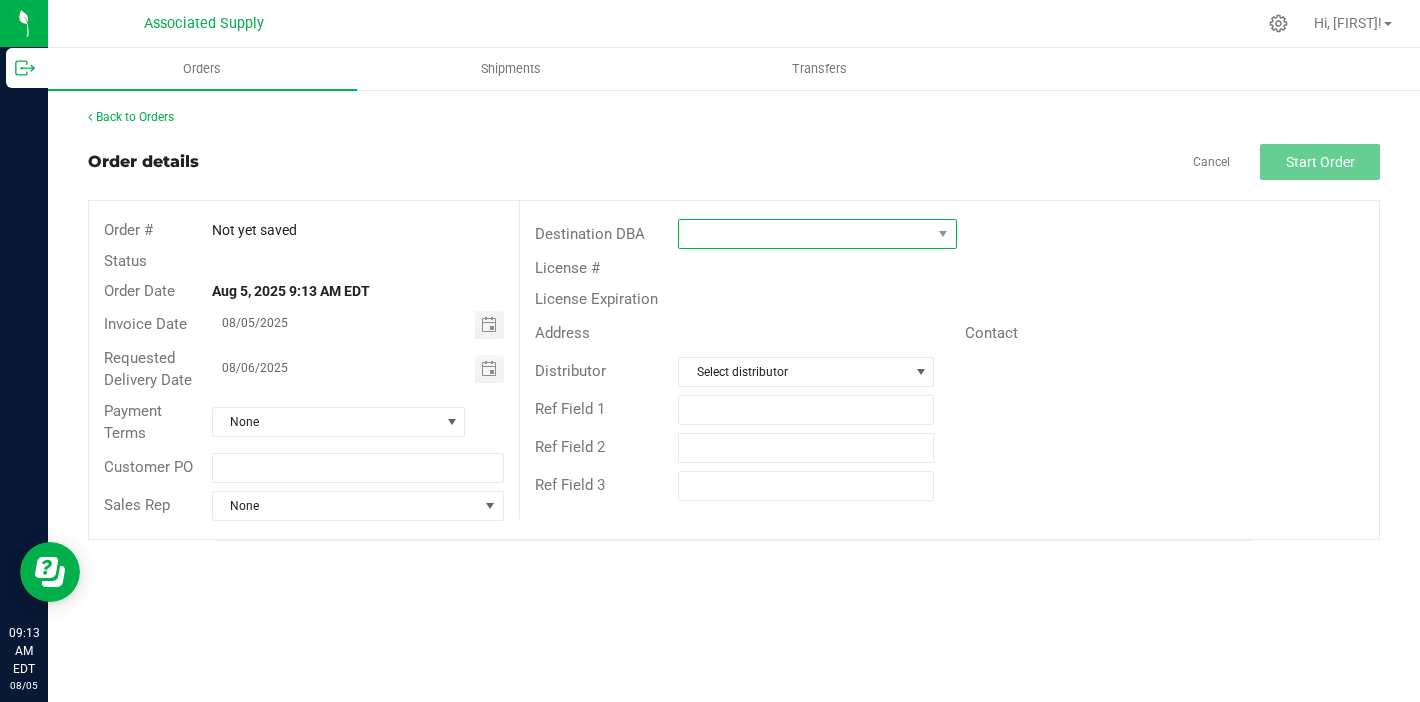 click at bounding box center [805, 234] 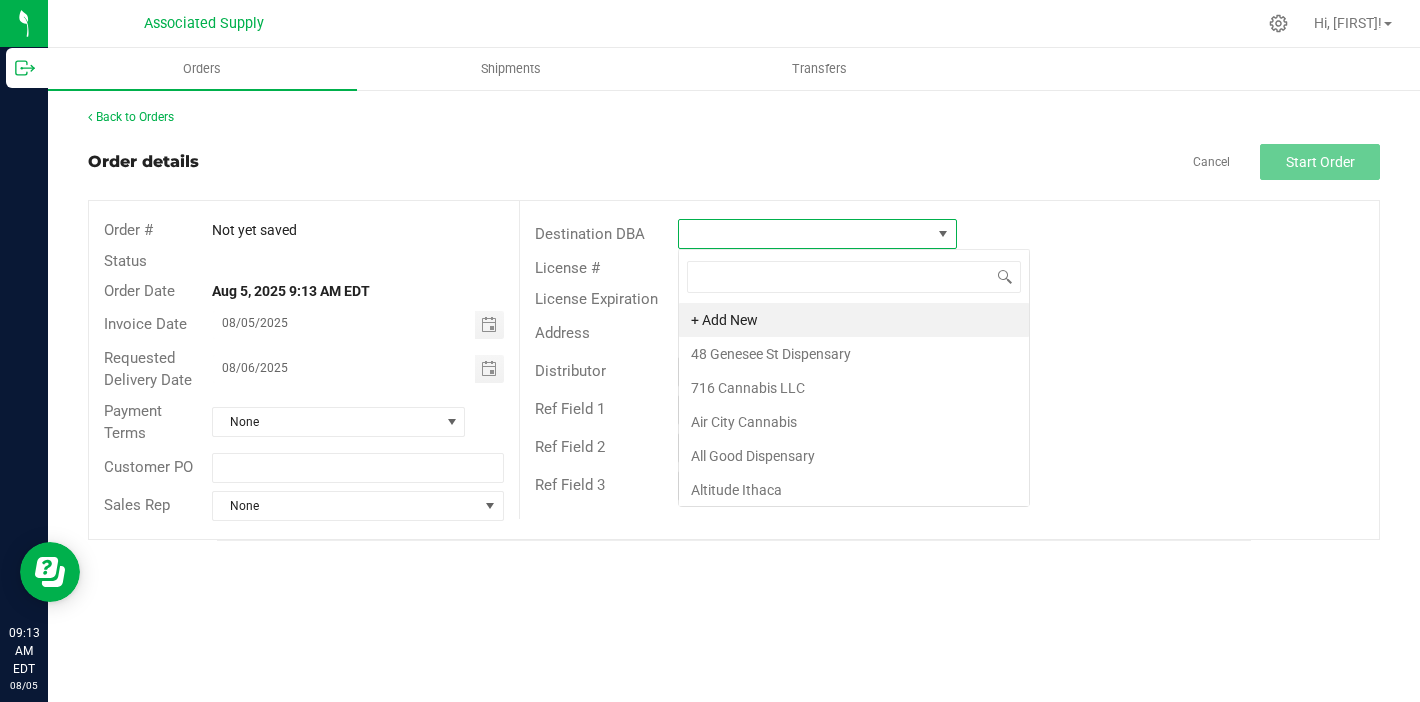 scroll, scrollTop: 99970, scrollLeft: 99721, axis: both 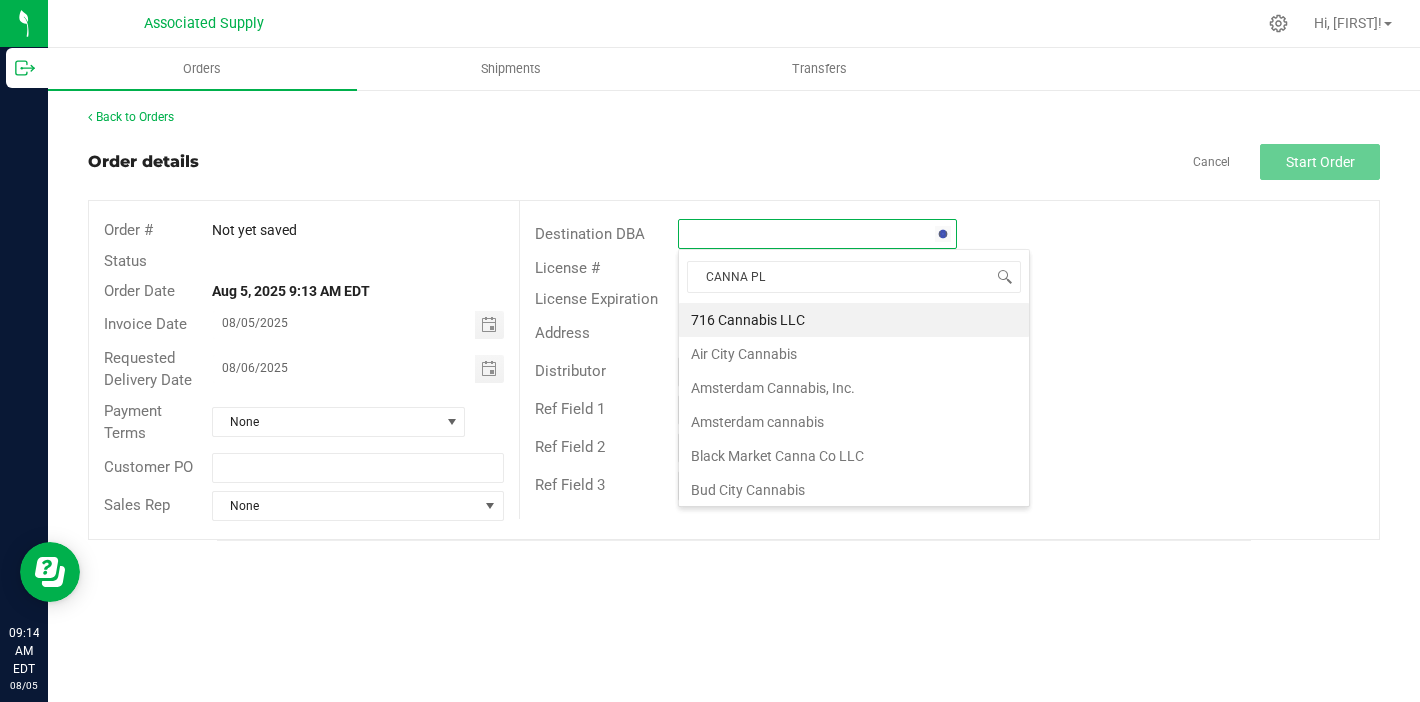 type on "CANNA PLA" 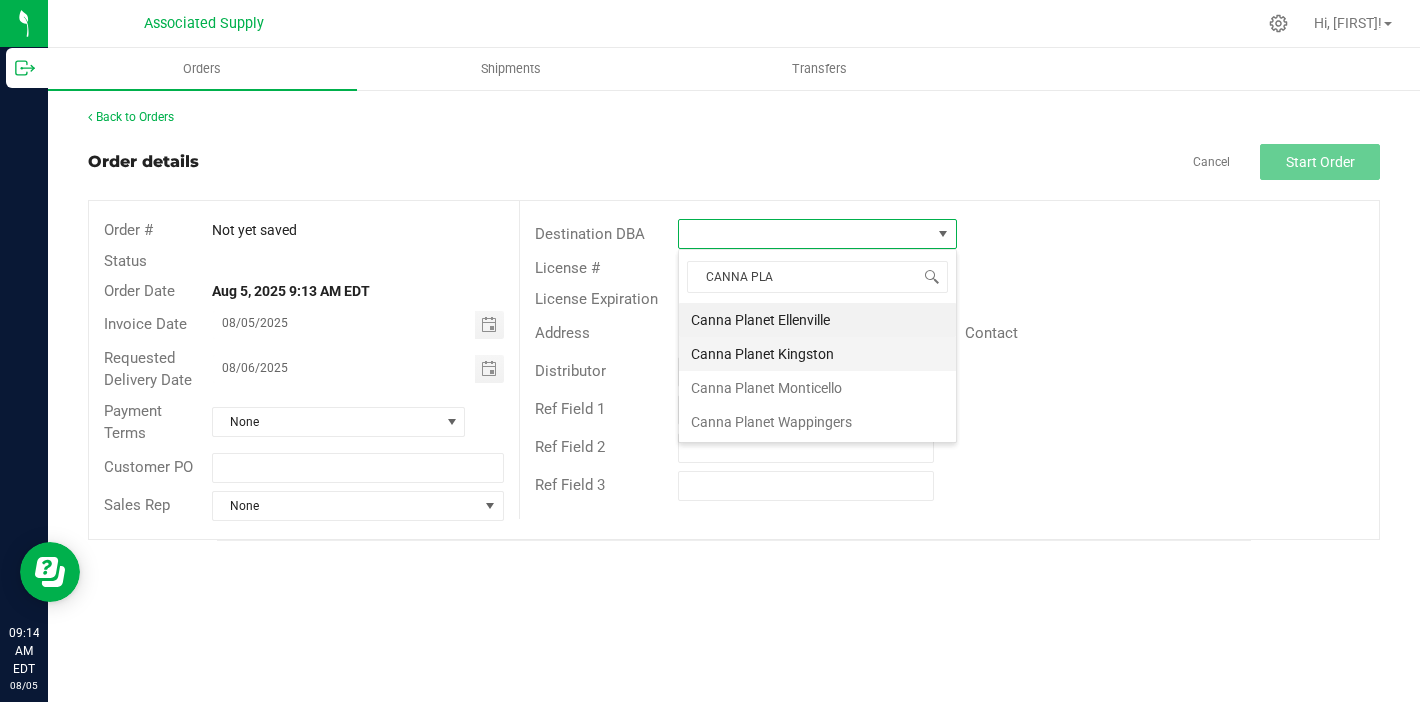 click on "Canna Planet Kingston" at bounding box center [817, 354] 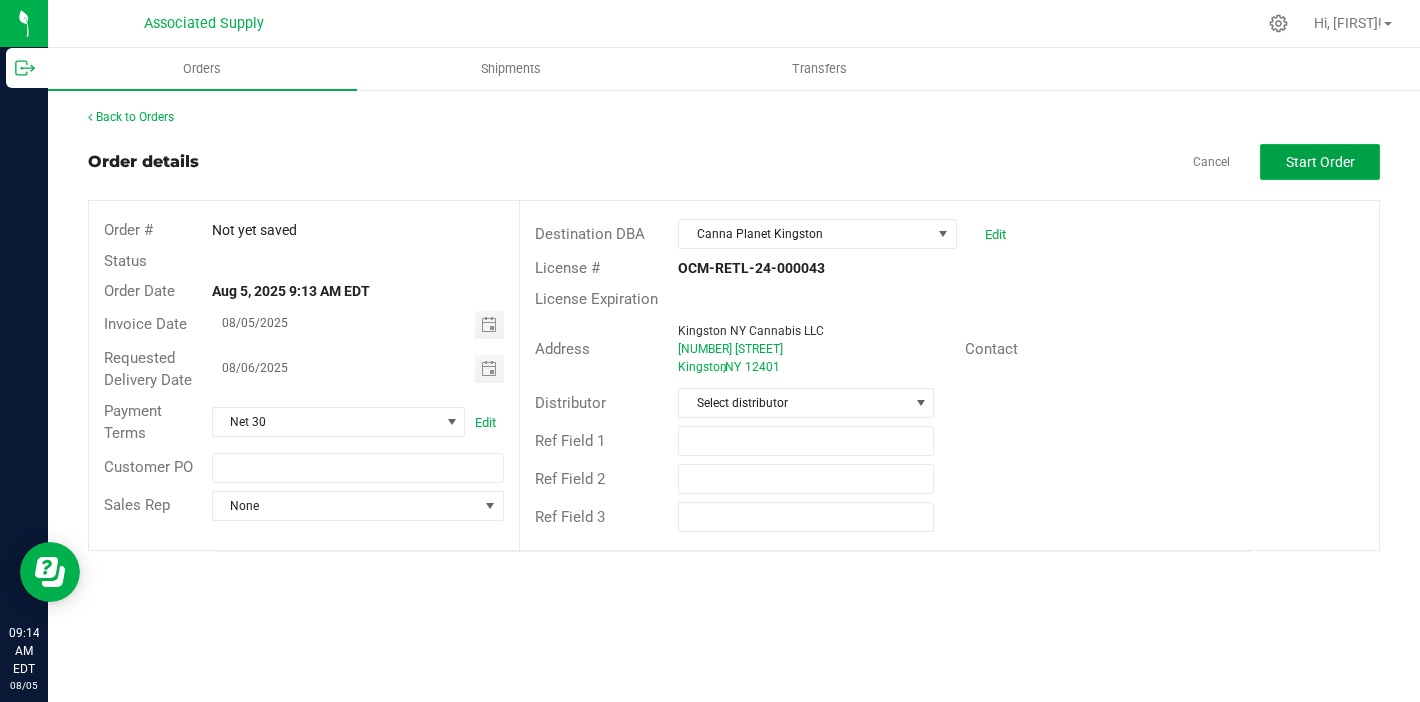 drag, startPoint x: 800, startPoint y: 355, endPoint x: 1294, endPoint y: 156, distance: 532.5758 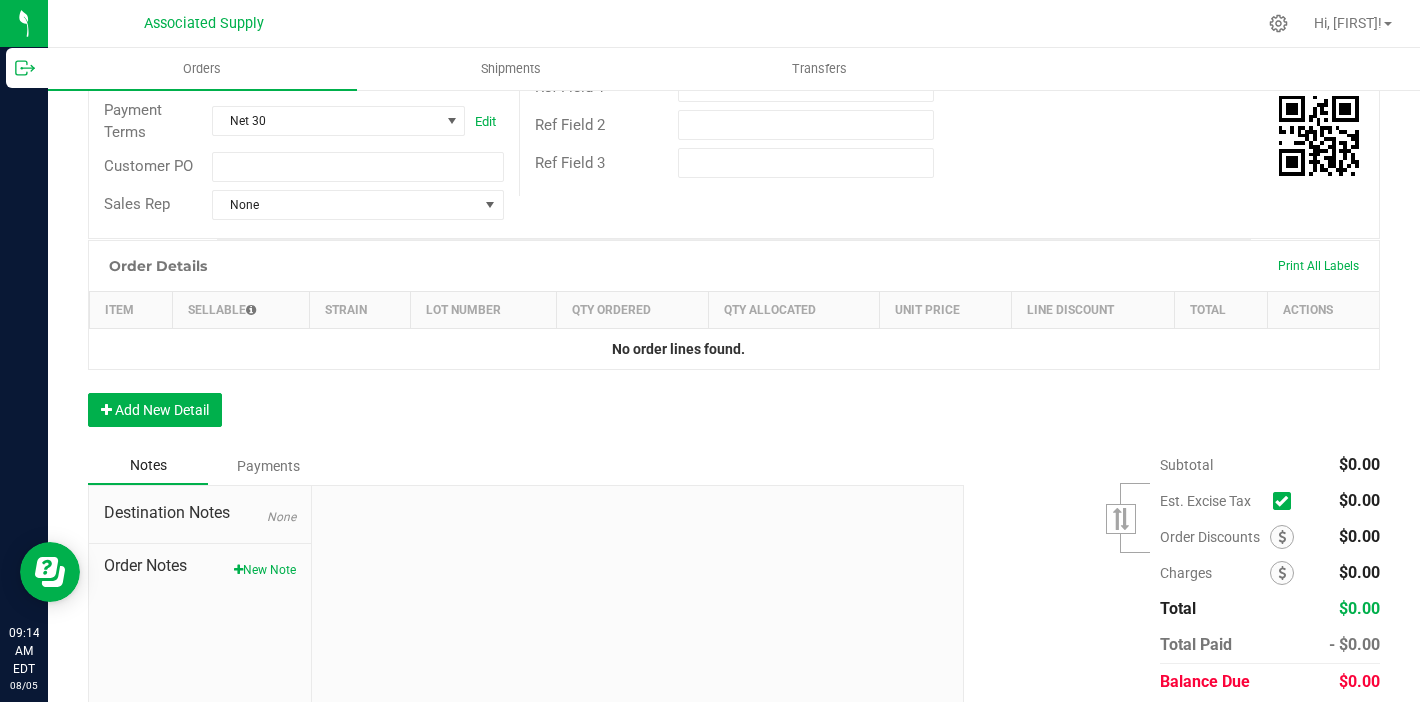 scroll, scrollTop: 366, scrollLeft: 0, axis: vertical 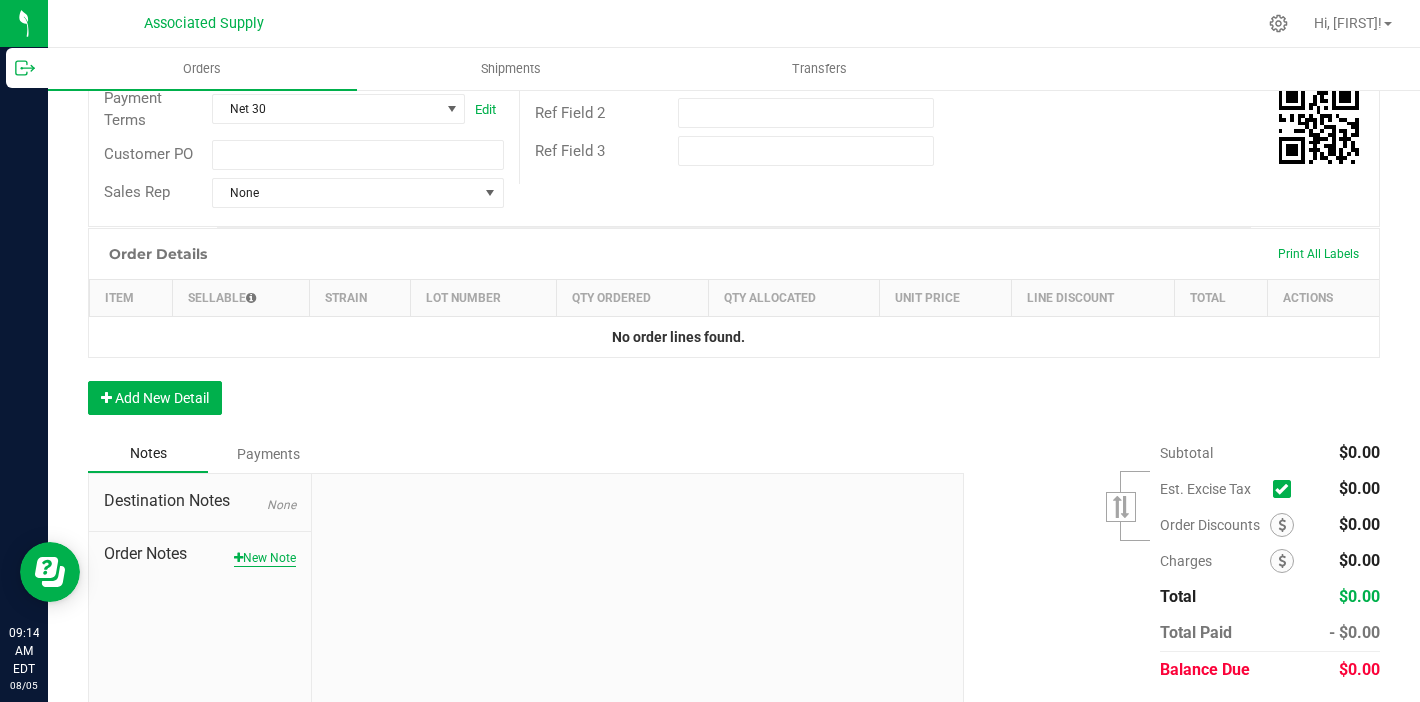 click on "New Note" at bounding box center (265, 558) 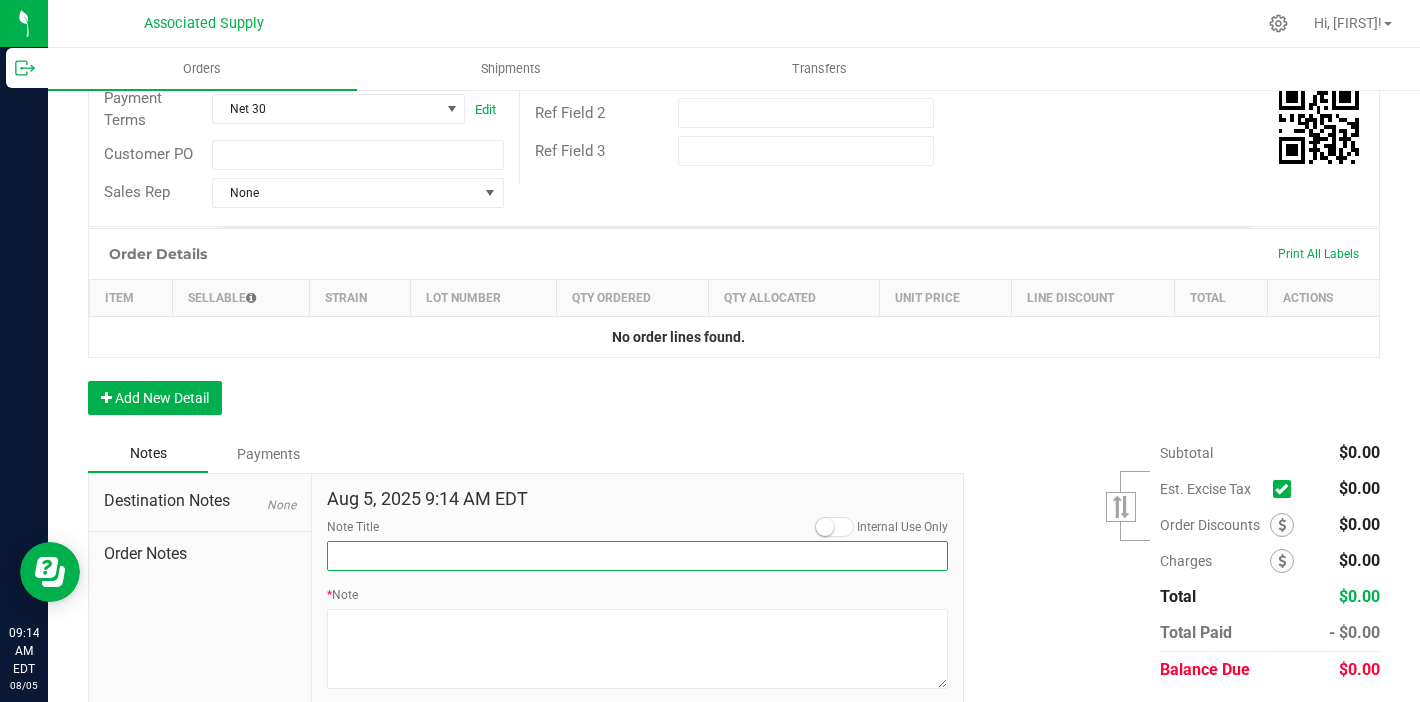 click on "Note Title" at bounding box center (638, 556) 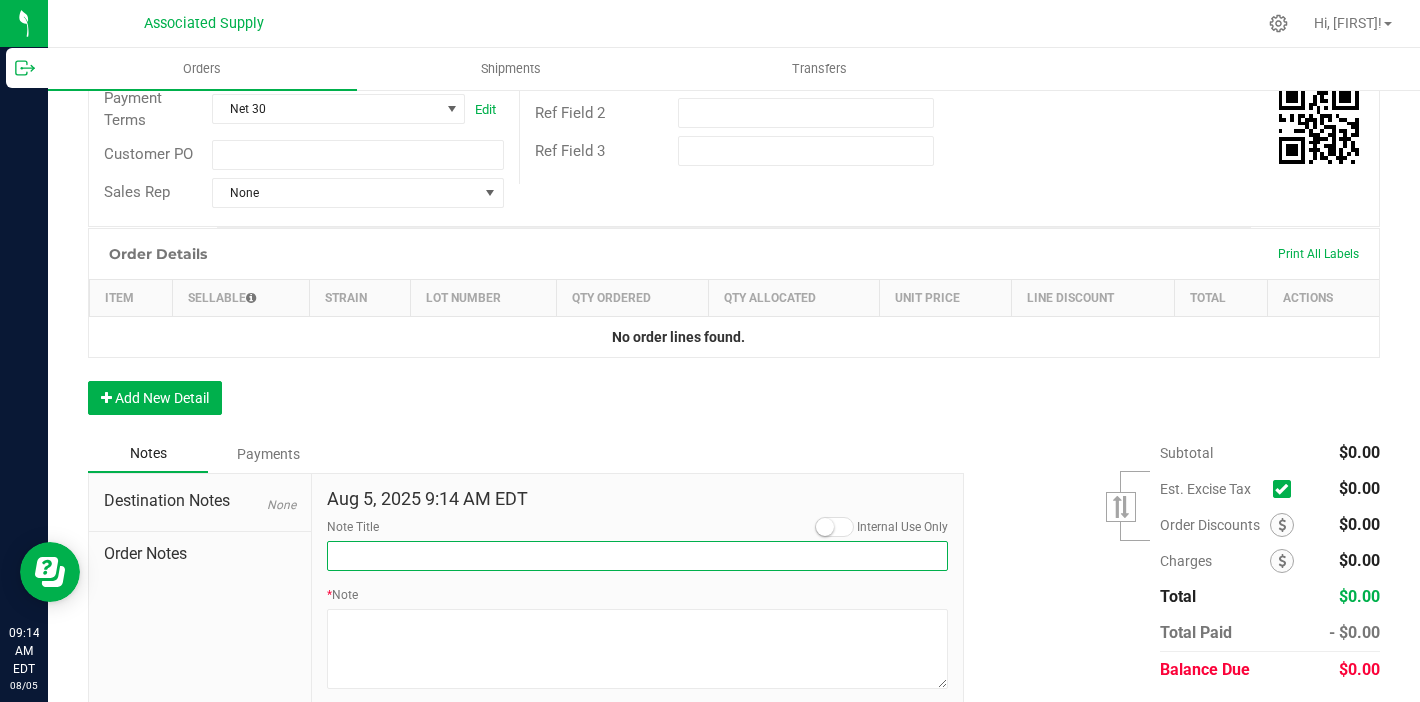 type on "NEW BANKING / WIRE INFO" 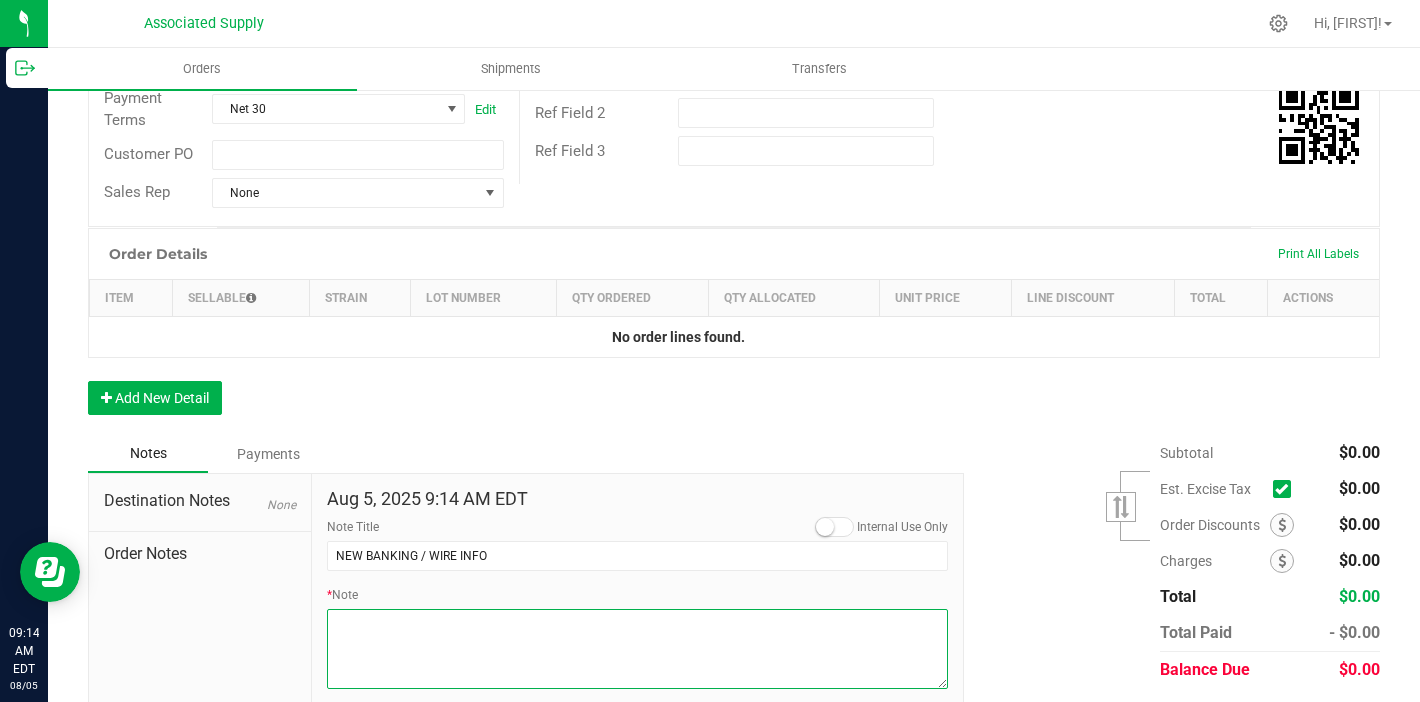 click on "*
Note" at bounding box center (638, 649) 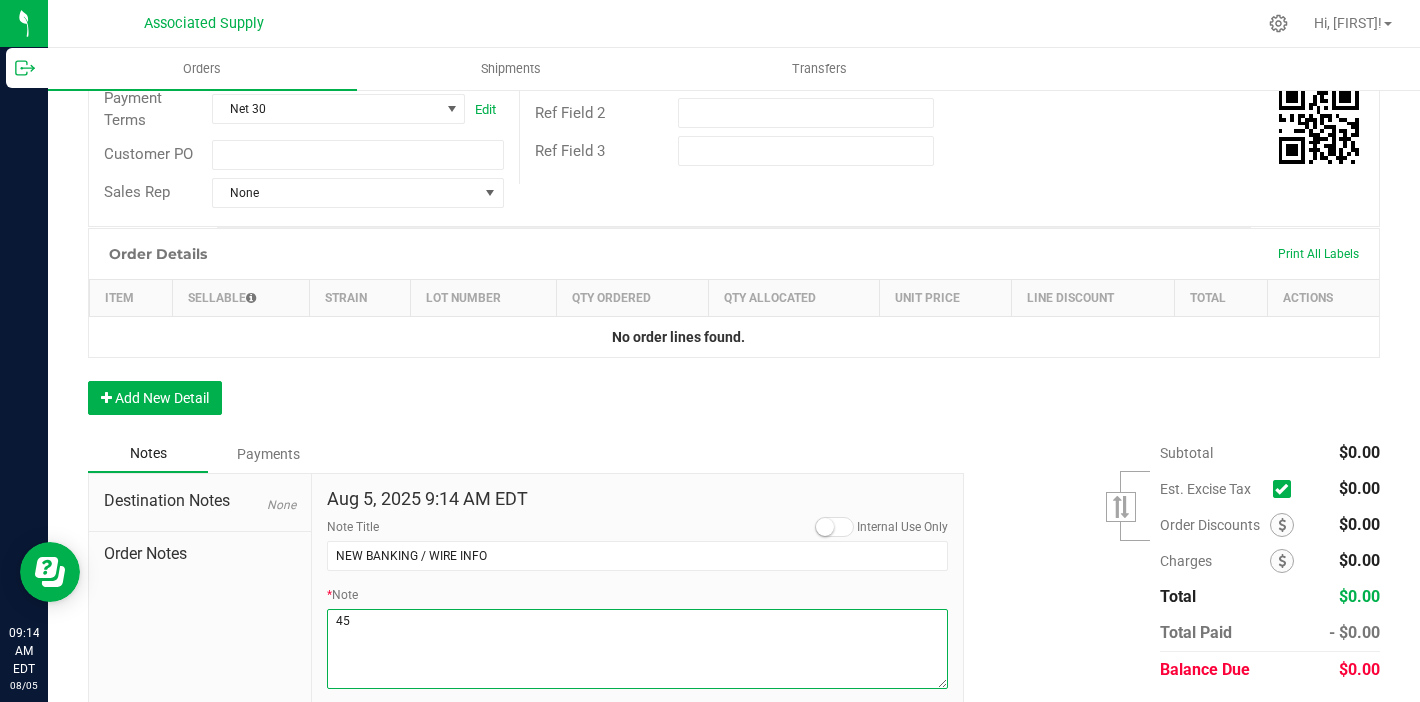 type on "4" 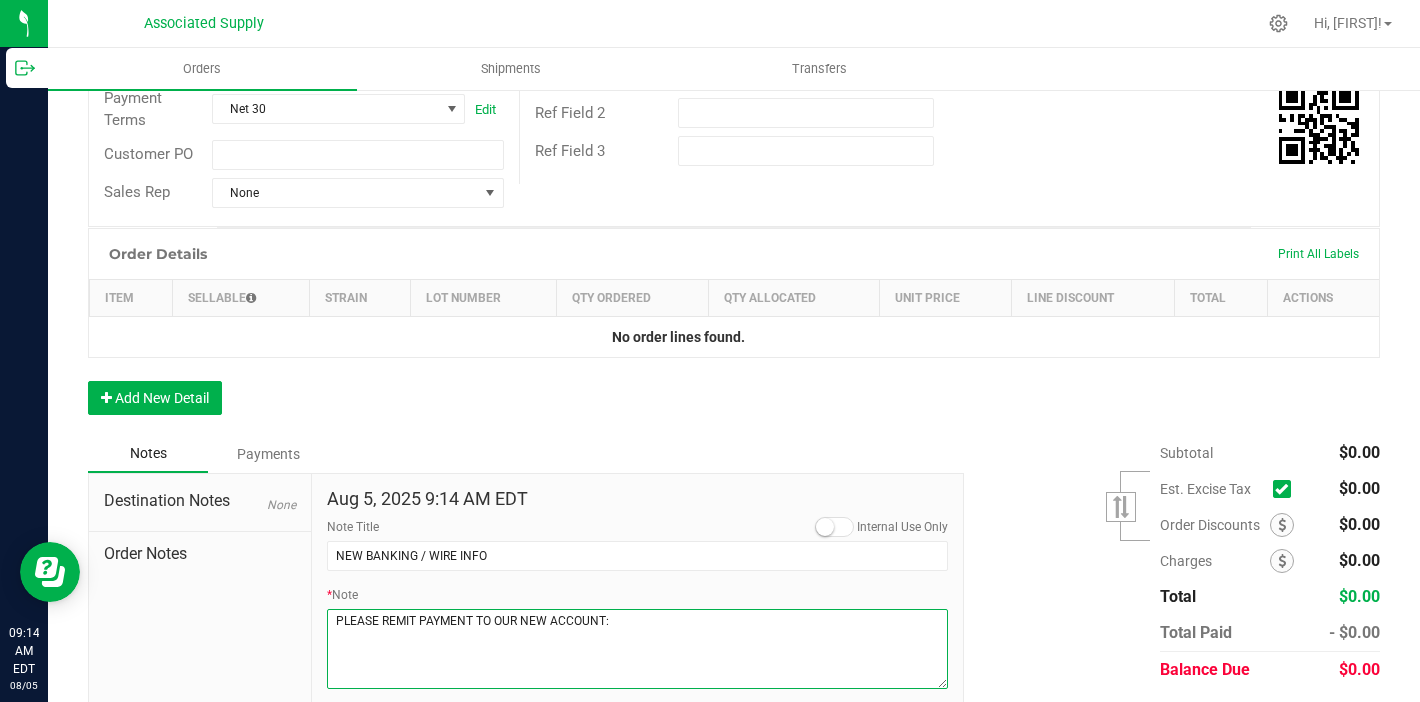 type on "PLEASE REMIT PAYMENT TO OUR NEW ACCOUNT:" 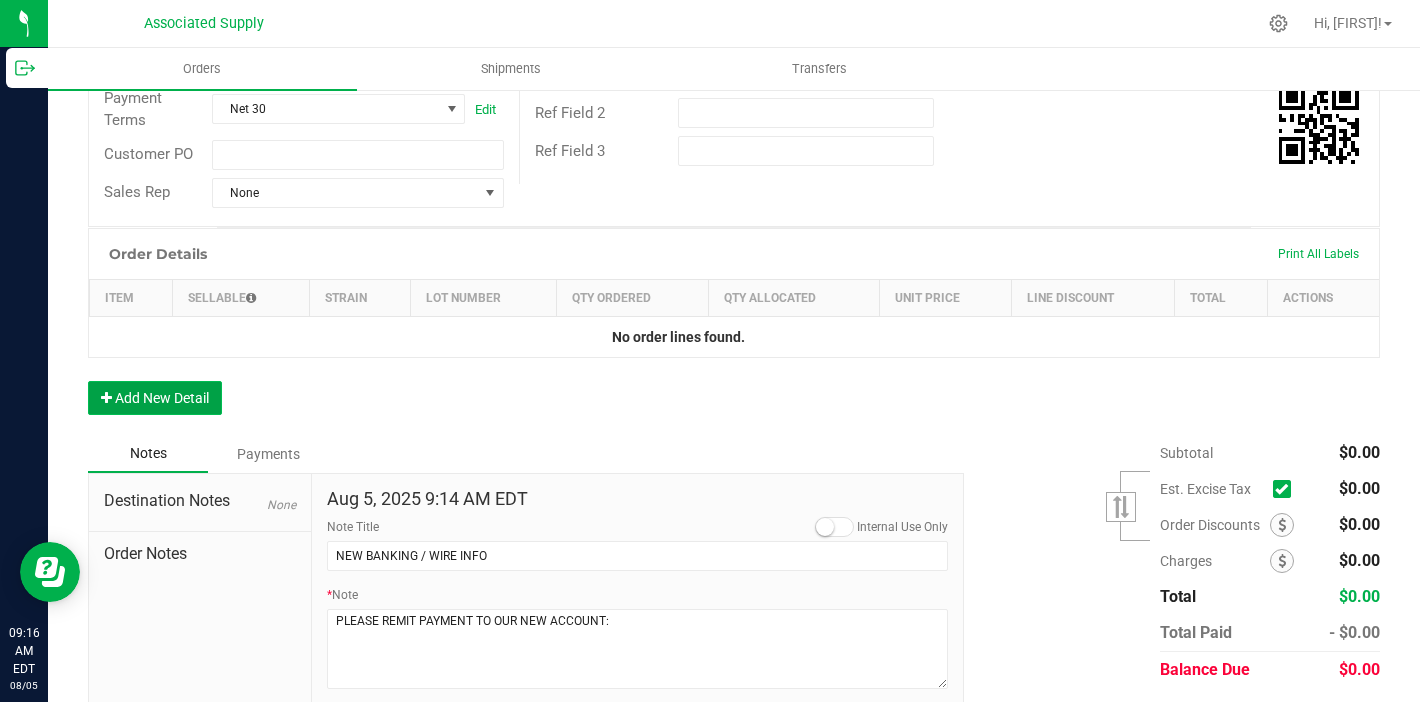 click on "Add New Detail" at bounding box center (155, 398) 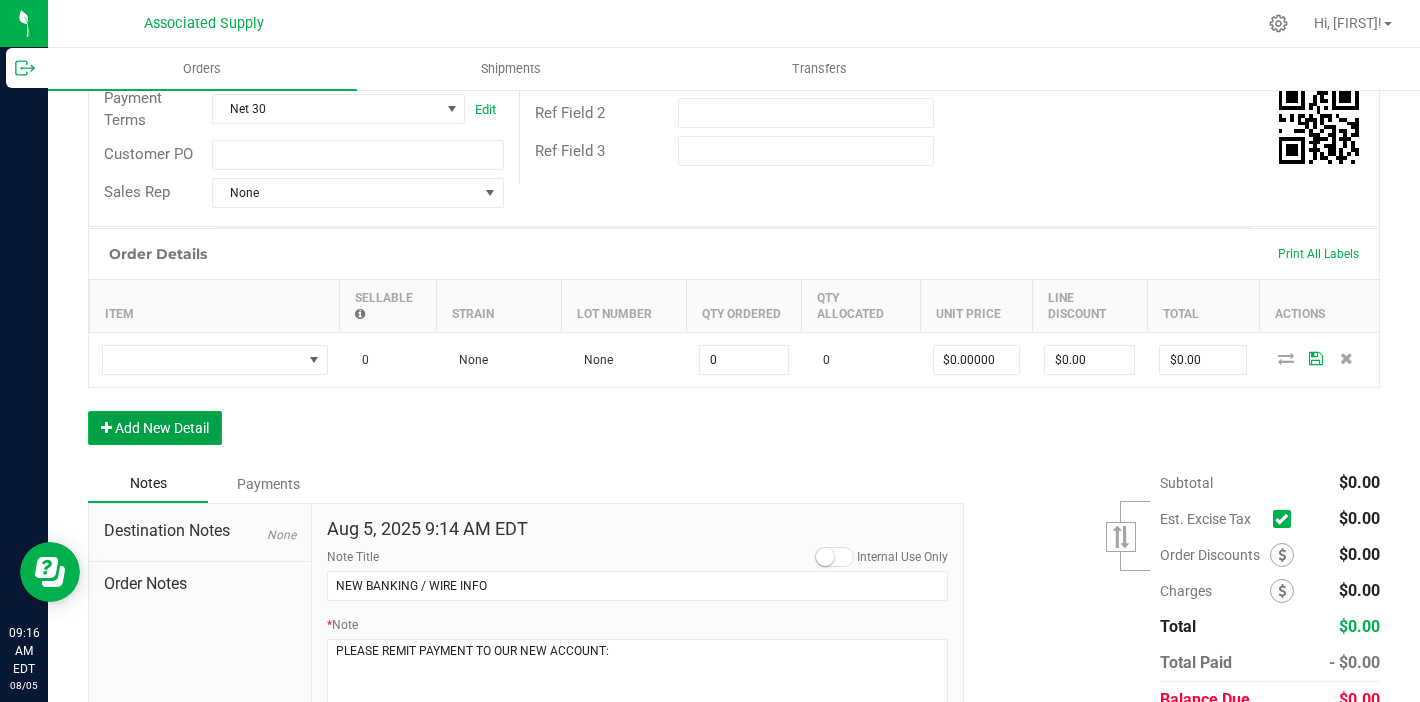 click on "Add New Detail" at bounding box center (155, 428) 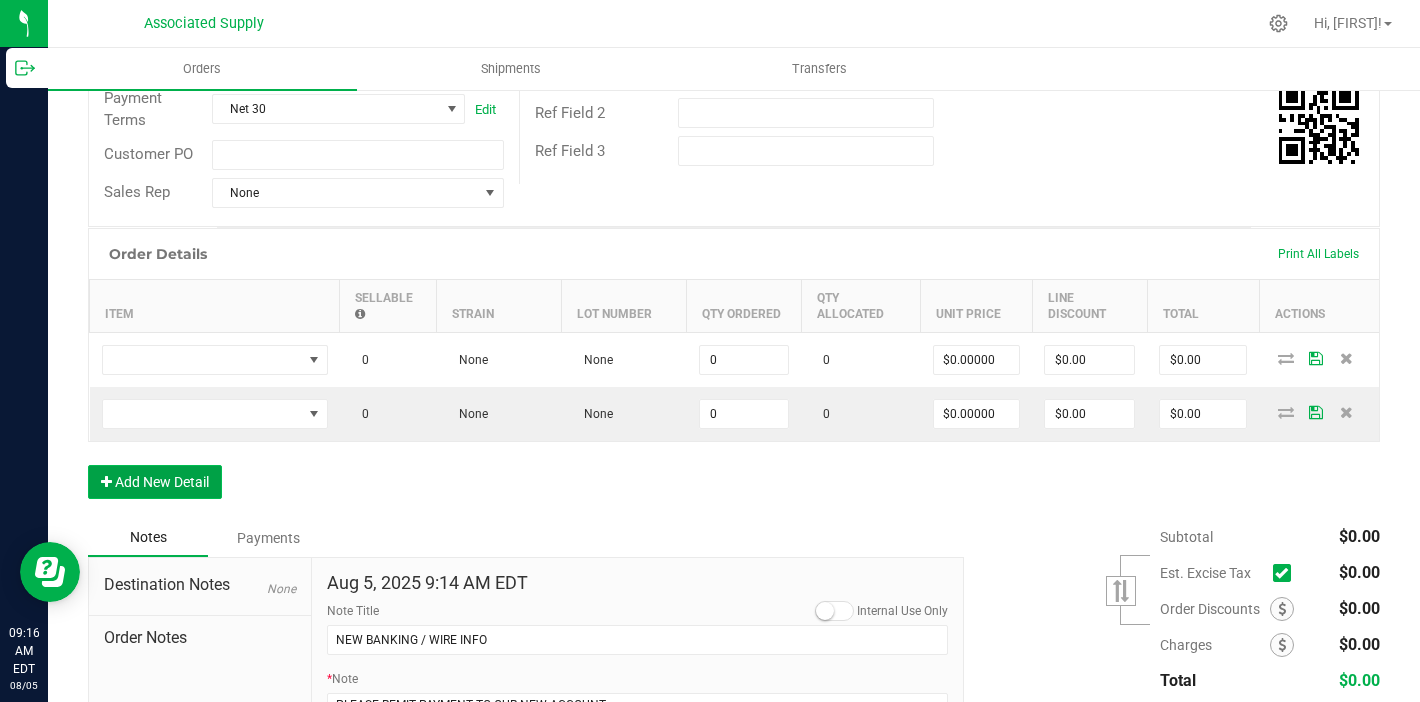 click on "Add New Detail" at bounding box center [155, 482] 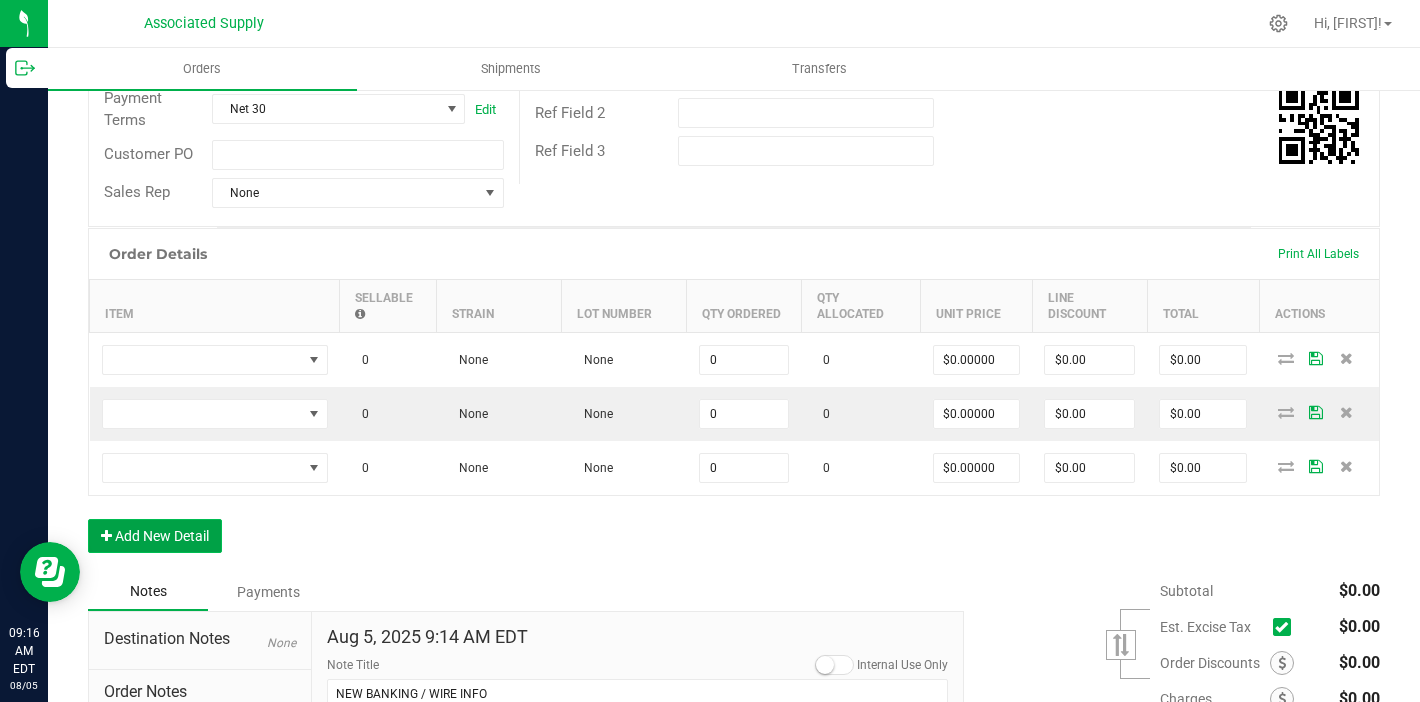 click on "Add New Detail" at bounding box center (155, 536) 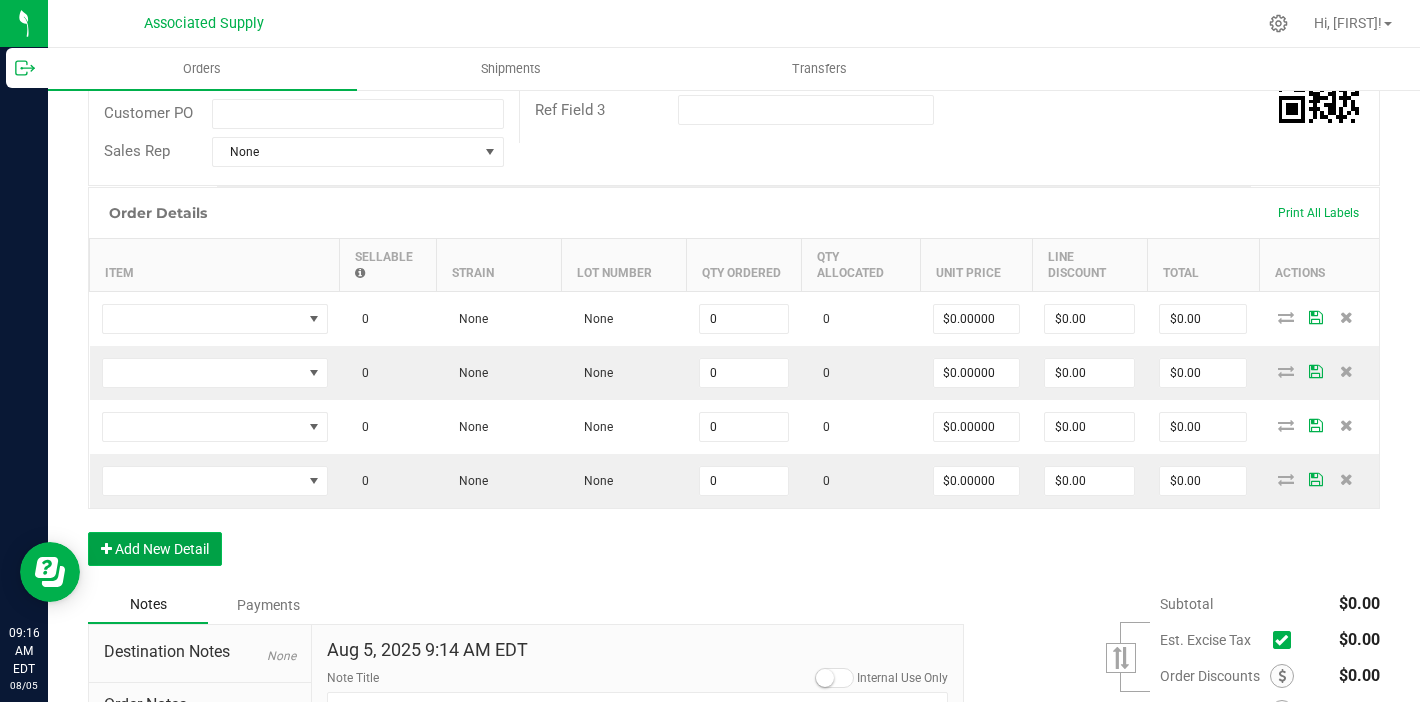 scroll, scrollTop: 443, scrollLeft: 0, axis: vertical 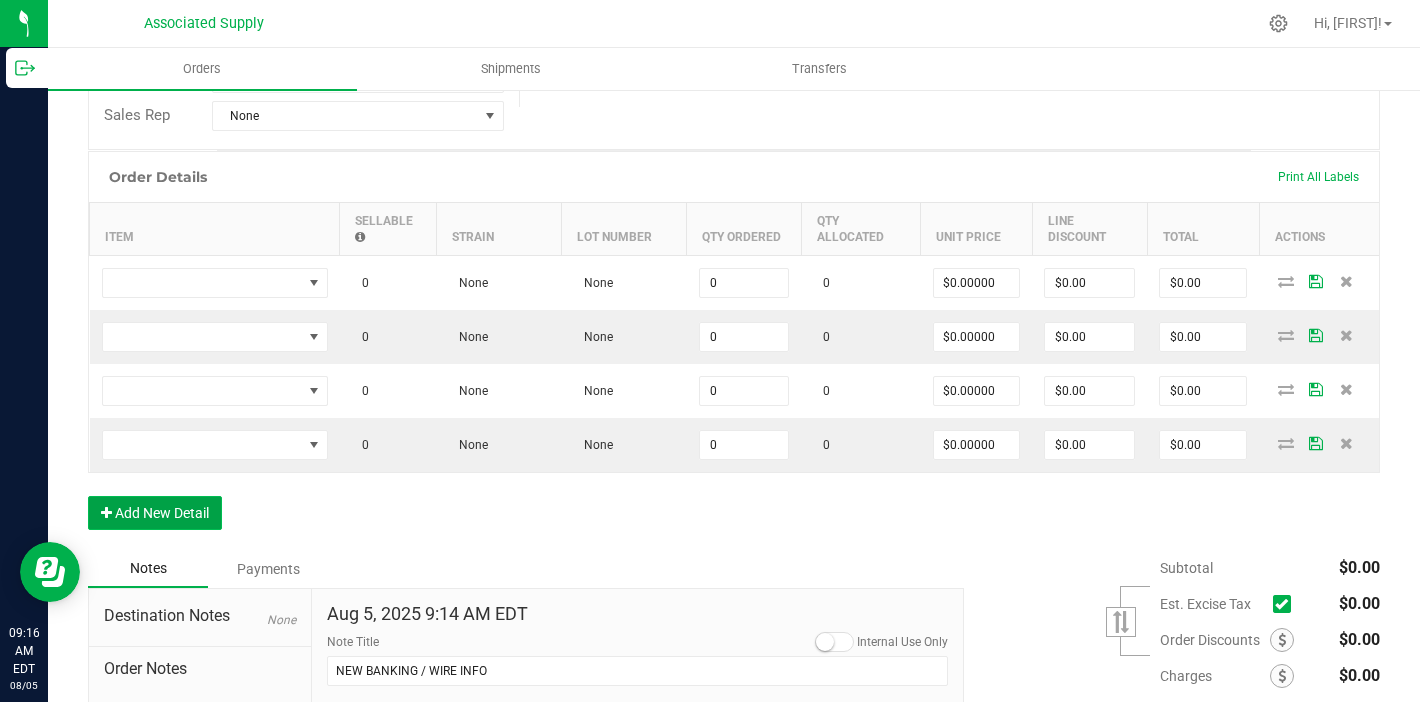 click on "Add New Detail" at bounding box center [155, 513] 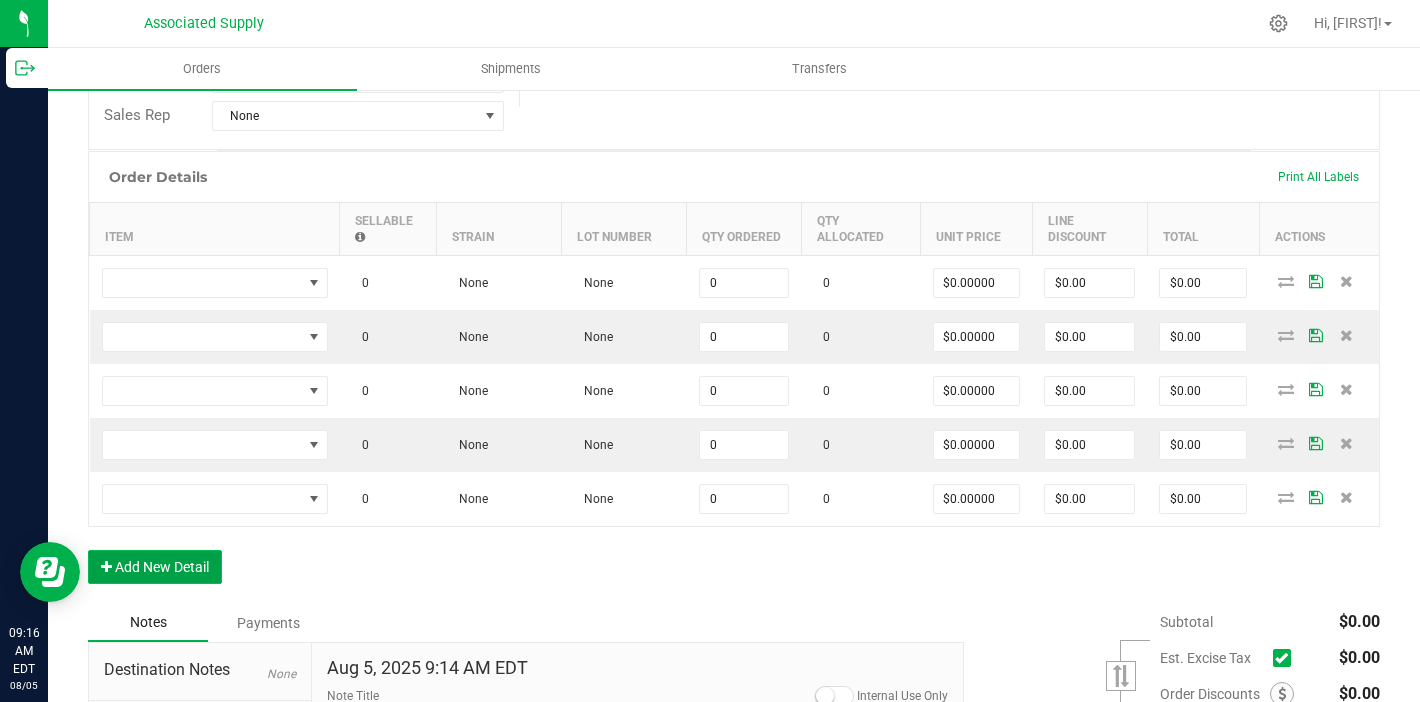 click on "Add New Detail" at bounding box center (155, 567) 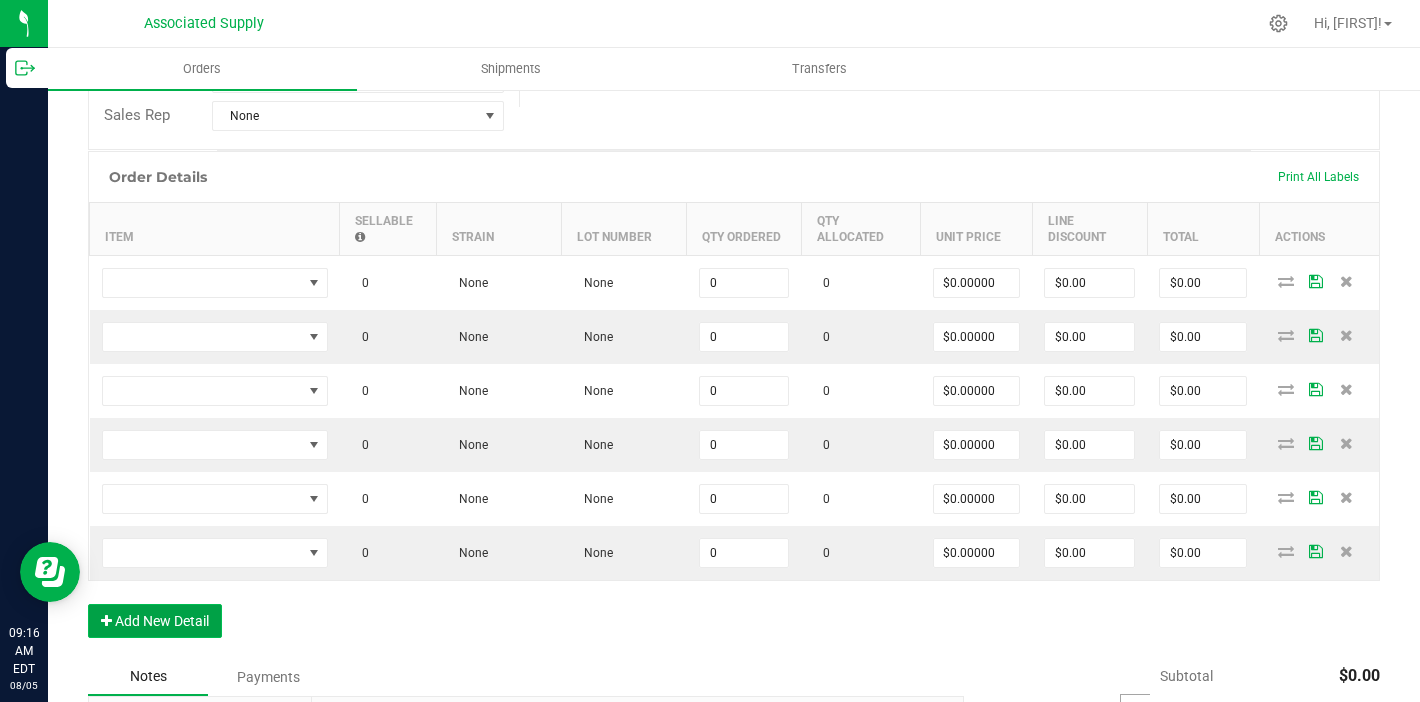 scroll, scrollTop: 516, scrollLeft: 0, axis: vertical 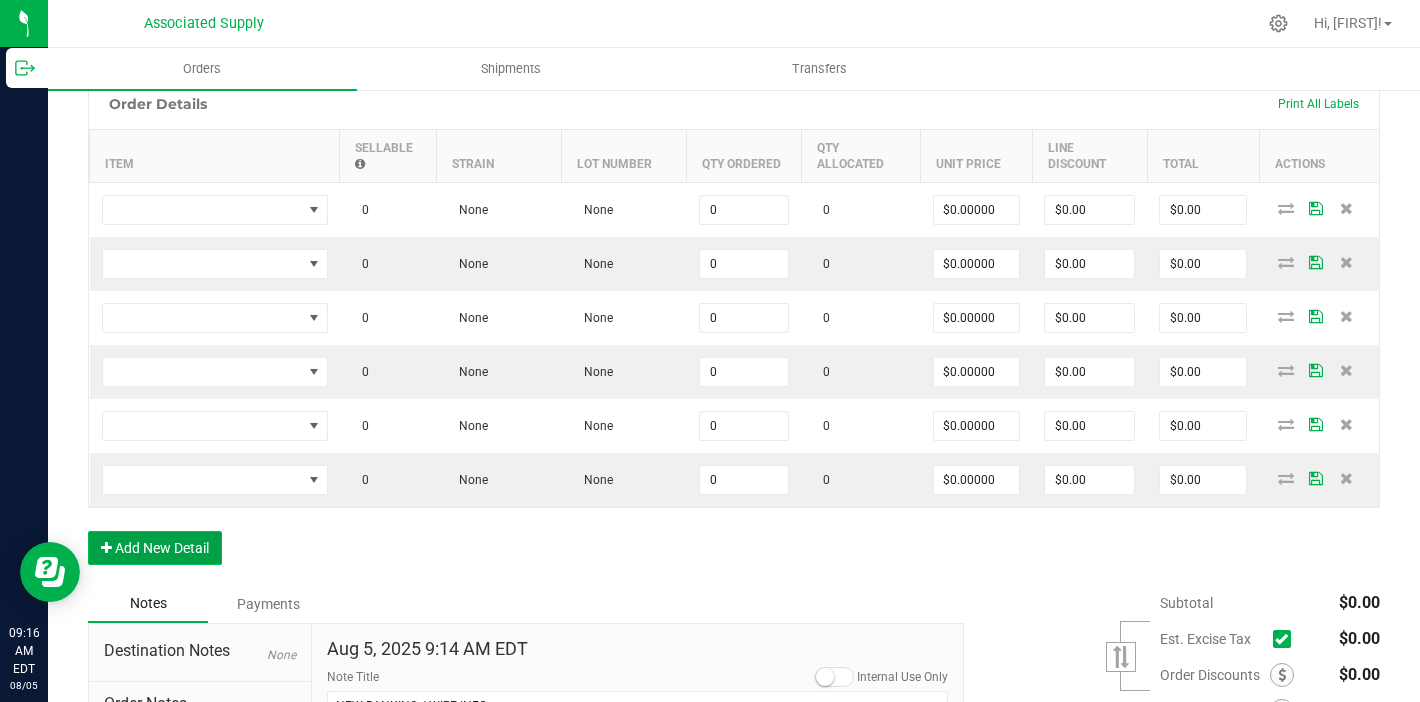 click on "Add New Detail" at bounding box center [155, 548] 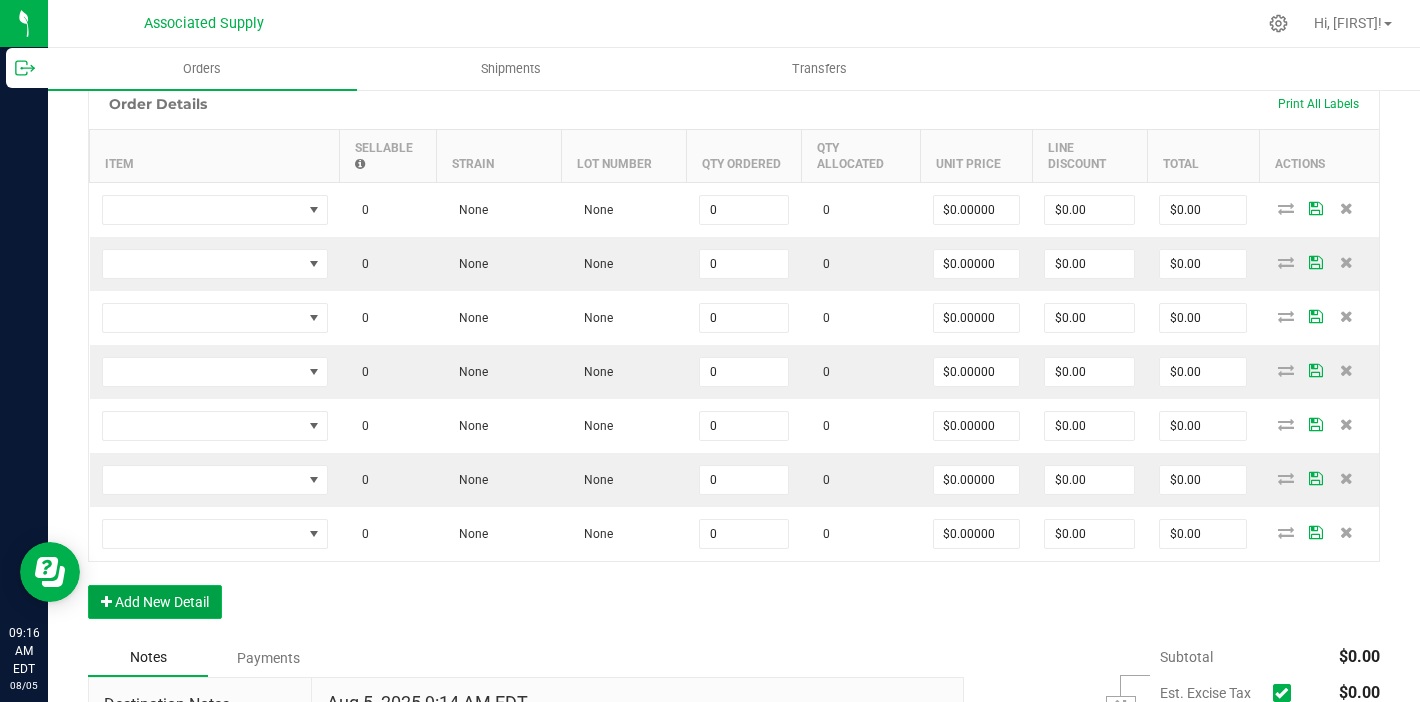 click on "Add New Detail" at bounding box center (155, 602) 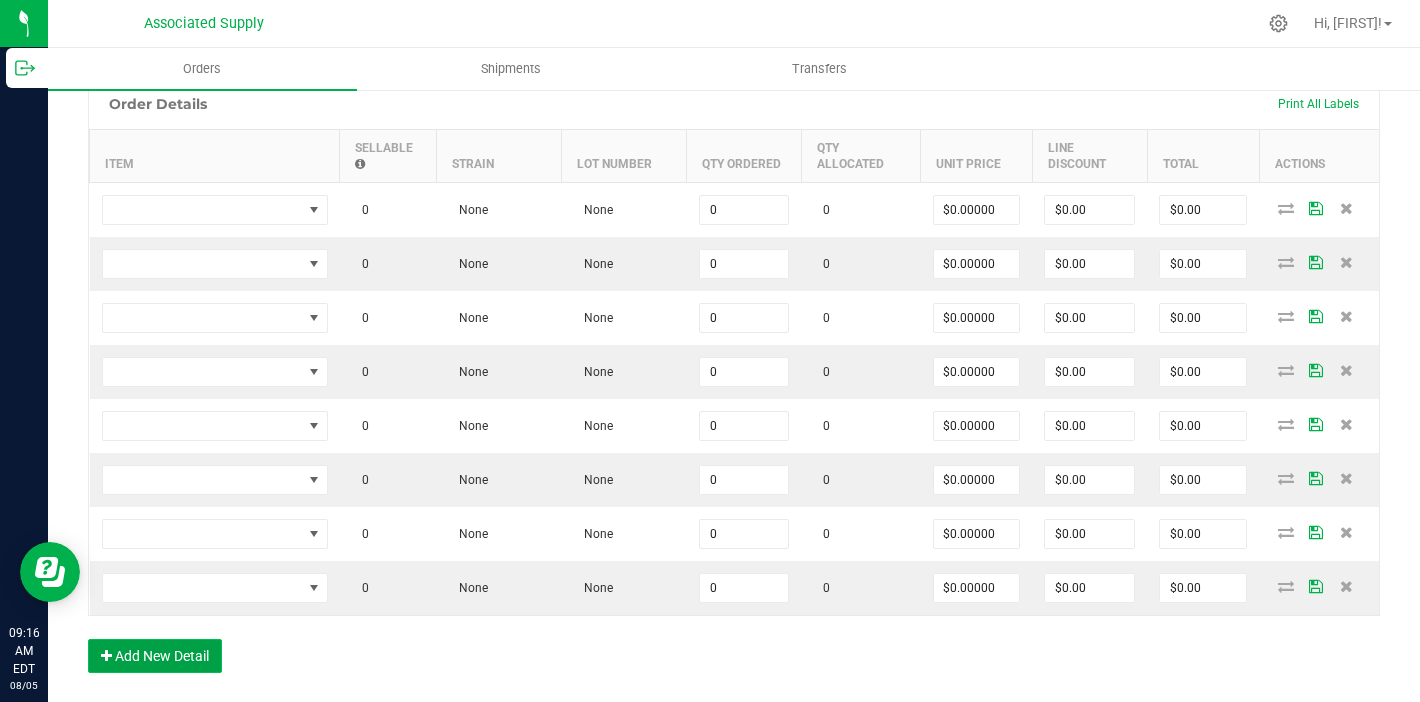 click on "Add New Detail" at bounding box center [155, 656] 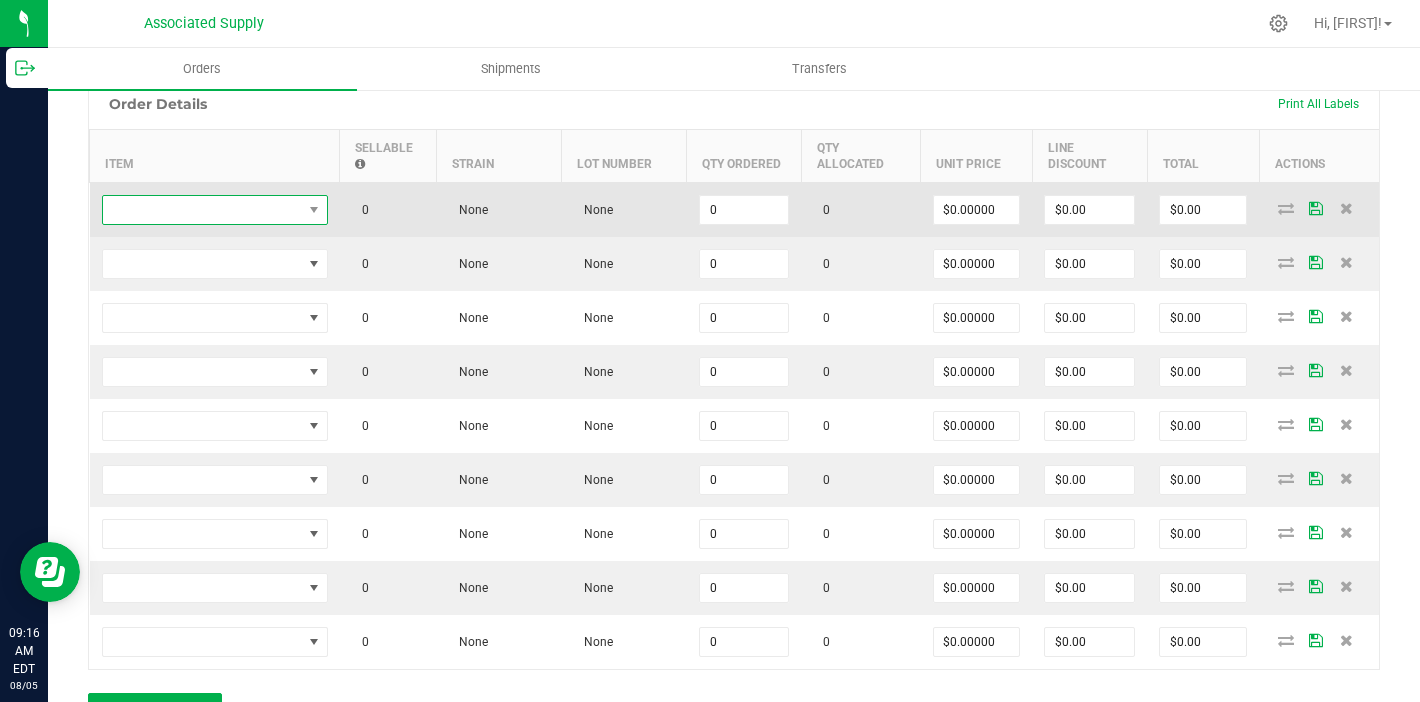 click at bounding box center [202, 210] 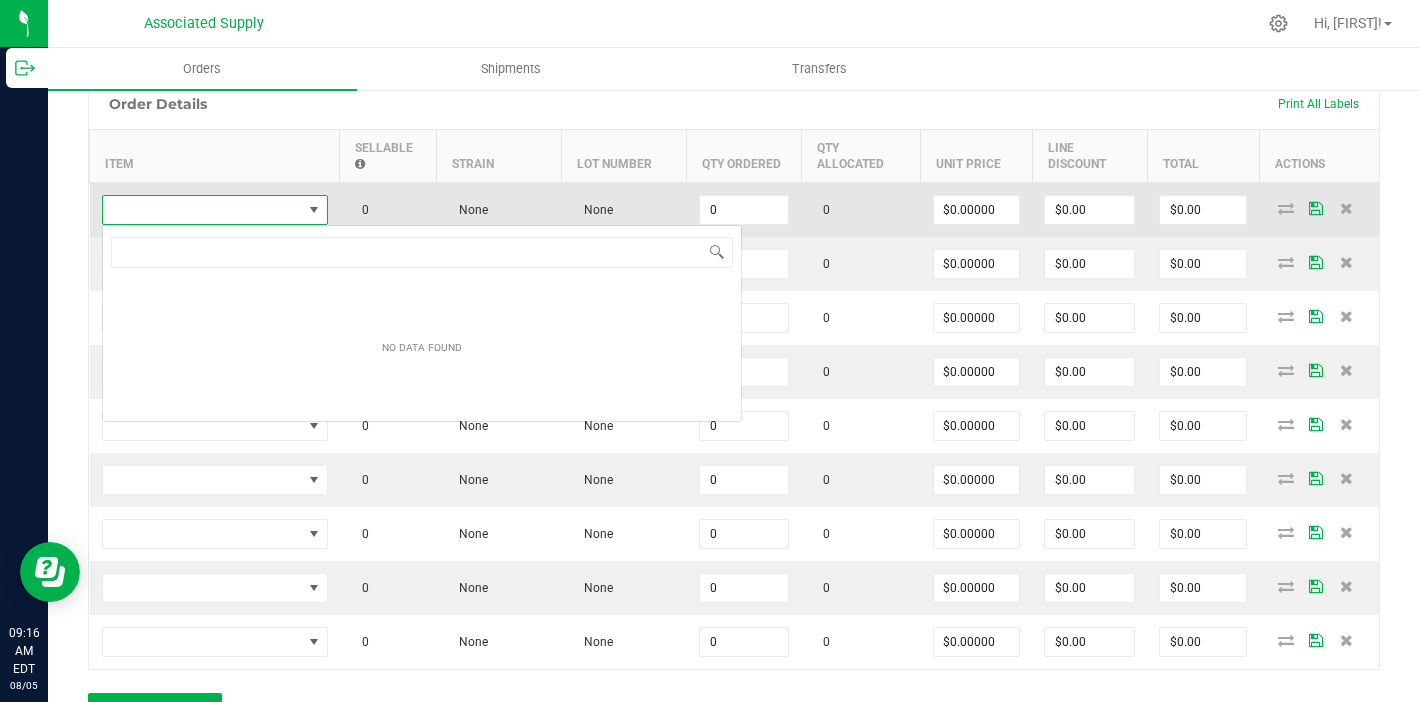scroll, scrollTop: 99970, scrollLeft: 99774, axis: both 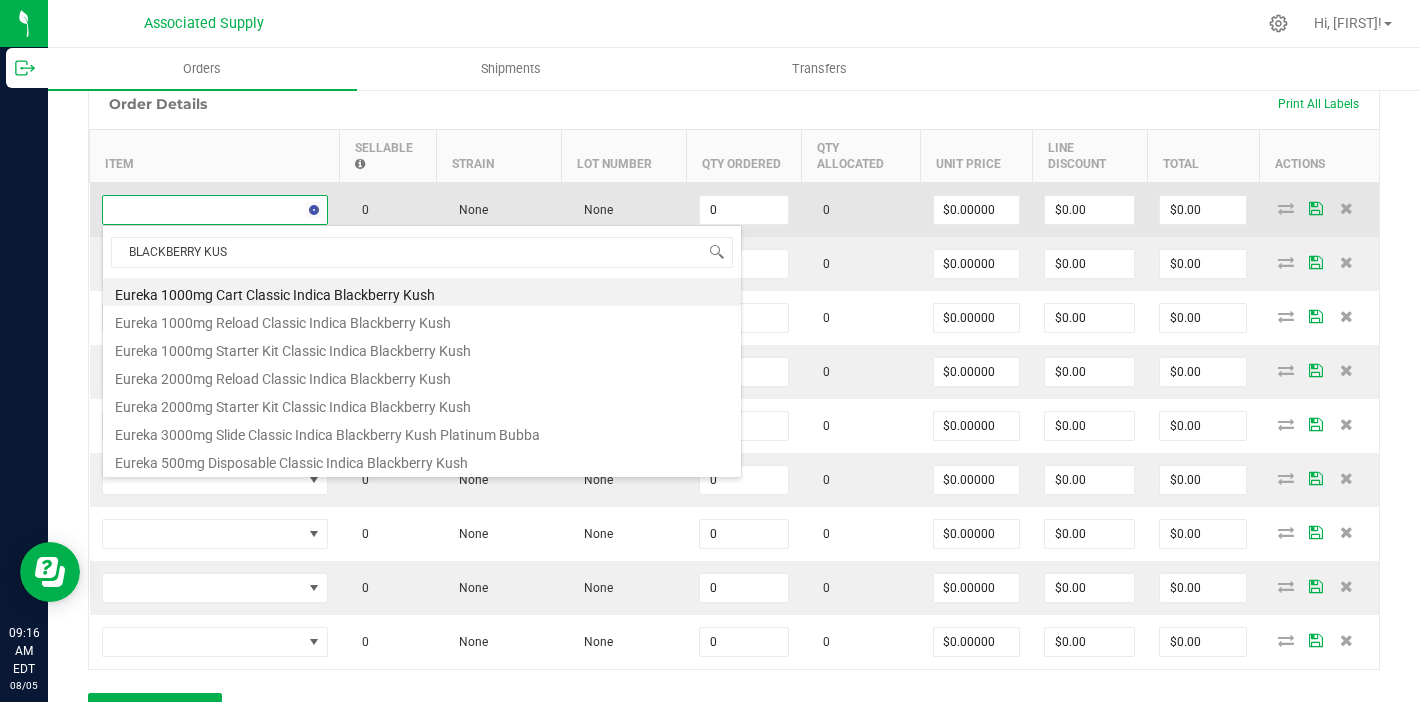 type on "BLACKBERRY KUSH" 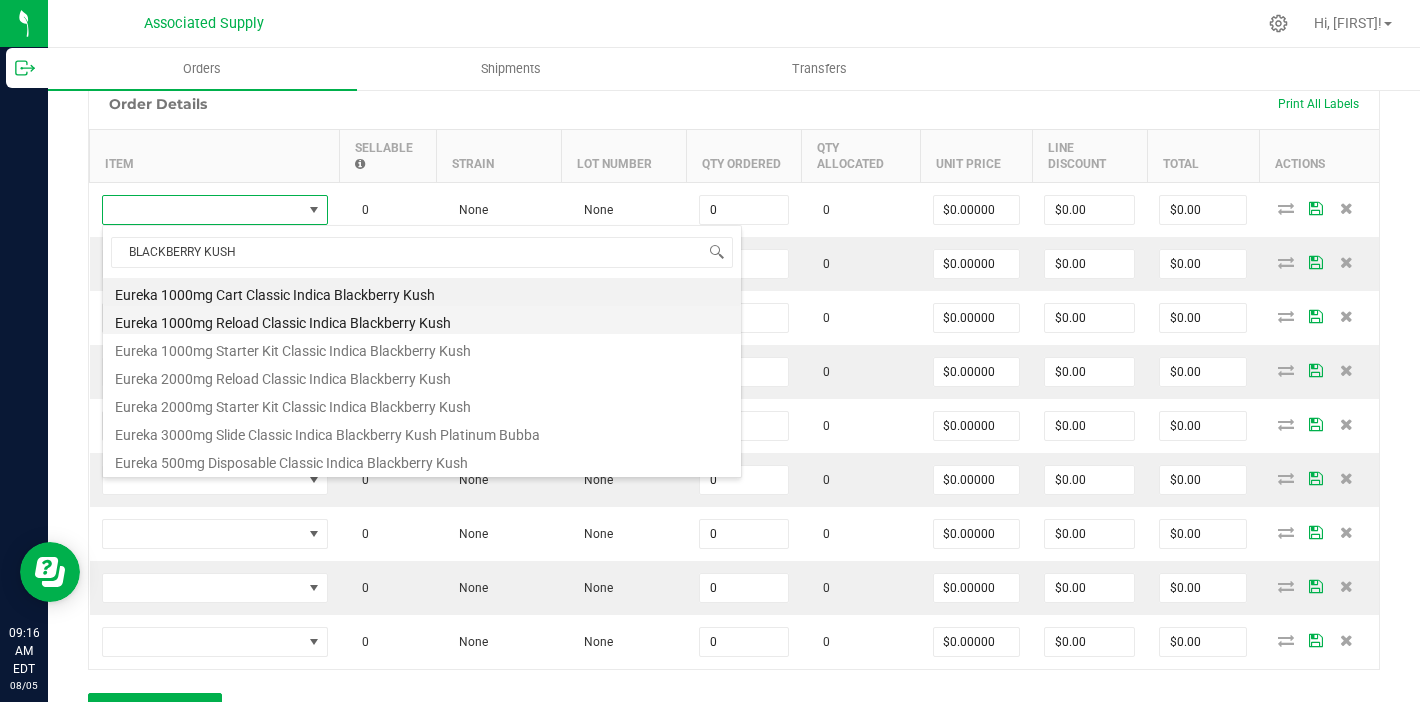 click on "Eureka 1000mg Reload Classic Indica Blackberry Kush" at bounding box center (422, 320) 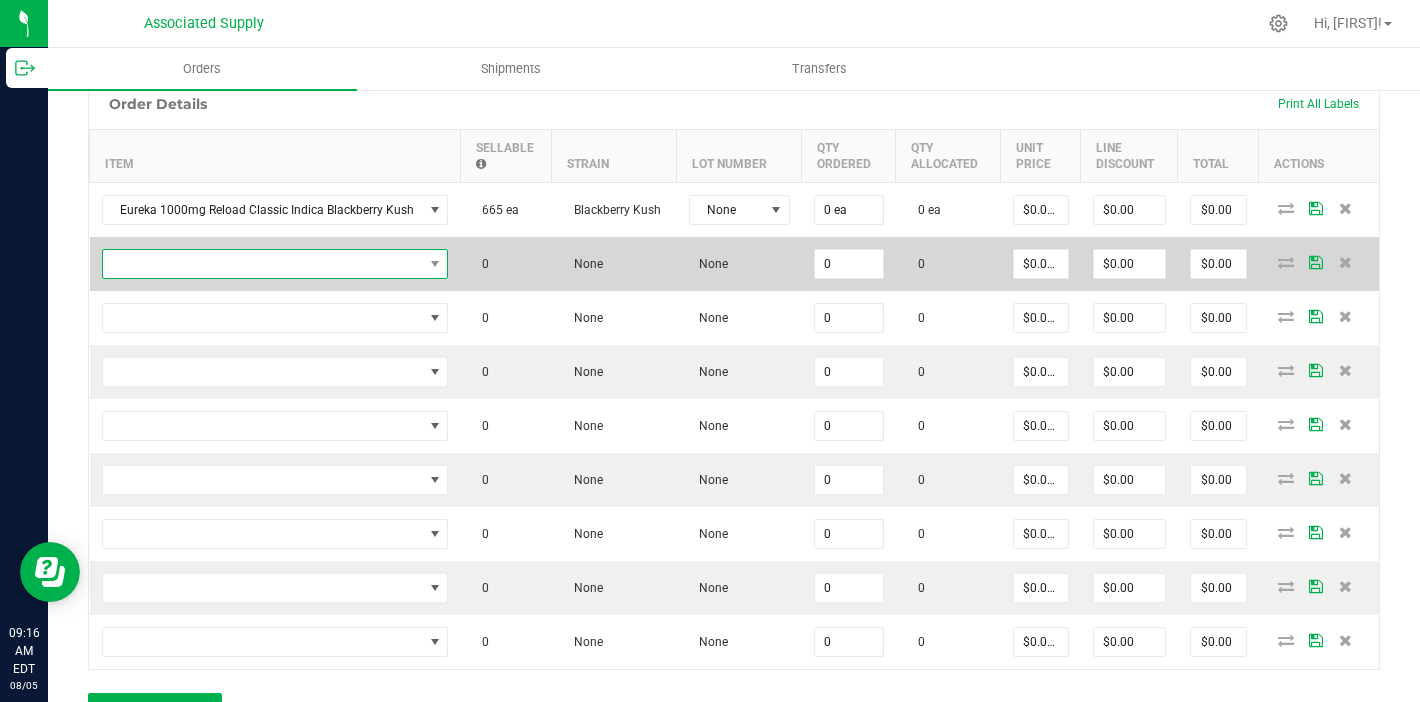 click at bounding box center [263, 264] 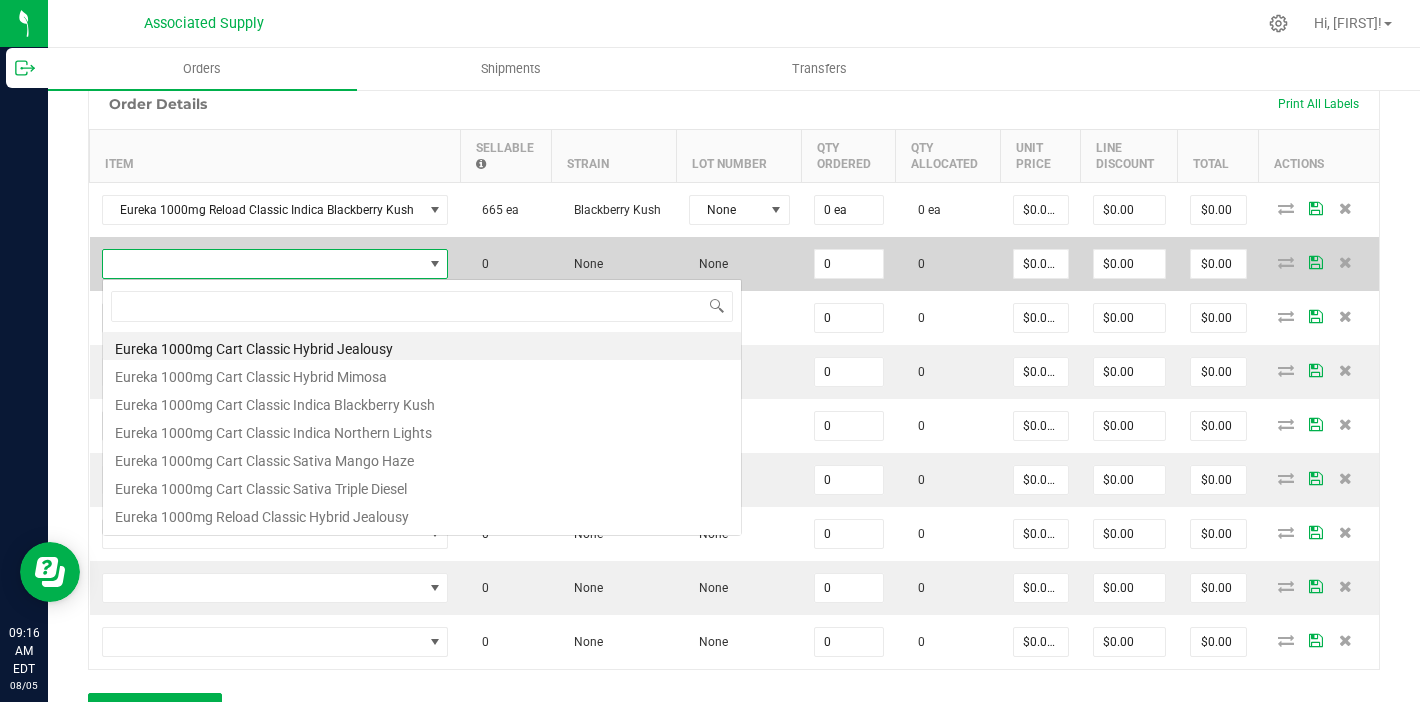 scroll, scrollTop: 99970, scrollLeft: 99658, axis: both 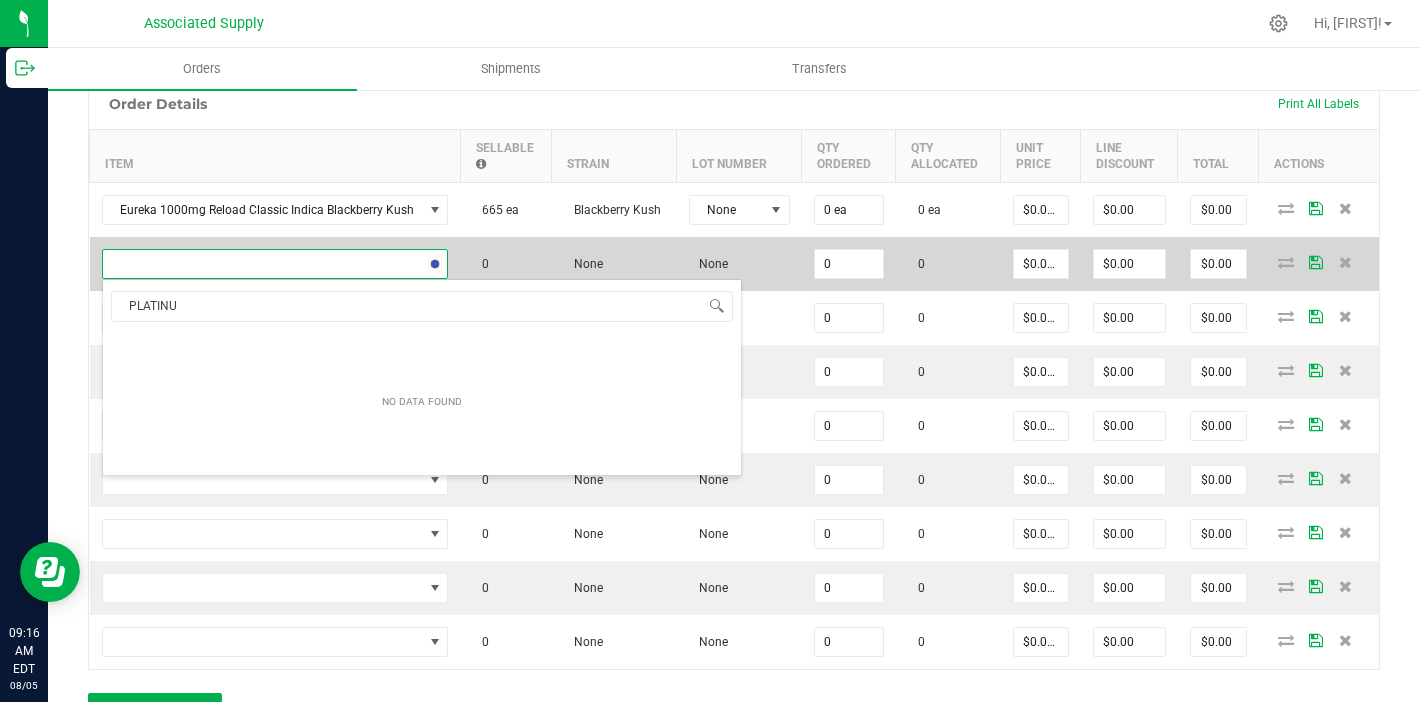 type on "PLATINUM" 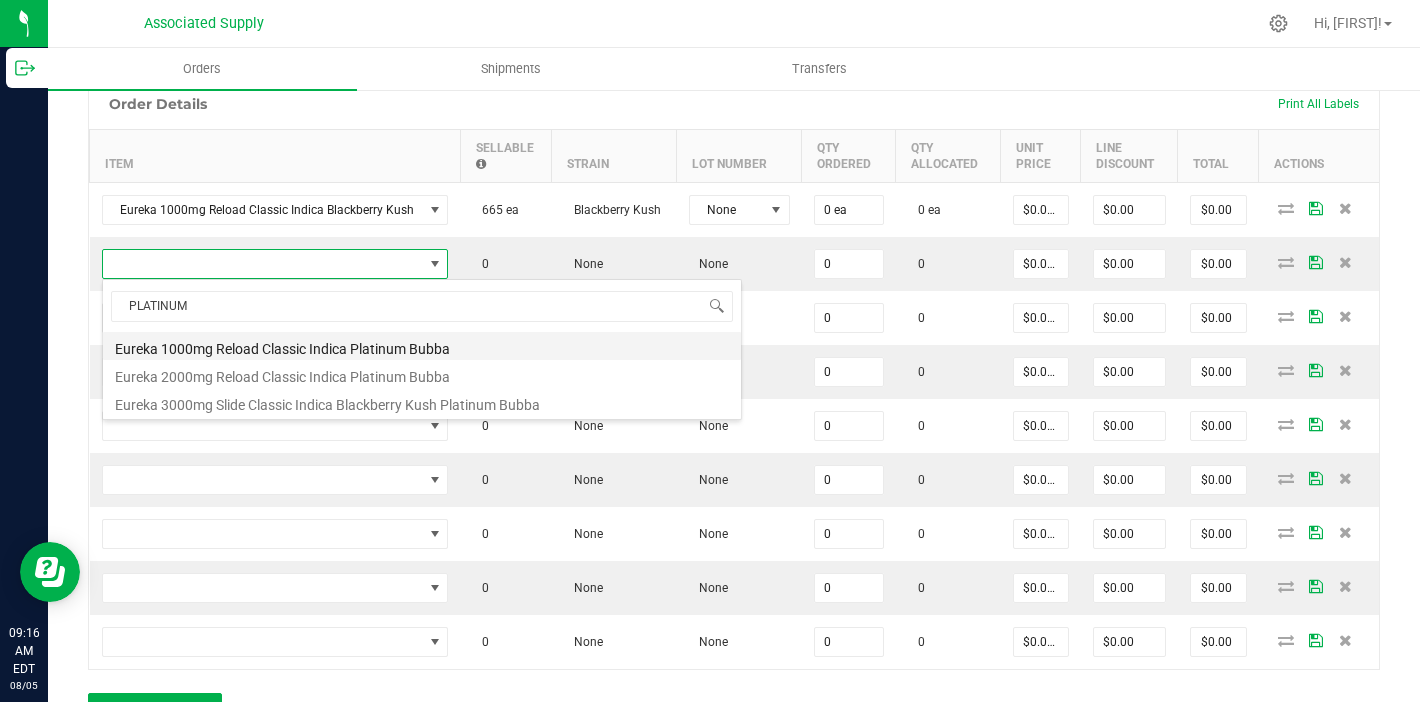 click on "Eureka 1000mg Reload Classic Indica Platinum Bubba" at bounding box center [422, 346] 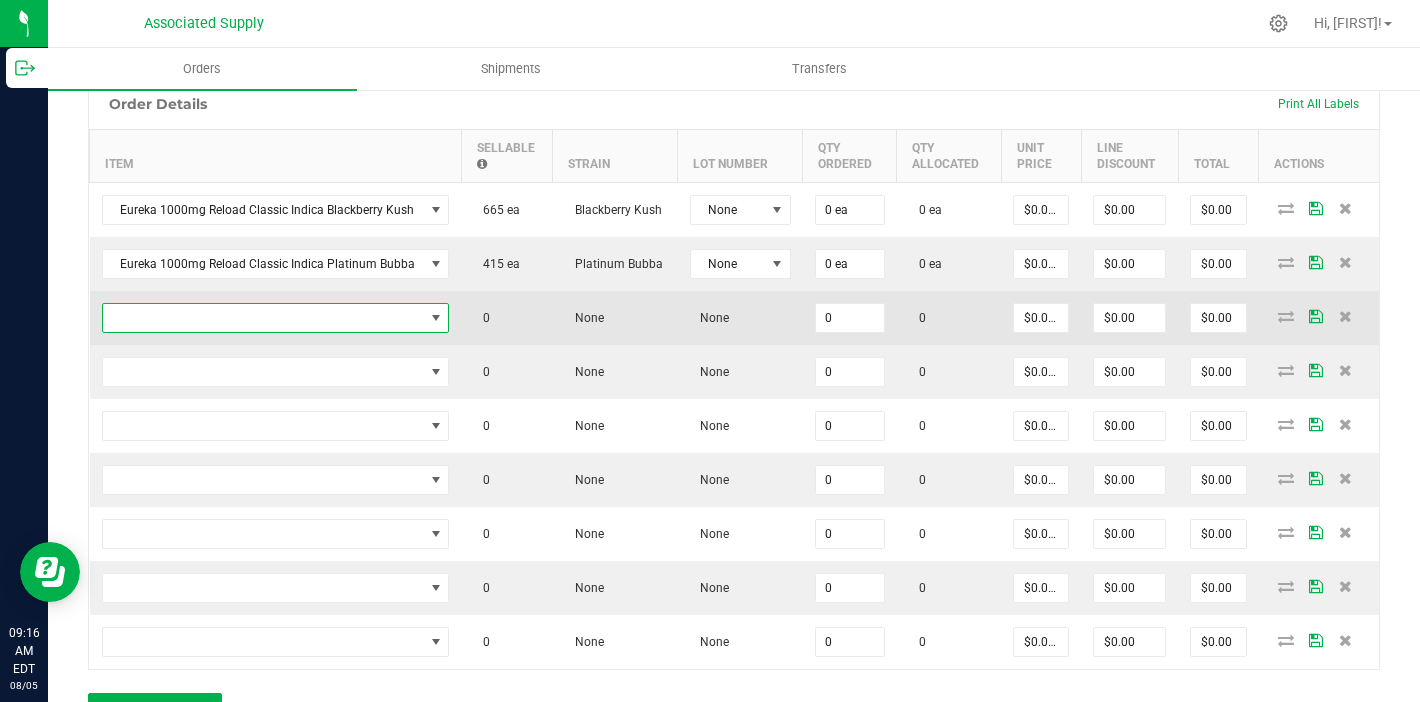 click at bounding box center (263, 318) 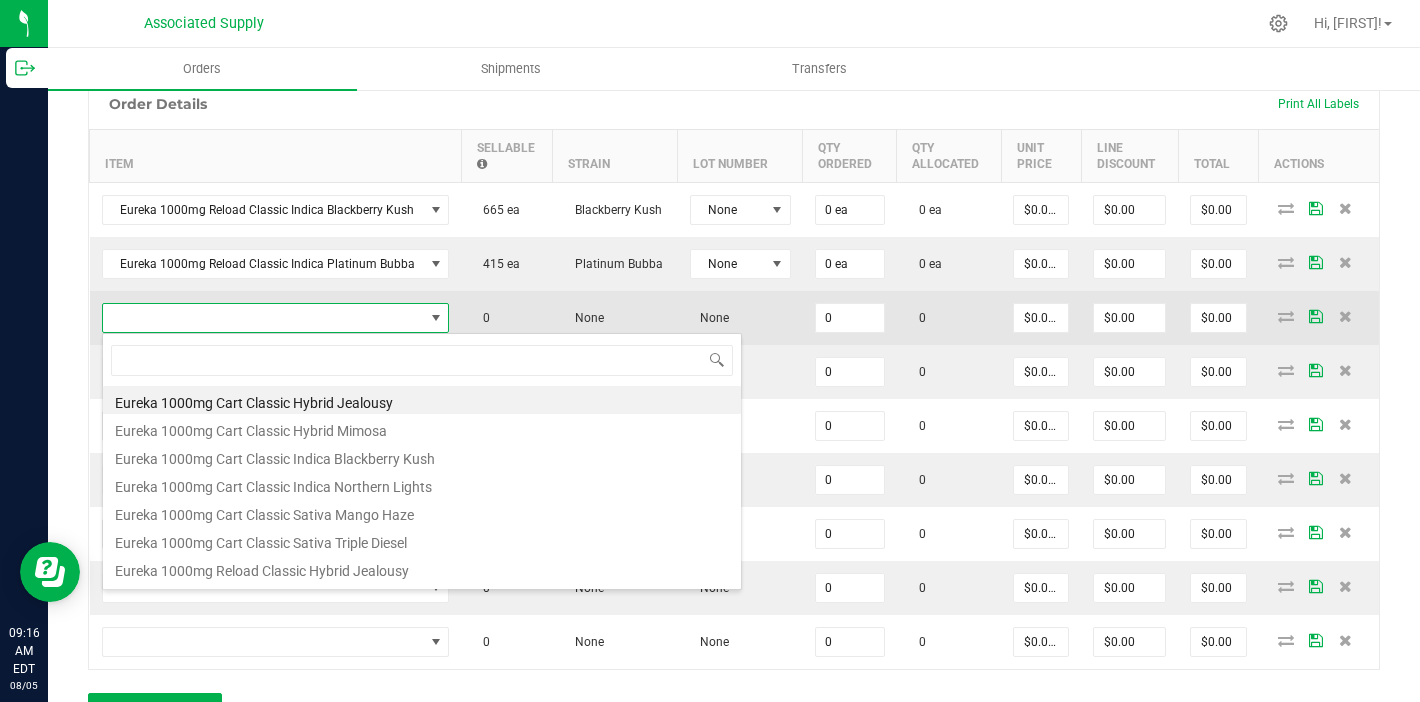 scroll, scrollTop: 99970, scrollLeft: 99658, axis: both 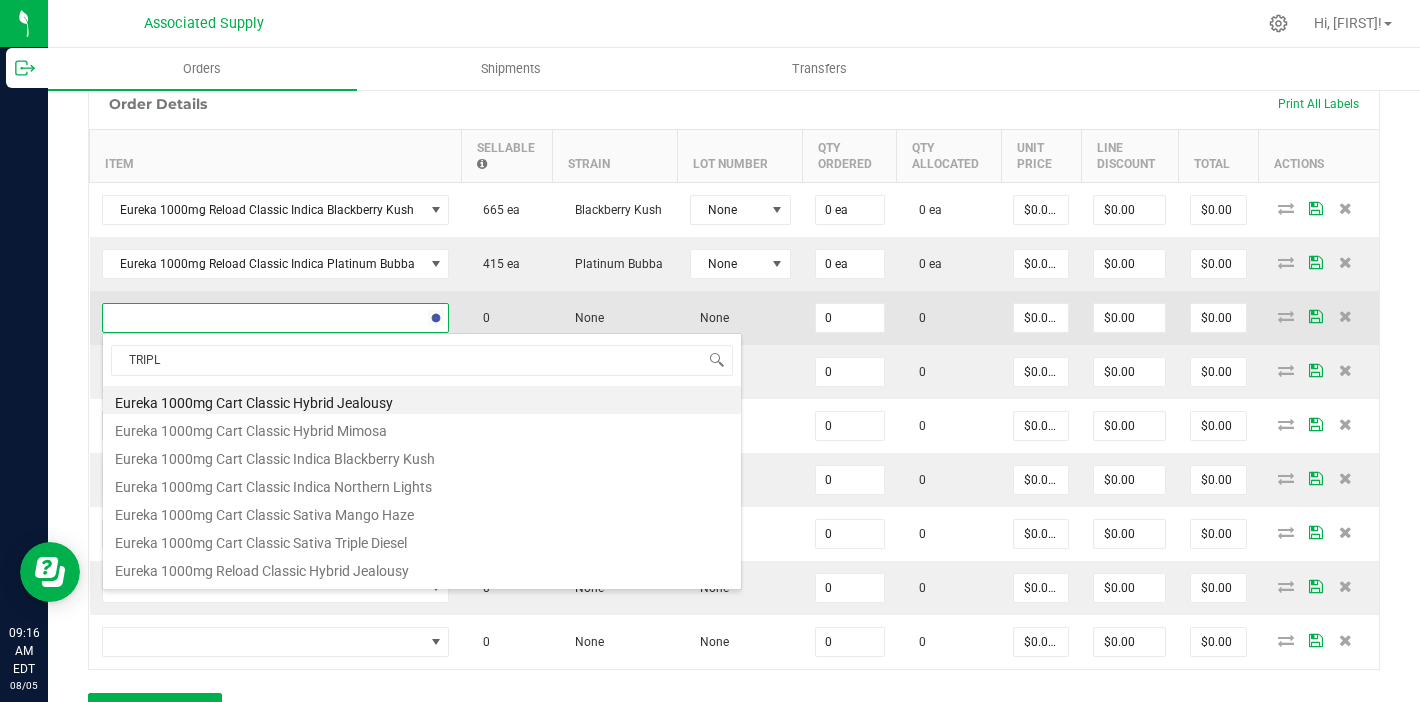 type on "TRIPLE" 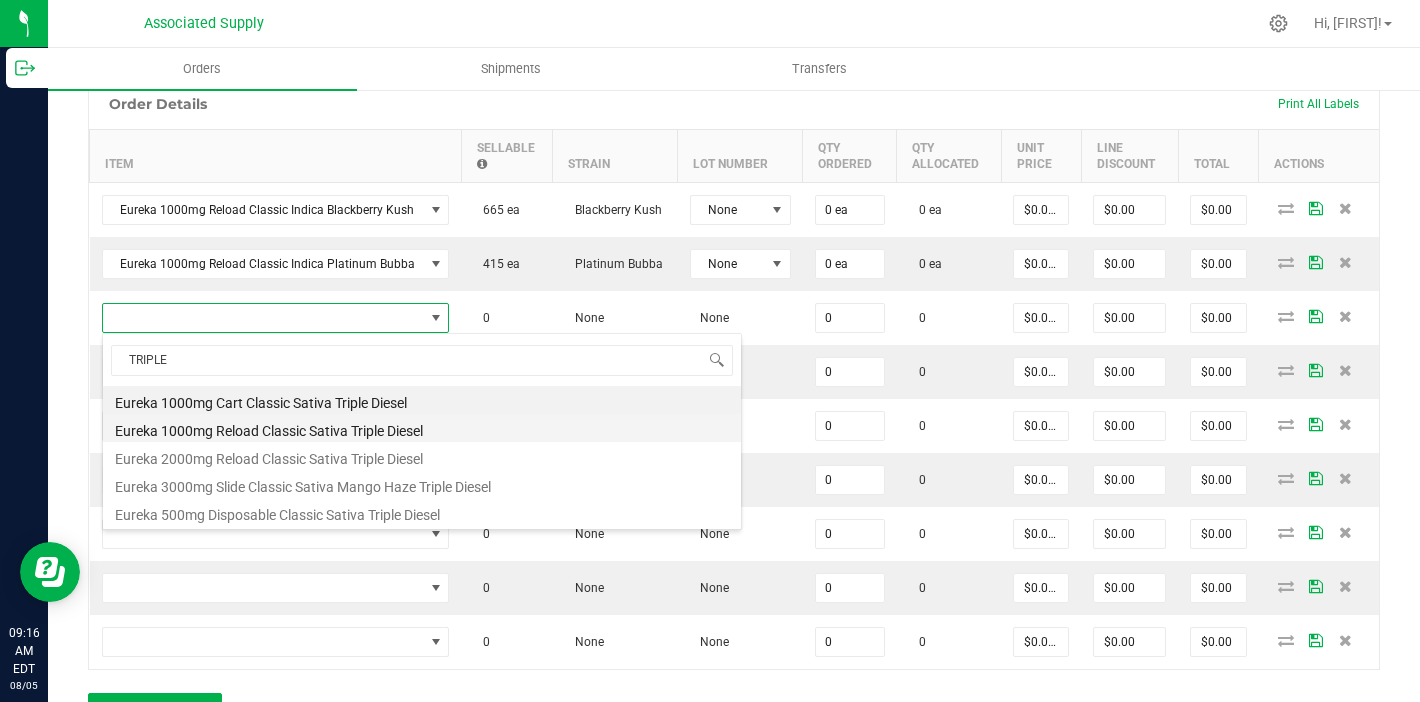 click on "Eureka 1000mg Reload Classic Sativa Triple Diesel" at bounding box center (422, 428) 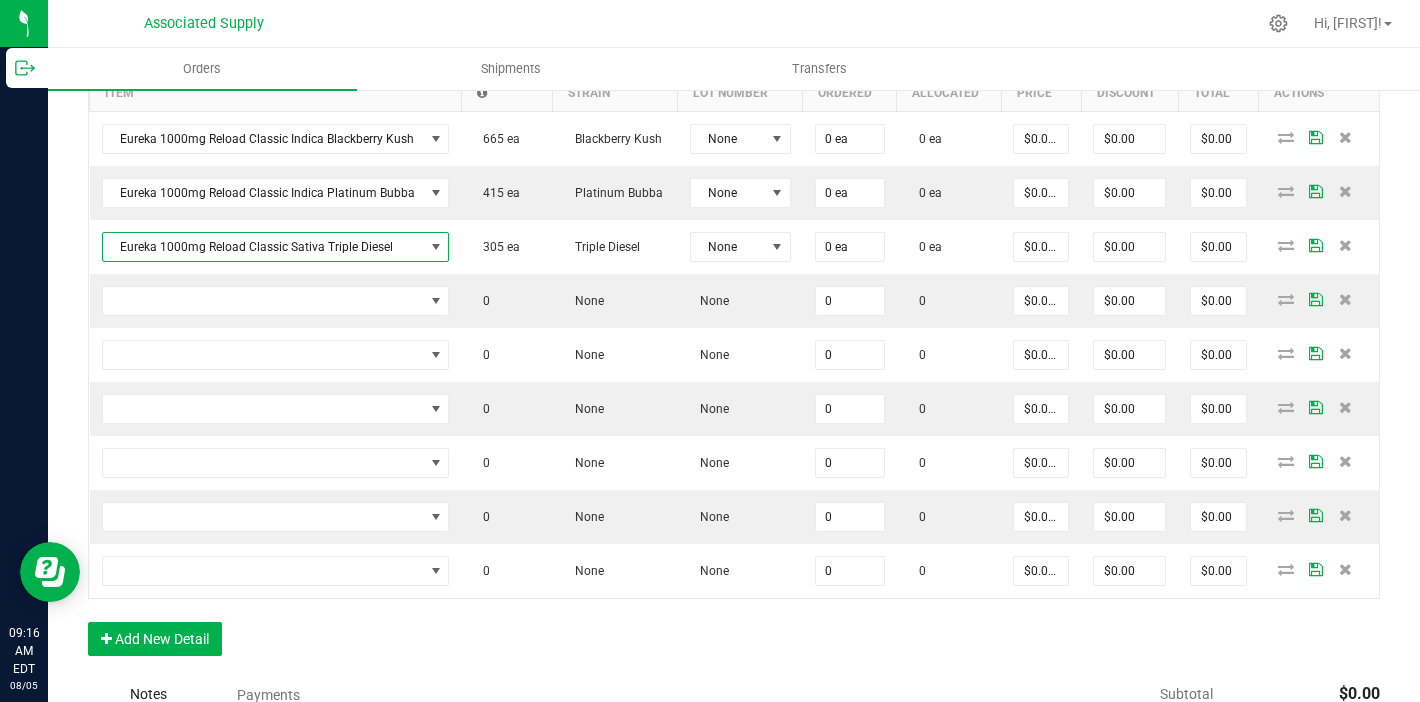 scroll, scrollTop: 614, scrollLeft: 0, axis: vertical 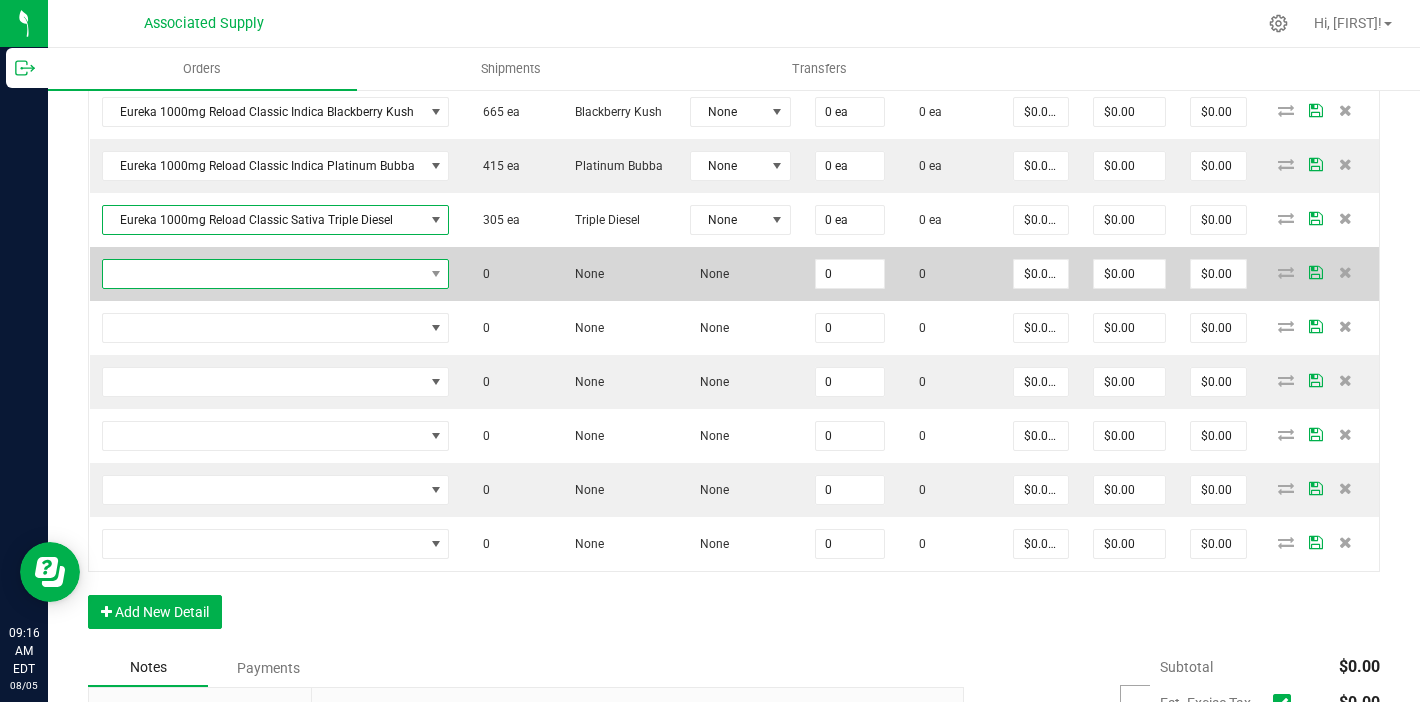 click at bounding box center [263, 274] 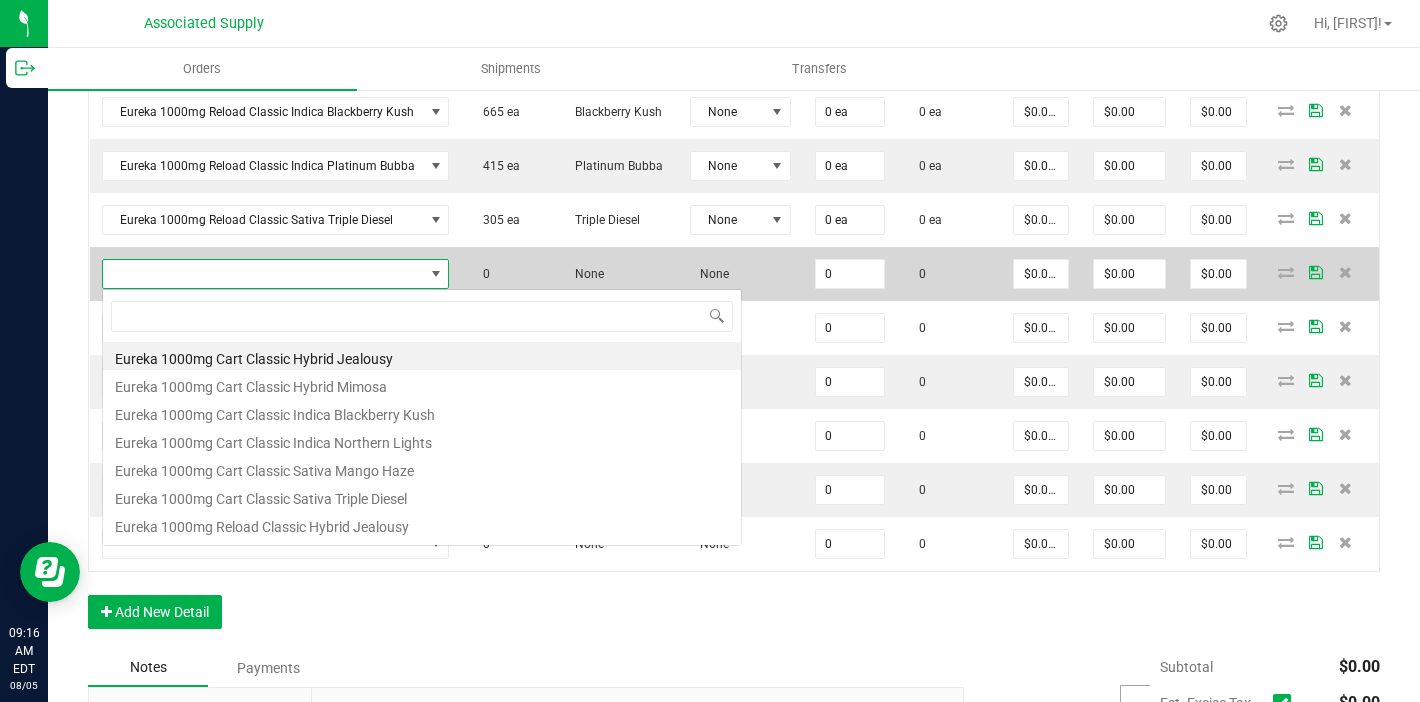 scroll, scrollTop: 99970, scrollLeft: 99658, axis: both 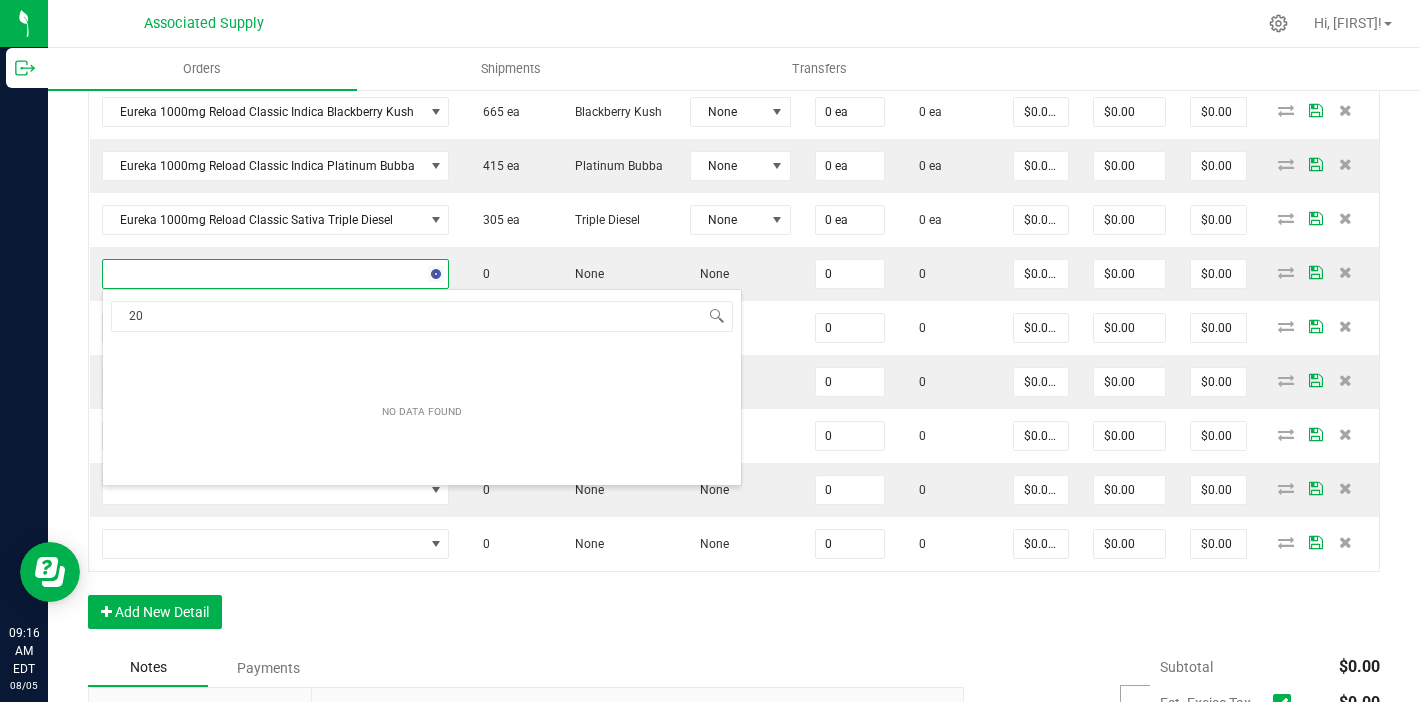 type on "2" 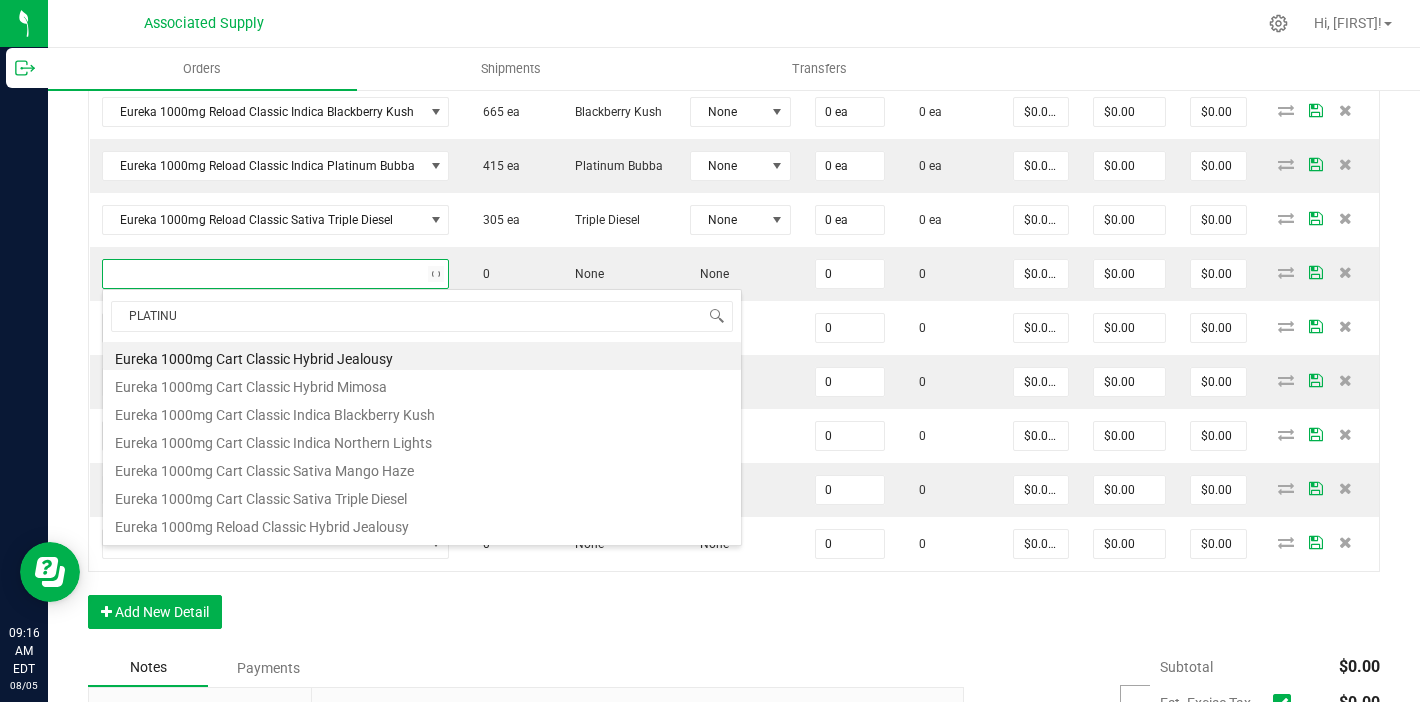 type on "PLATINUM" 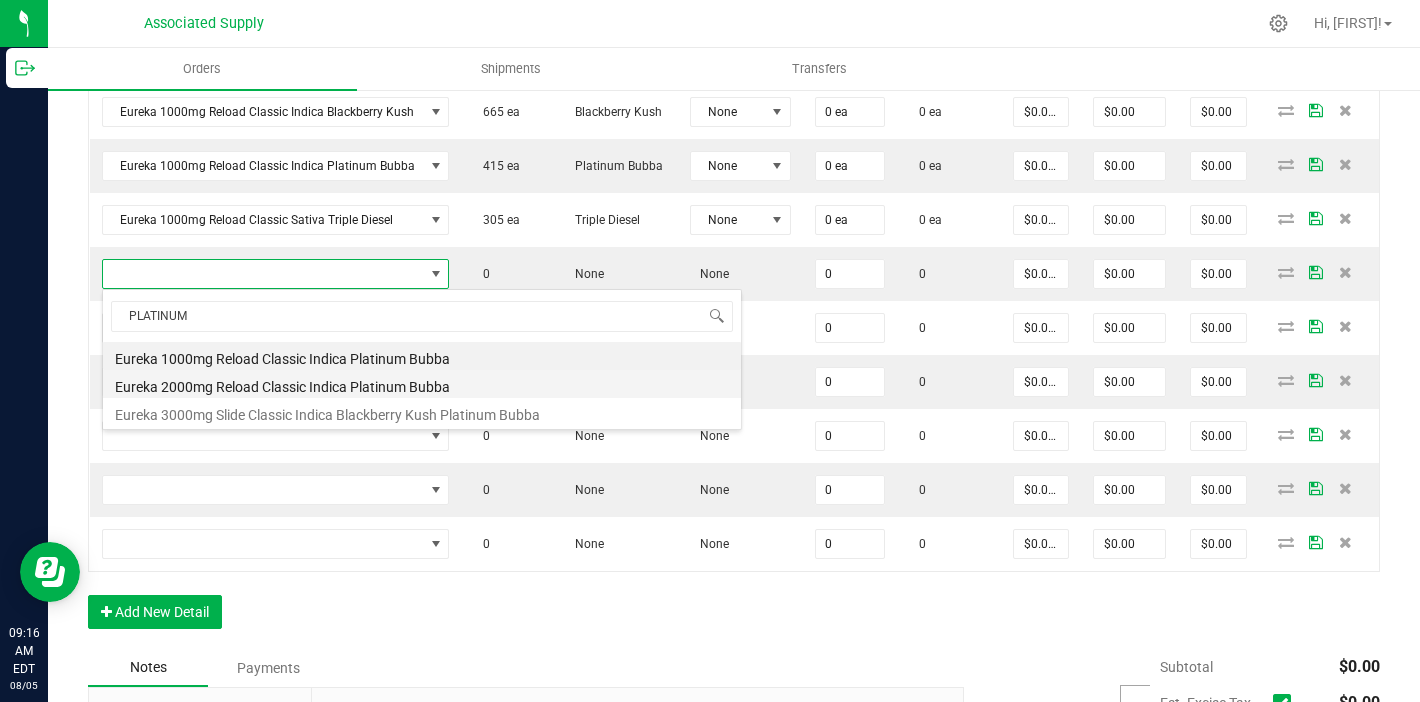 click on "Eureka 2000mg Reload Classic Indica Platinum Bubba" at bounding box center [422, 384] 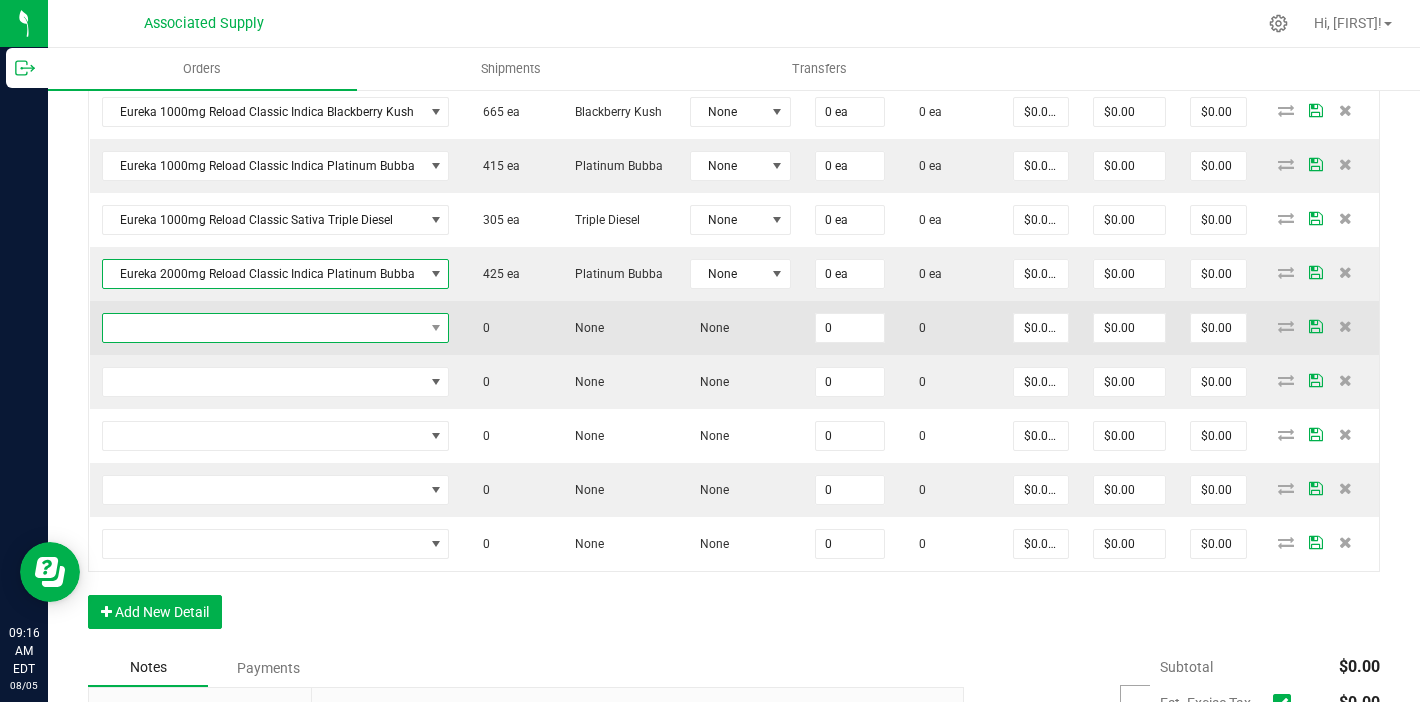 click at bounding box center [263, 328] 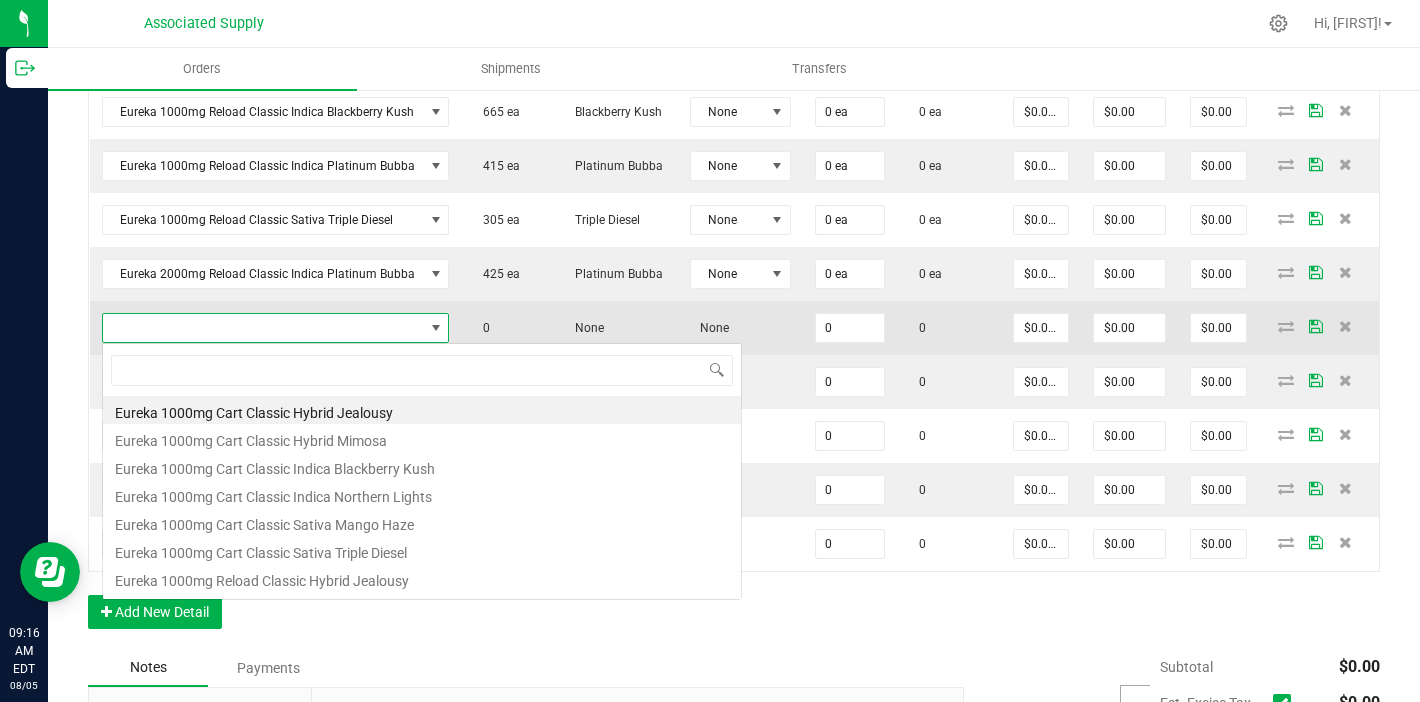 scroll, scrollTop: 99970, scrollLeft: 99658, axis: both 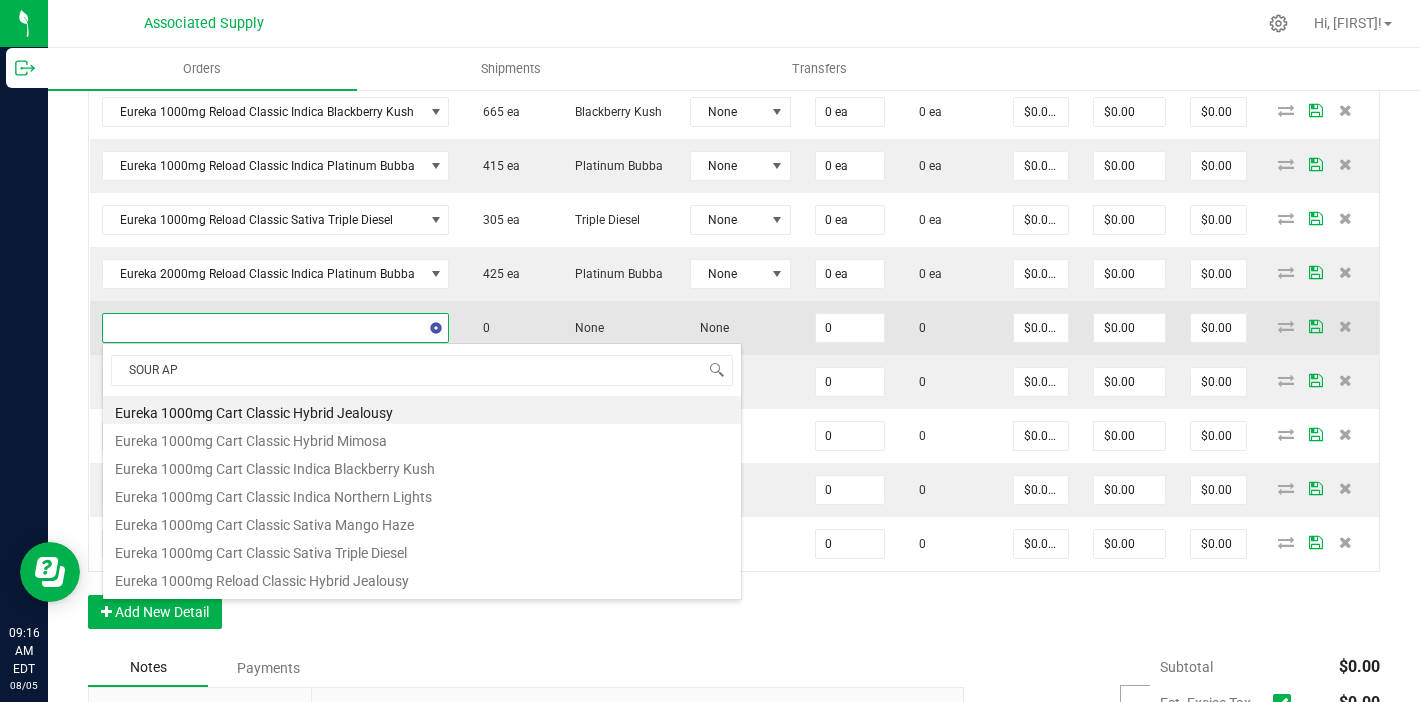 type on "SOUR APP" 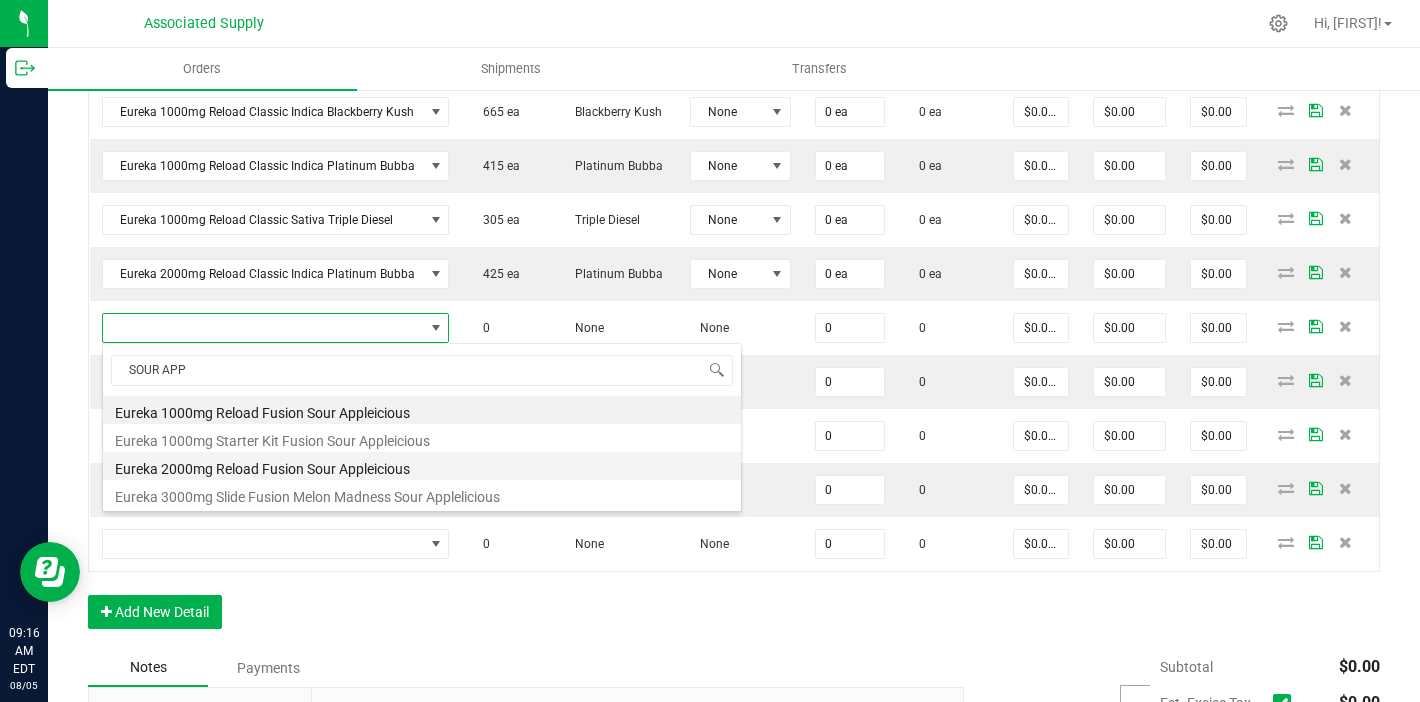 click on "Eureka 2000mg Reload Fusion Sour Appleicious" at bounding box center (422, 466) 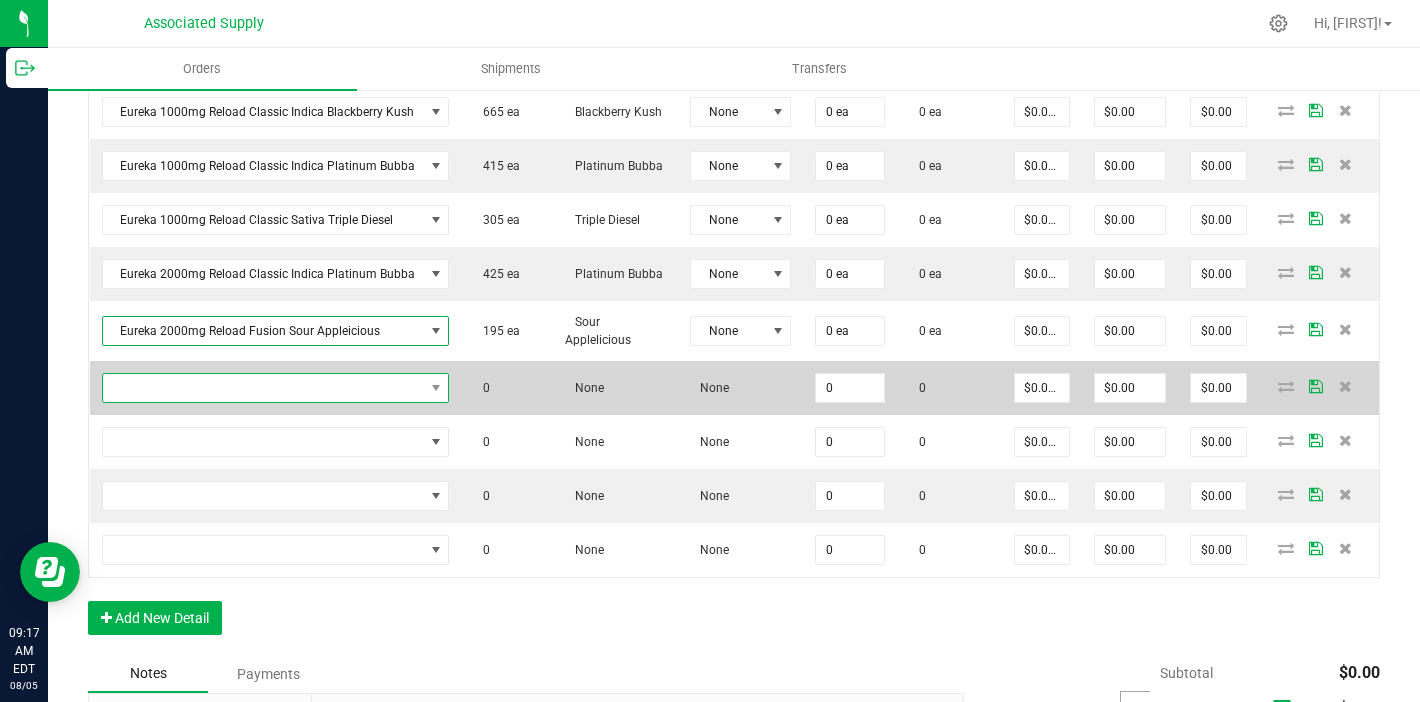 click at bounding box center [263, 388] 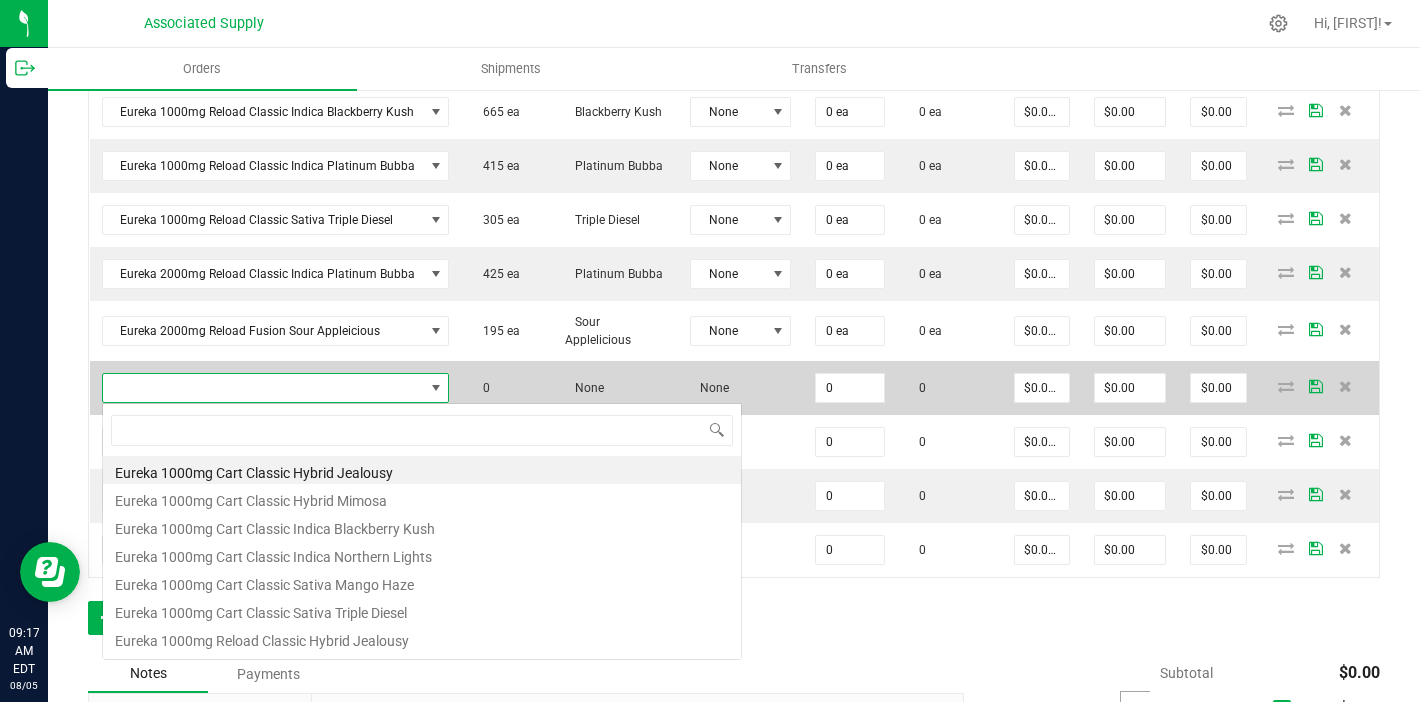 scroll, scrollTop: 99970, scrollLeft: 99658, axis: both 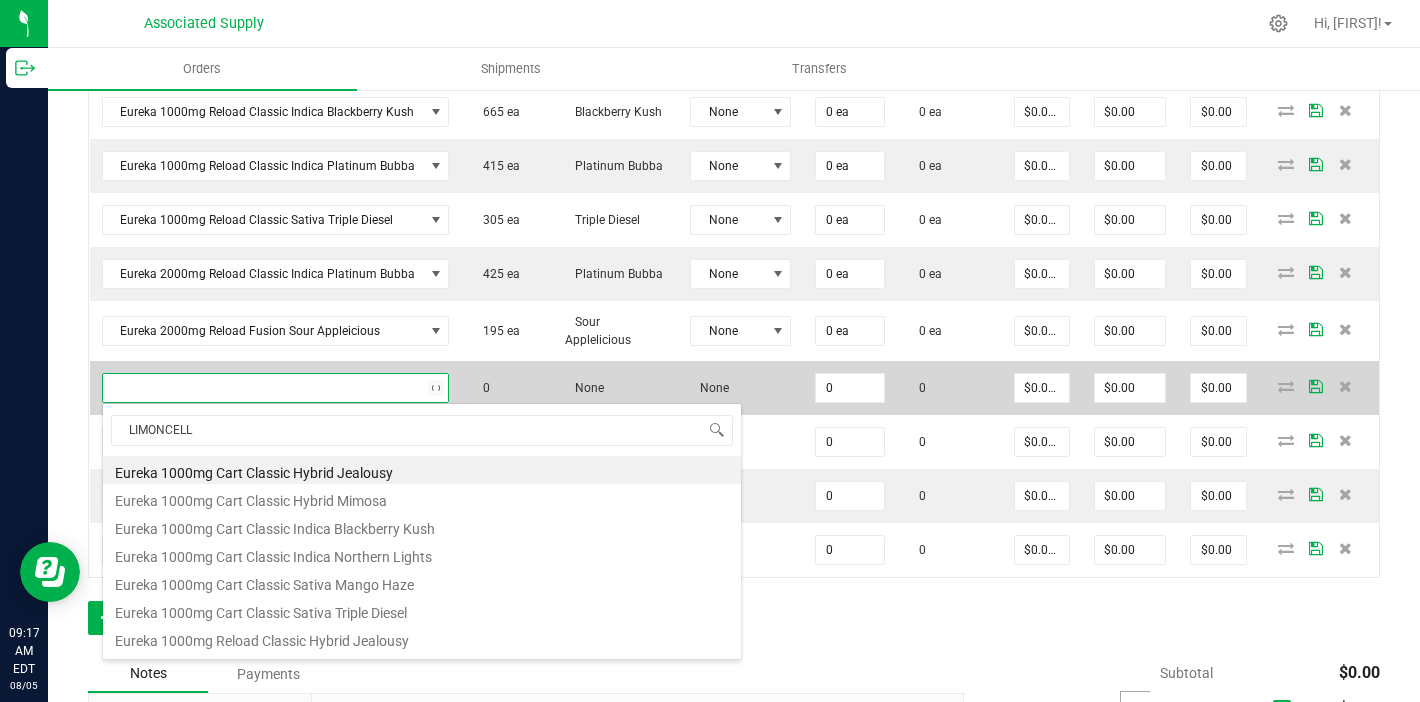 type on "LIMONCELLO" 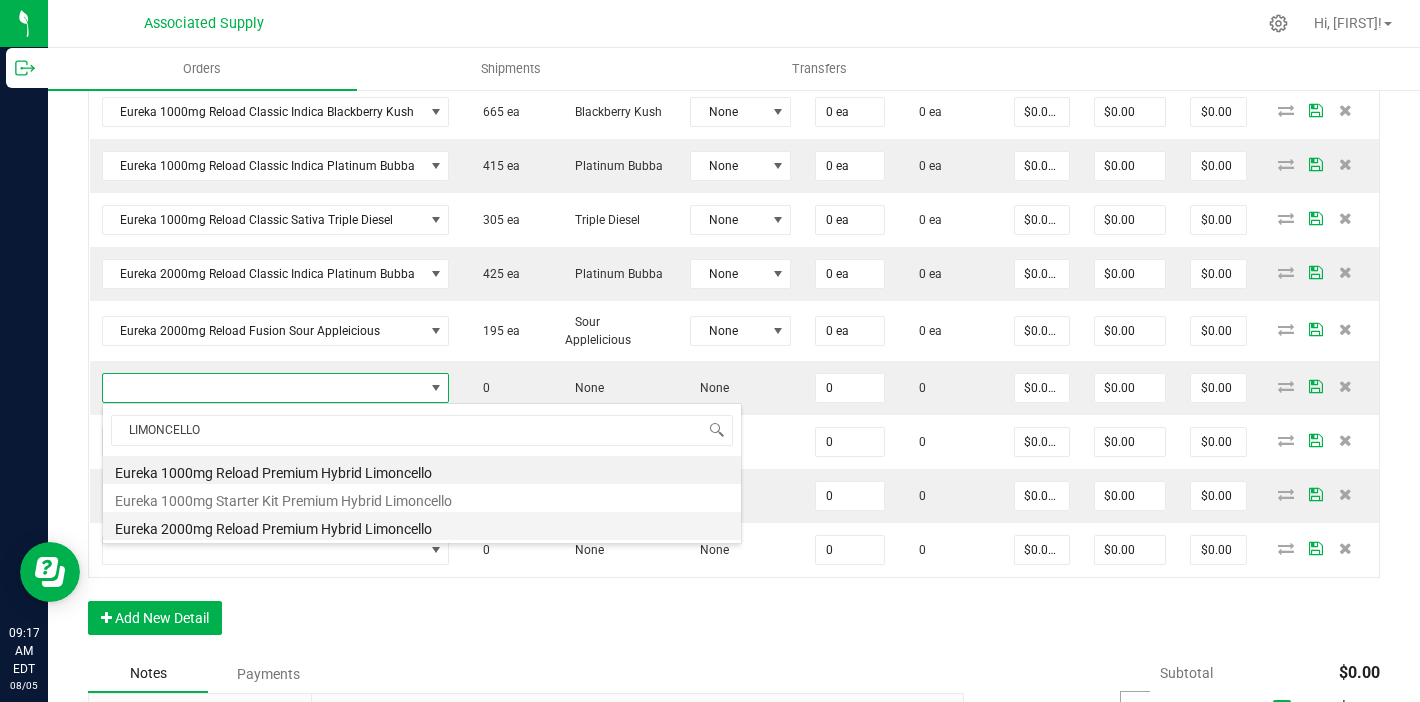 click on "Eureka 2000mg Reload Premium Hybrid Limoncello" at bounding box center [422, 526] 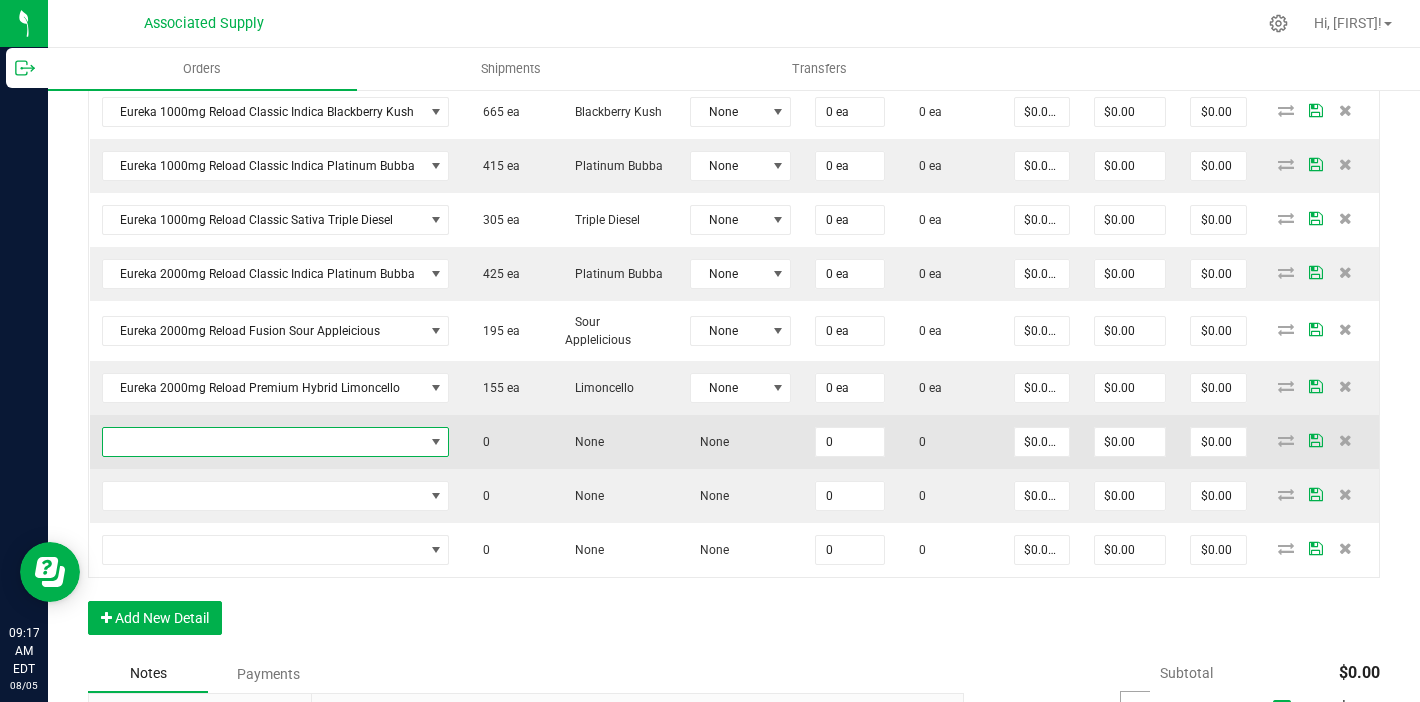click at bounding box center [263, 442] 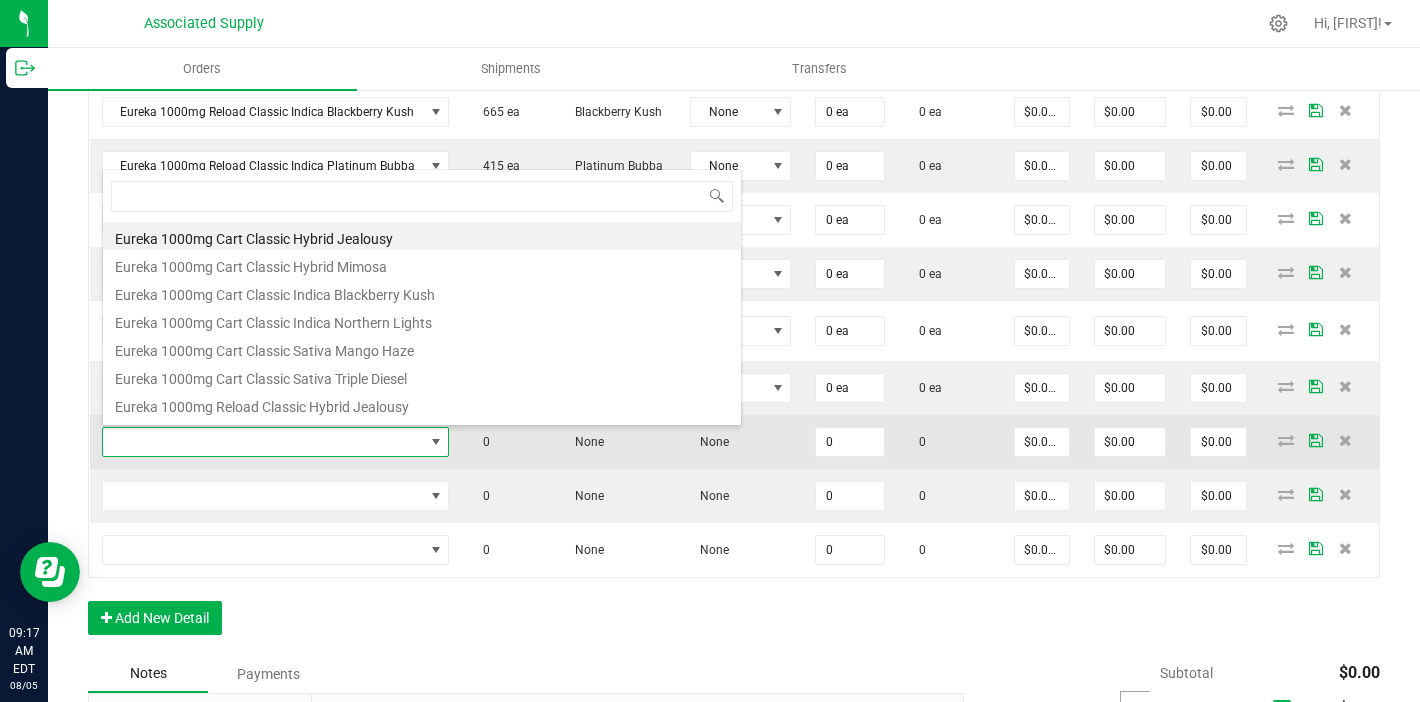 scroll, scrollTop: 99970, scrollLeft: 99658, axis: both 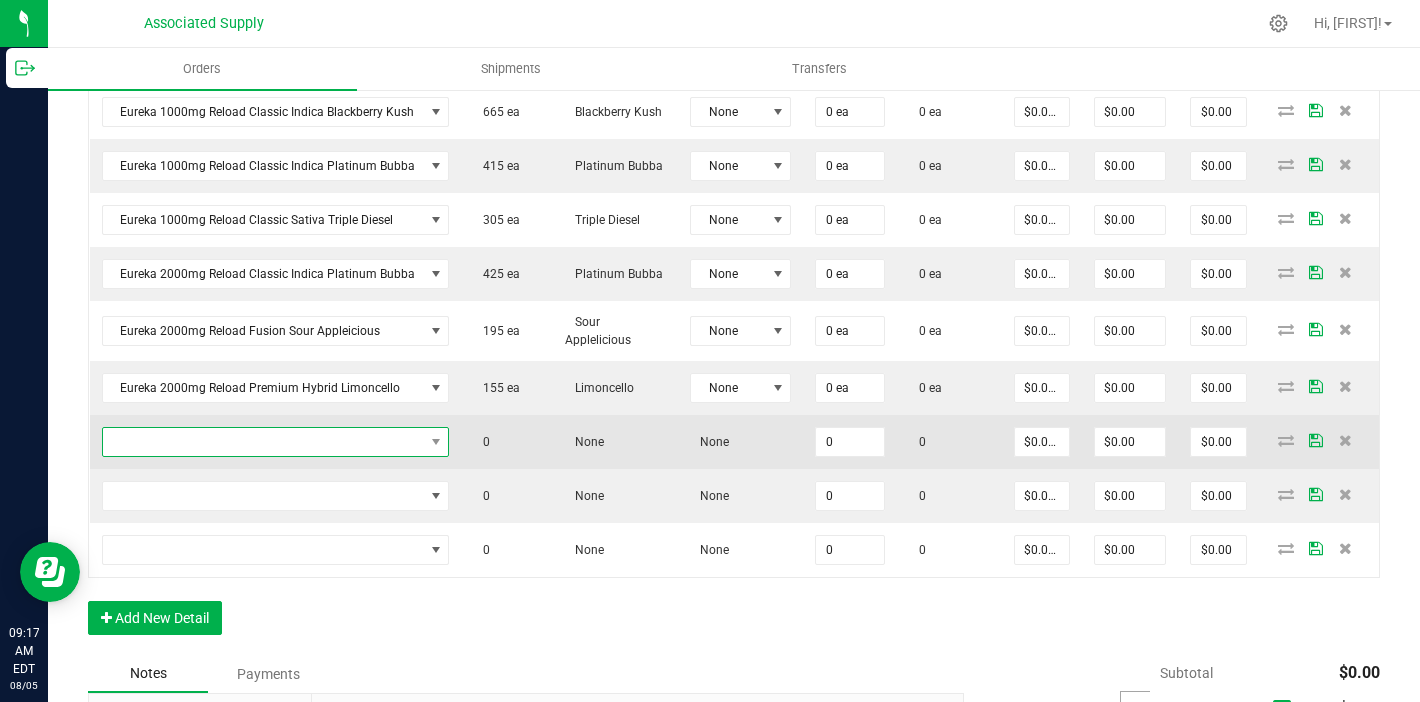 click at bounding box center (263, 442) 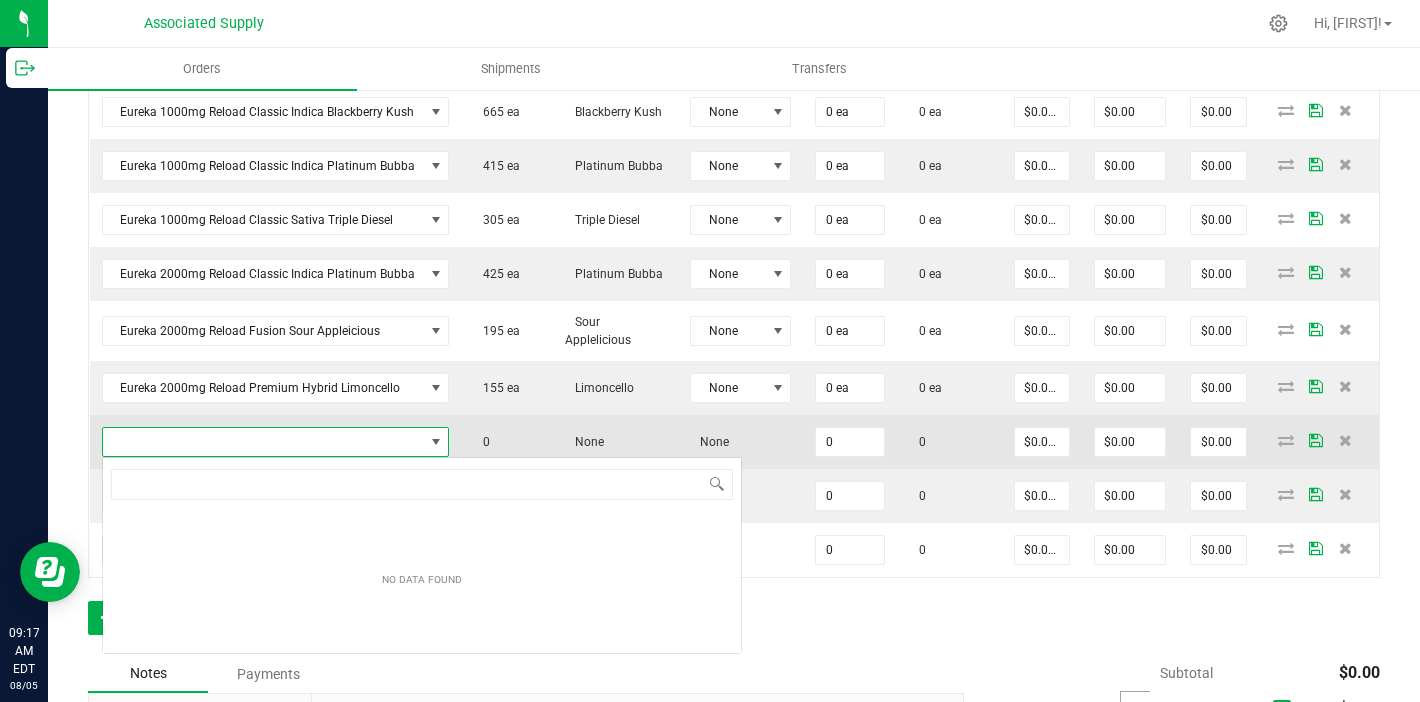 scroll, scrollTop: 99970, scrollLeft: 99658, axis: both 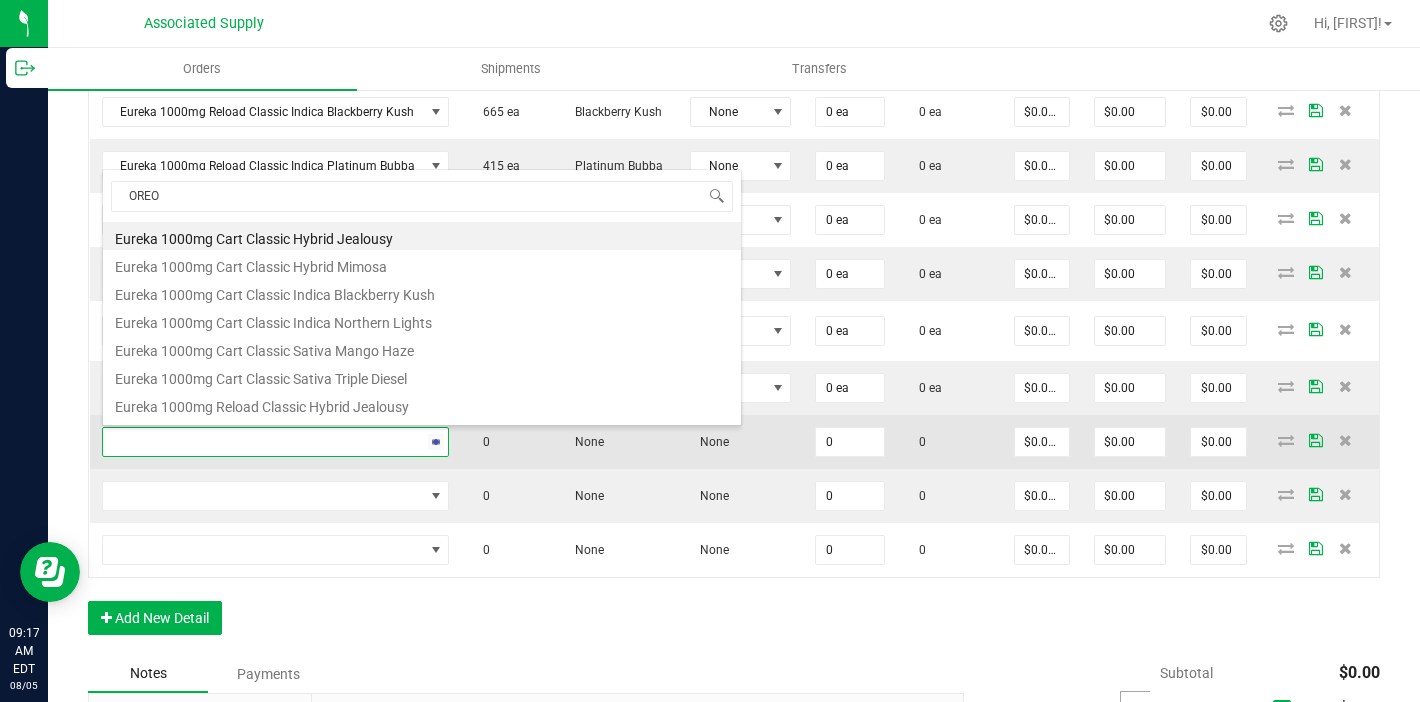 type on "OREOZ" 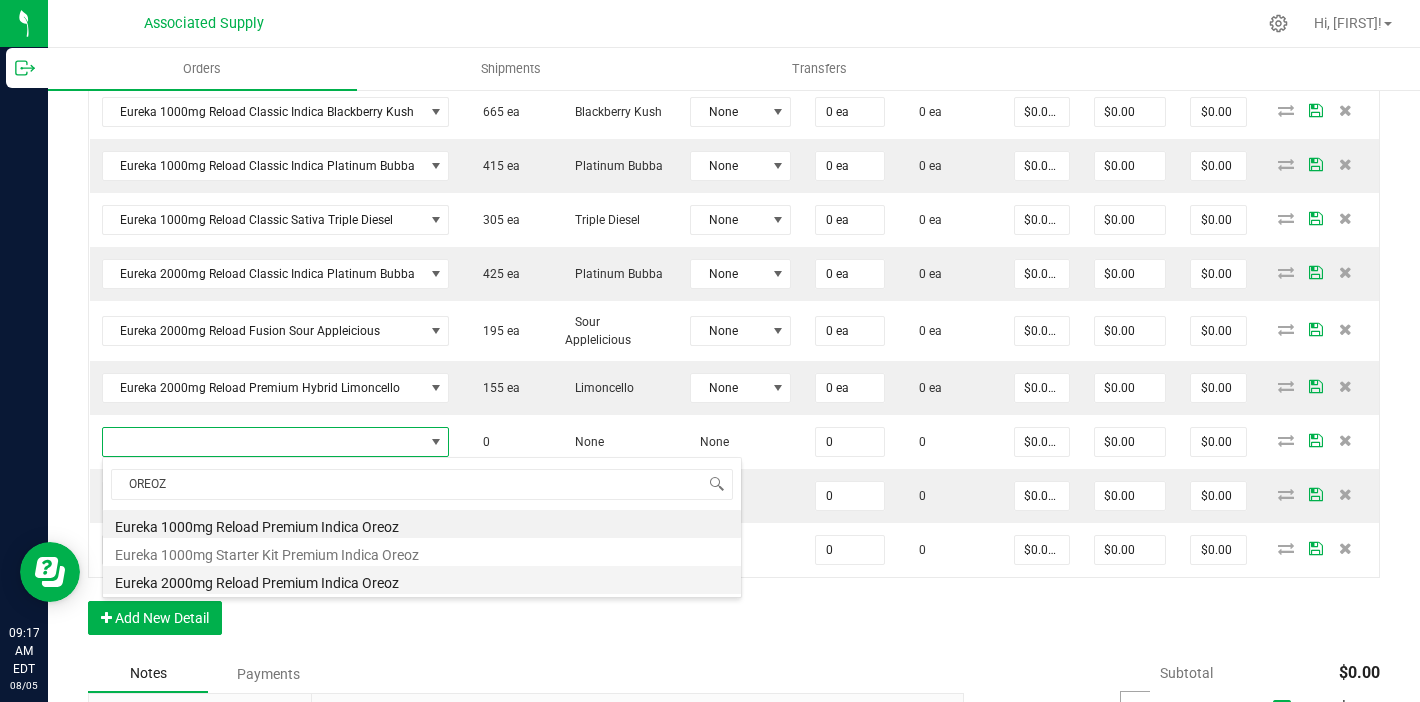 click on "Eureka 2000mg Reload Premium Indica Oreoz" at bounding box center [422, 580] 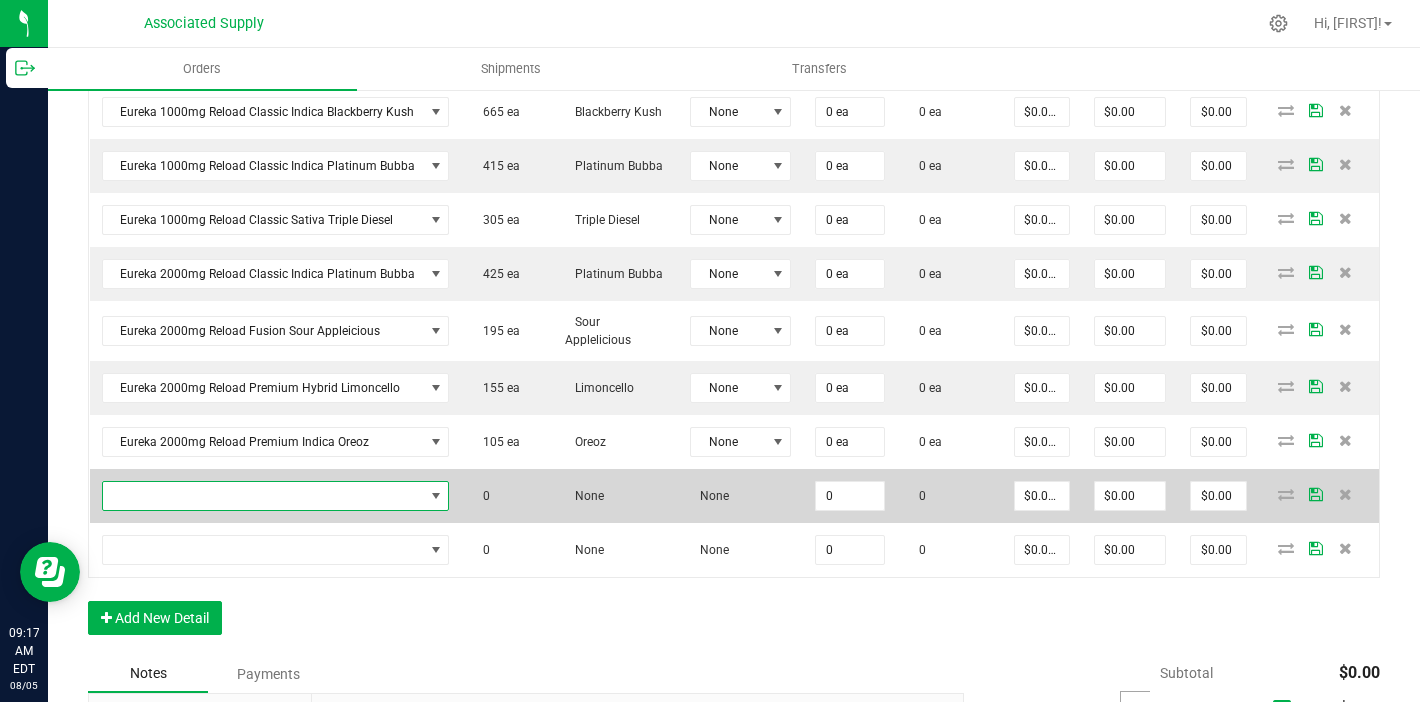 click at bounding box center (263, 496) 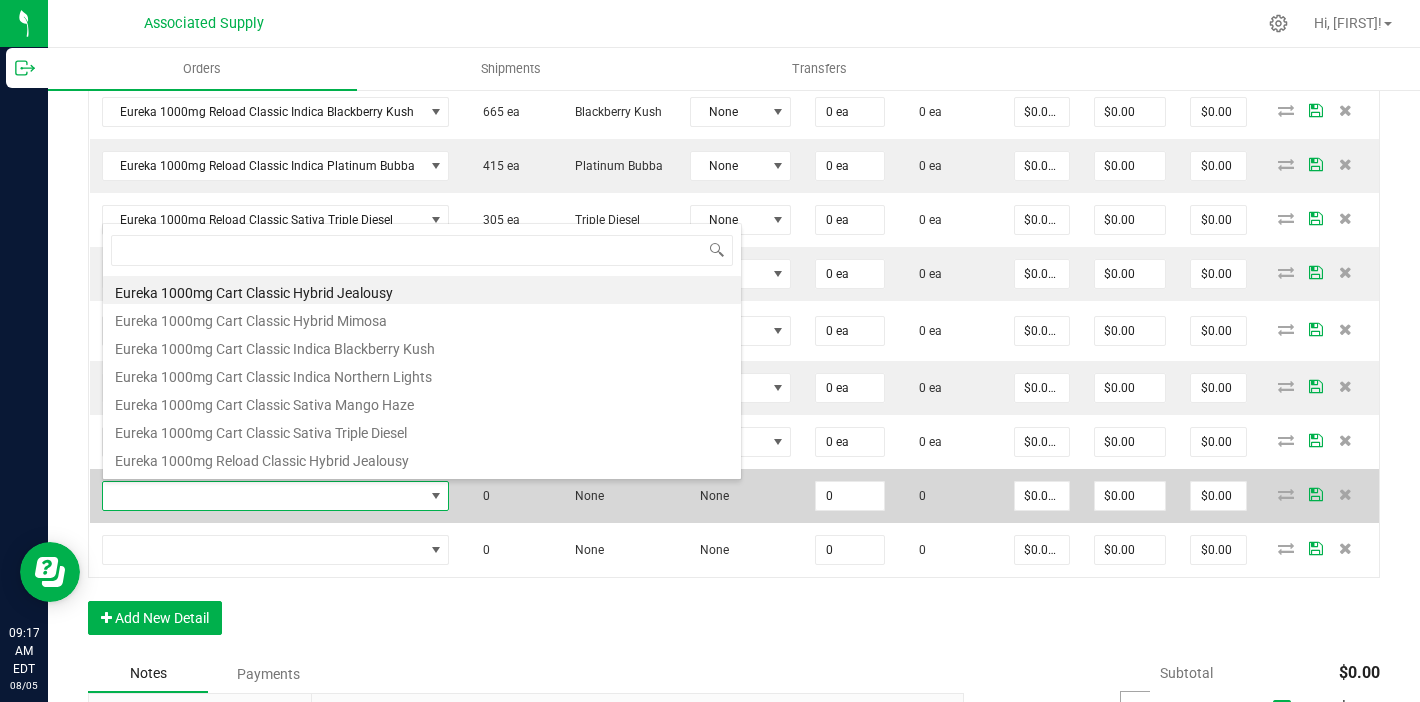 scroll, scrollTop: 99970, scrollLeft: 99658, axis: both 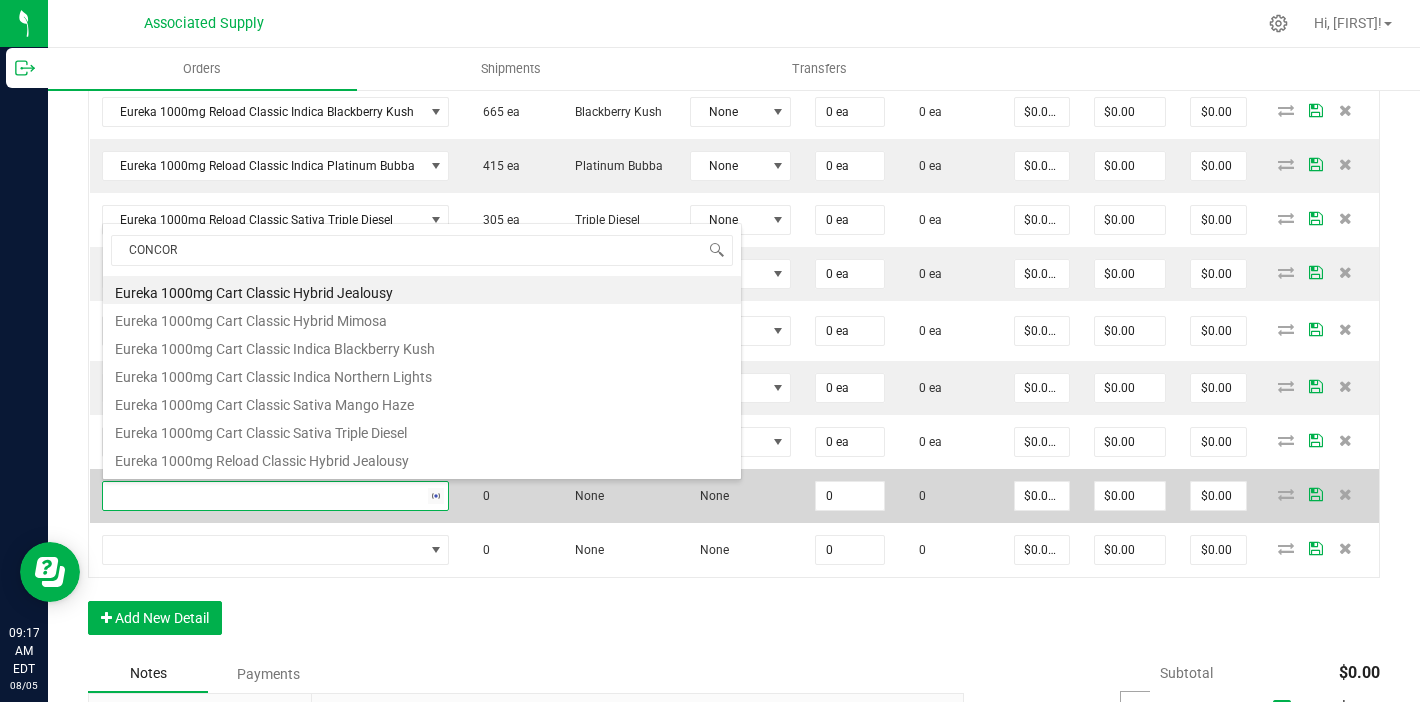 type on "CONCORD" 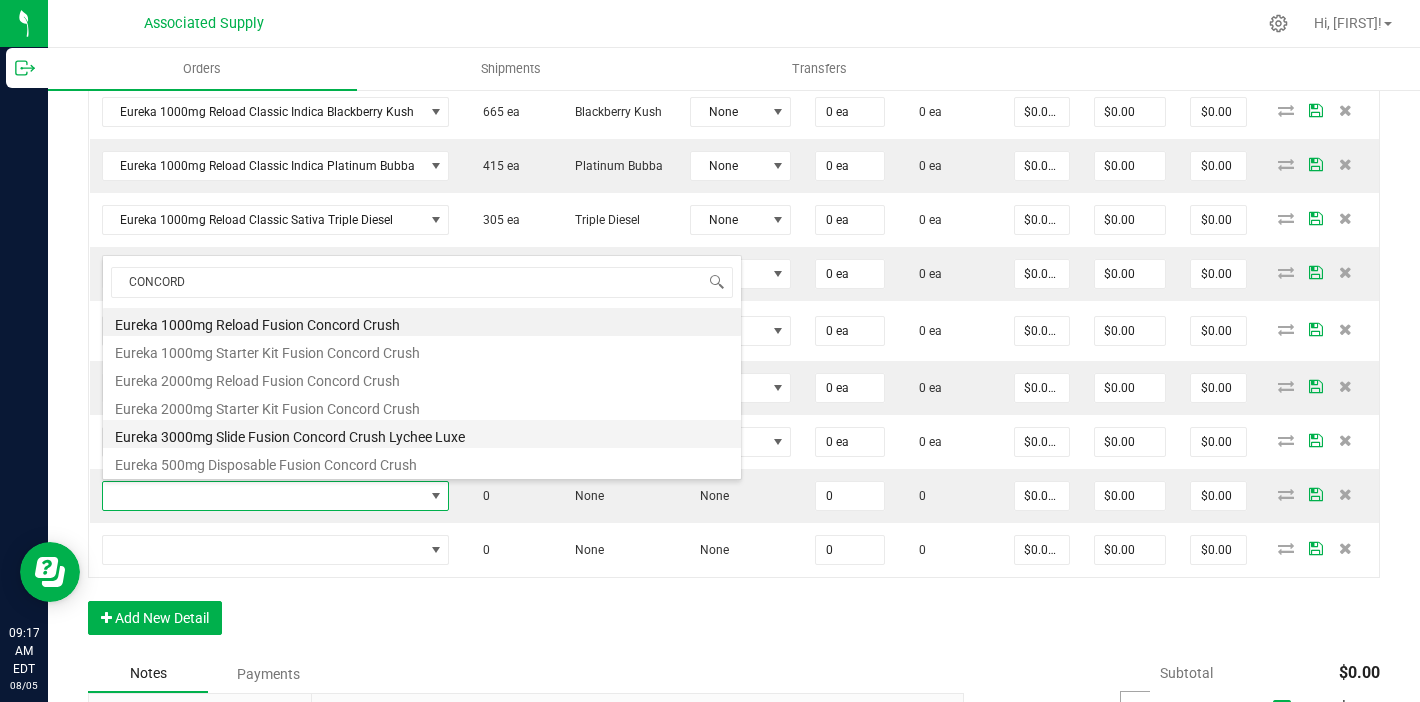 click on "Eureka 3000mg Slide Fusion Concord Crush Lychee Luxe" at bounding box center [422, 434] 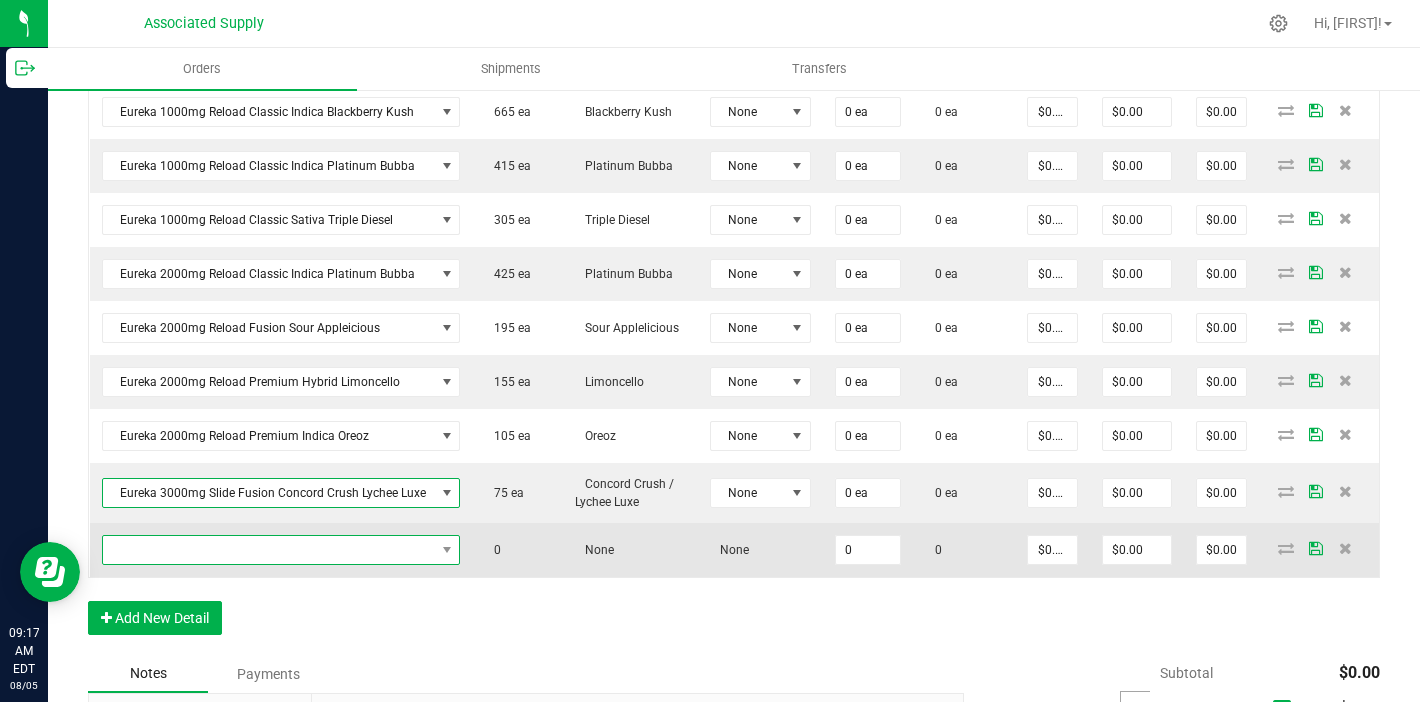 click at bounding box center (269, 550) 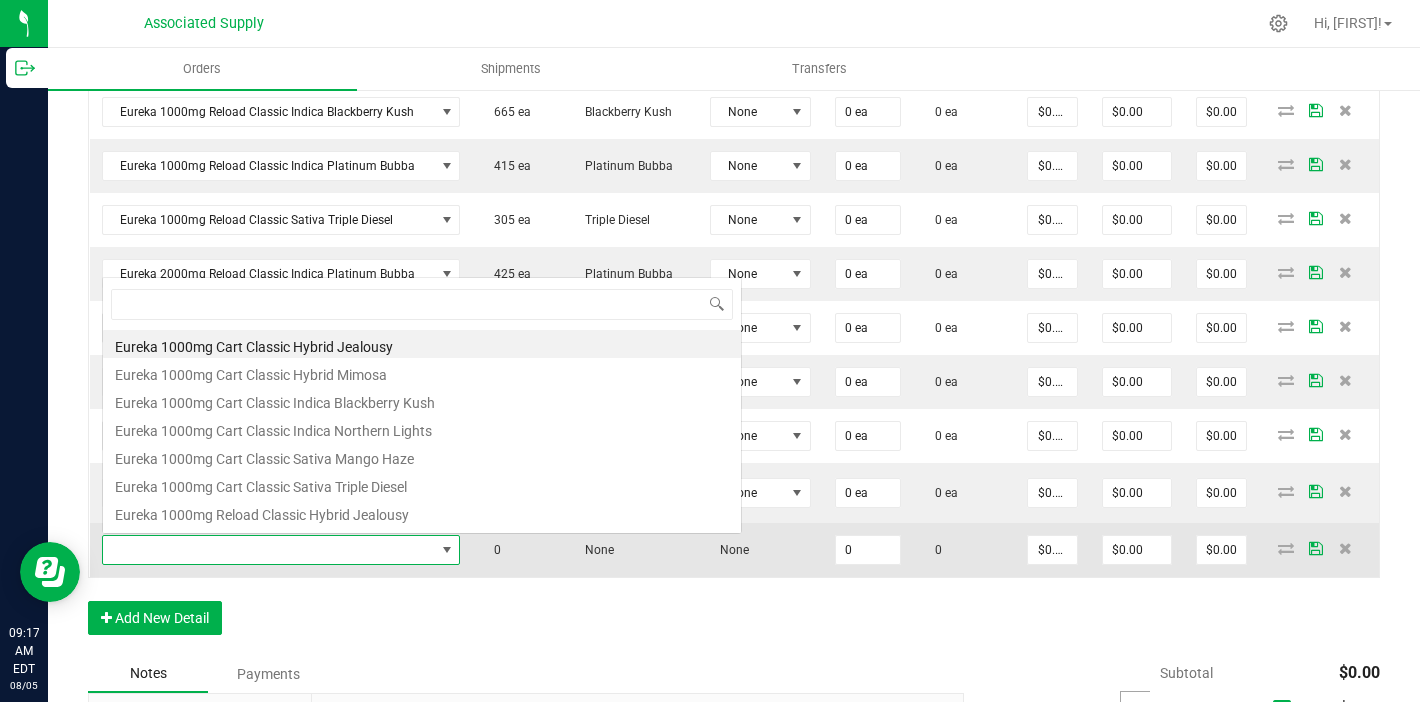 scroll, scrollTop: 0, scrollLeft: 0, axis: both 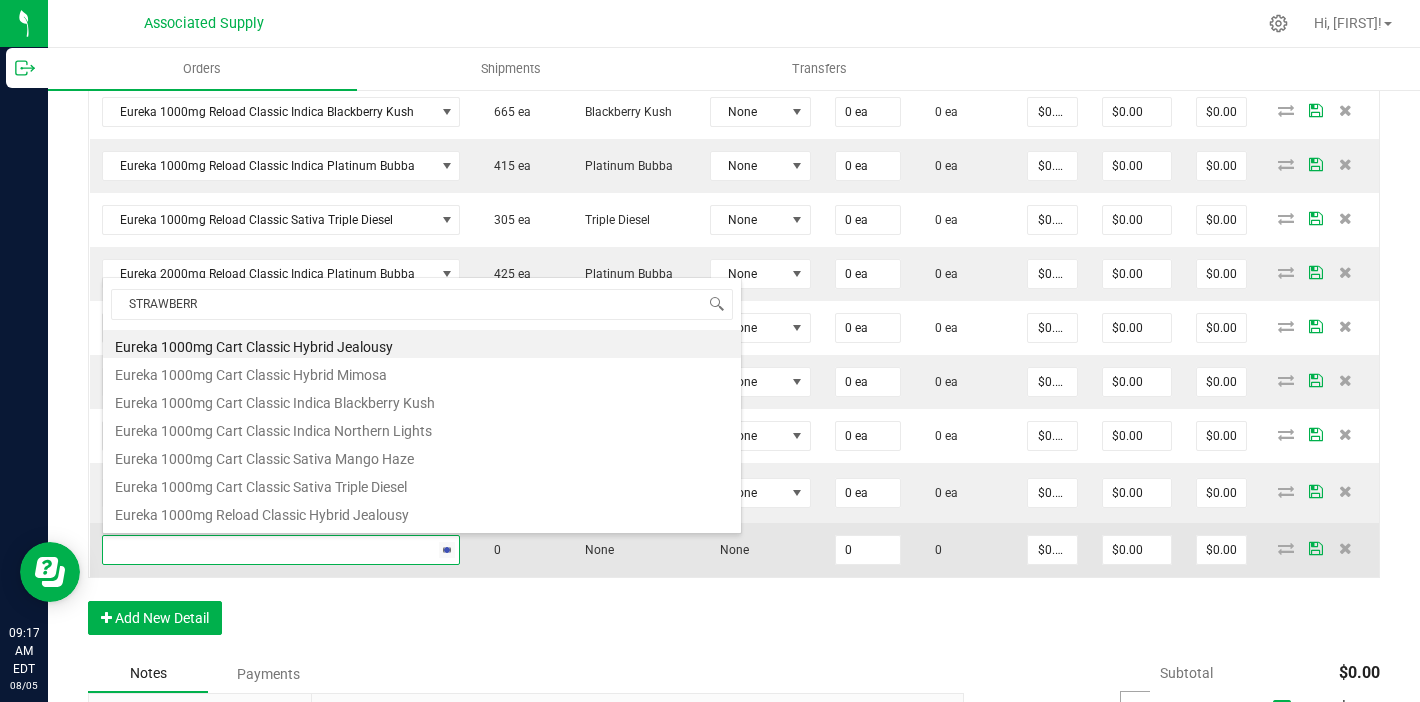 type on "STRAWBERRY" 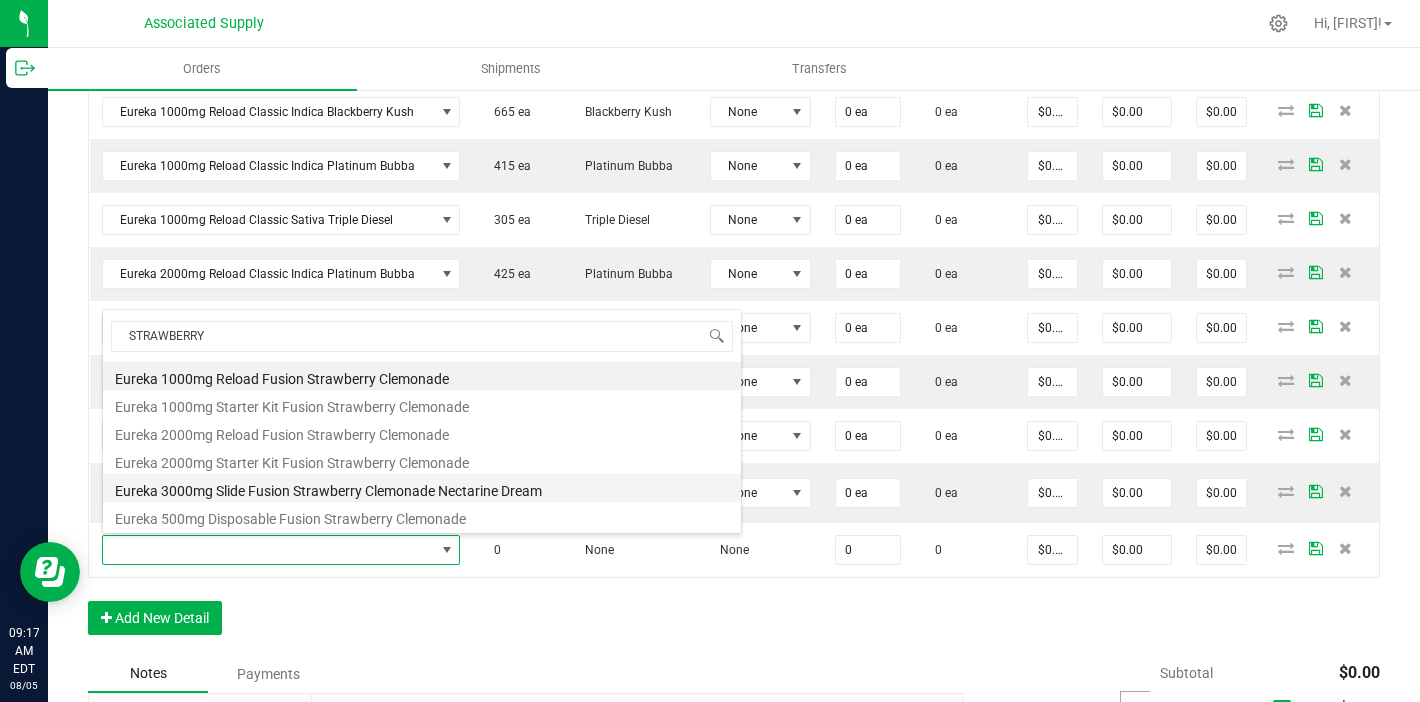 click on "Eureka 3000mg Slide Fusion Strawberry Clemonade Nectarine Dream" at bounding box center [422, 488] 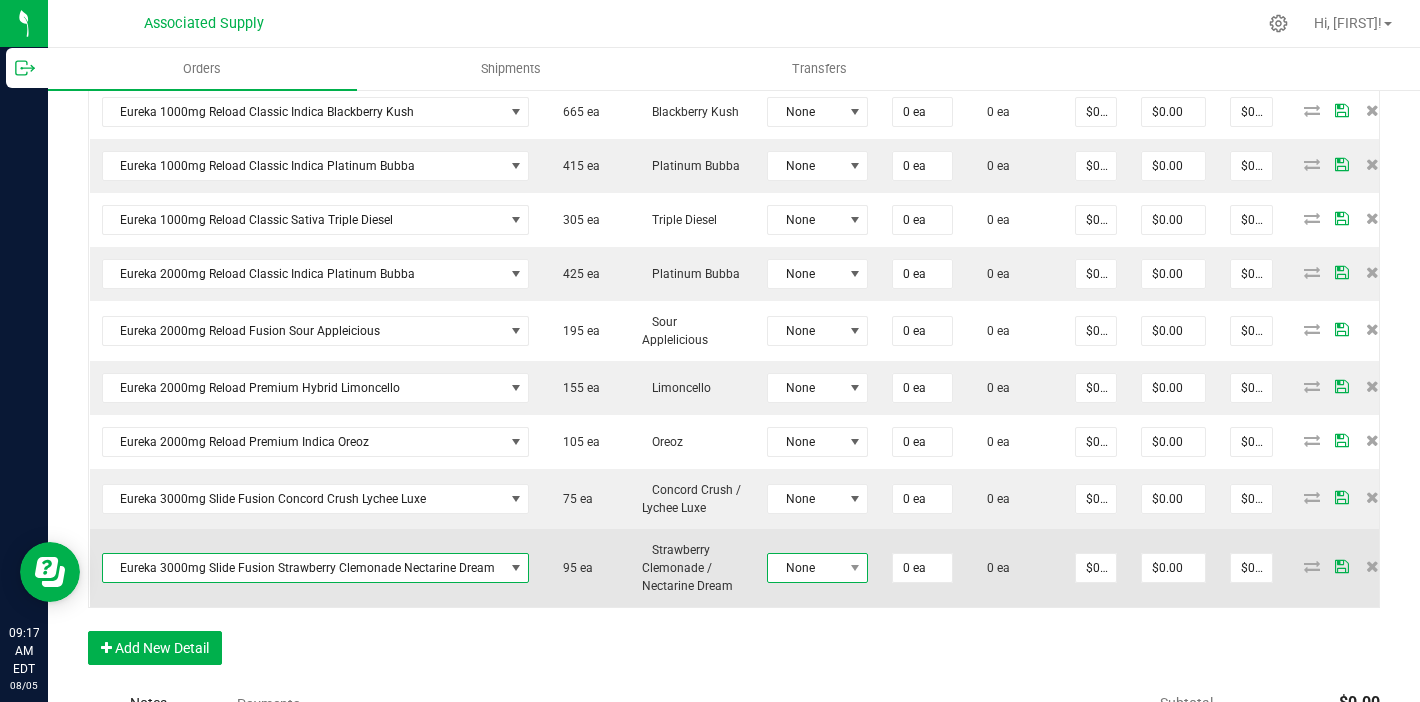 click on "None" at bounding box center [805, 568] 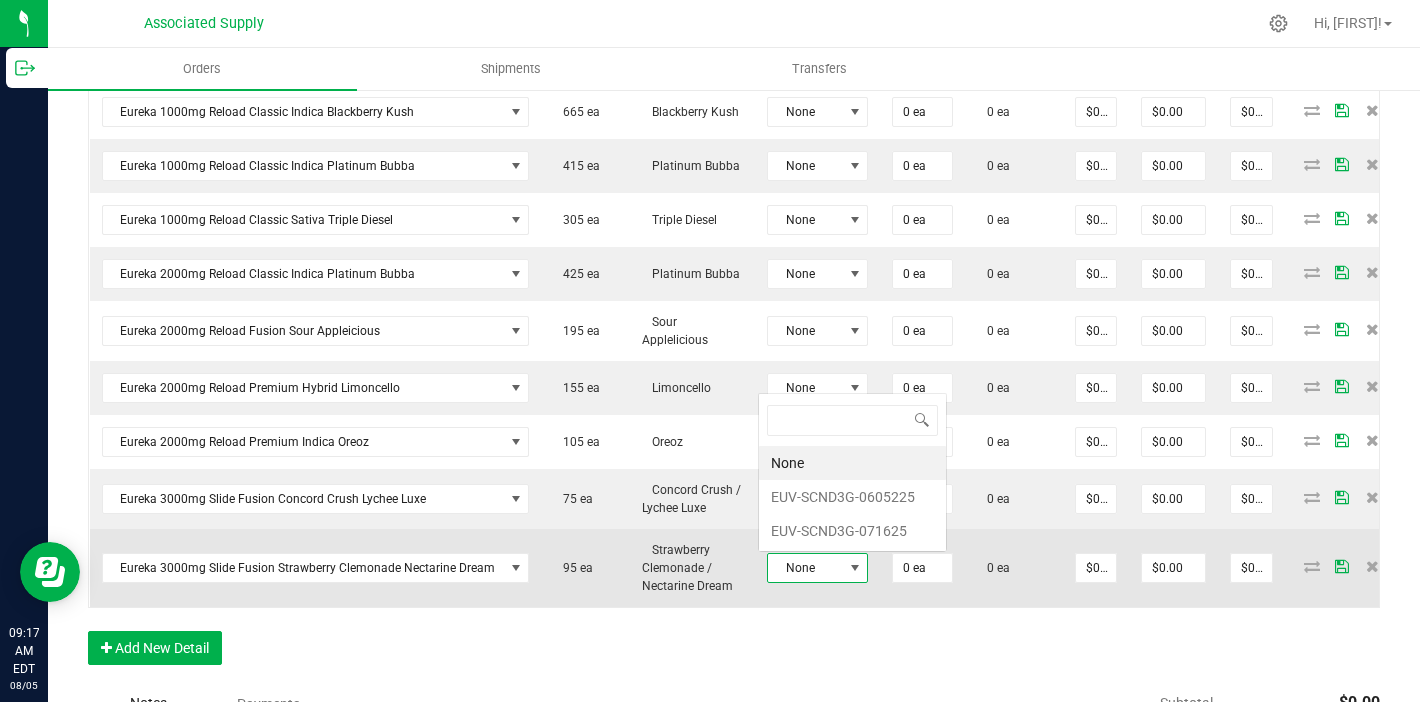 scroll, scrollTop: 0, scrollLeft: 0, axis: both 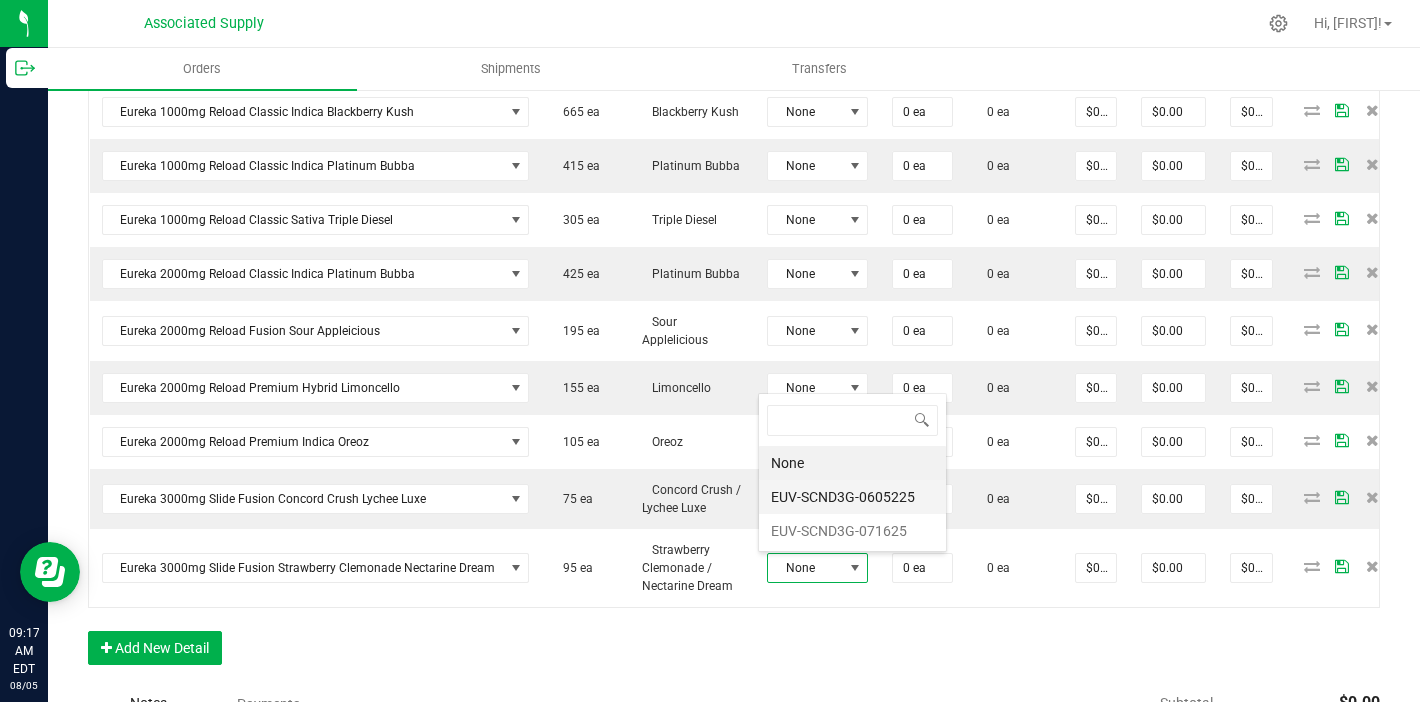 click on "EUV-SCND3G-0605225" at bounding box center (852, 497) 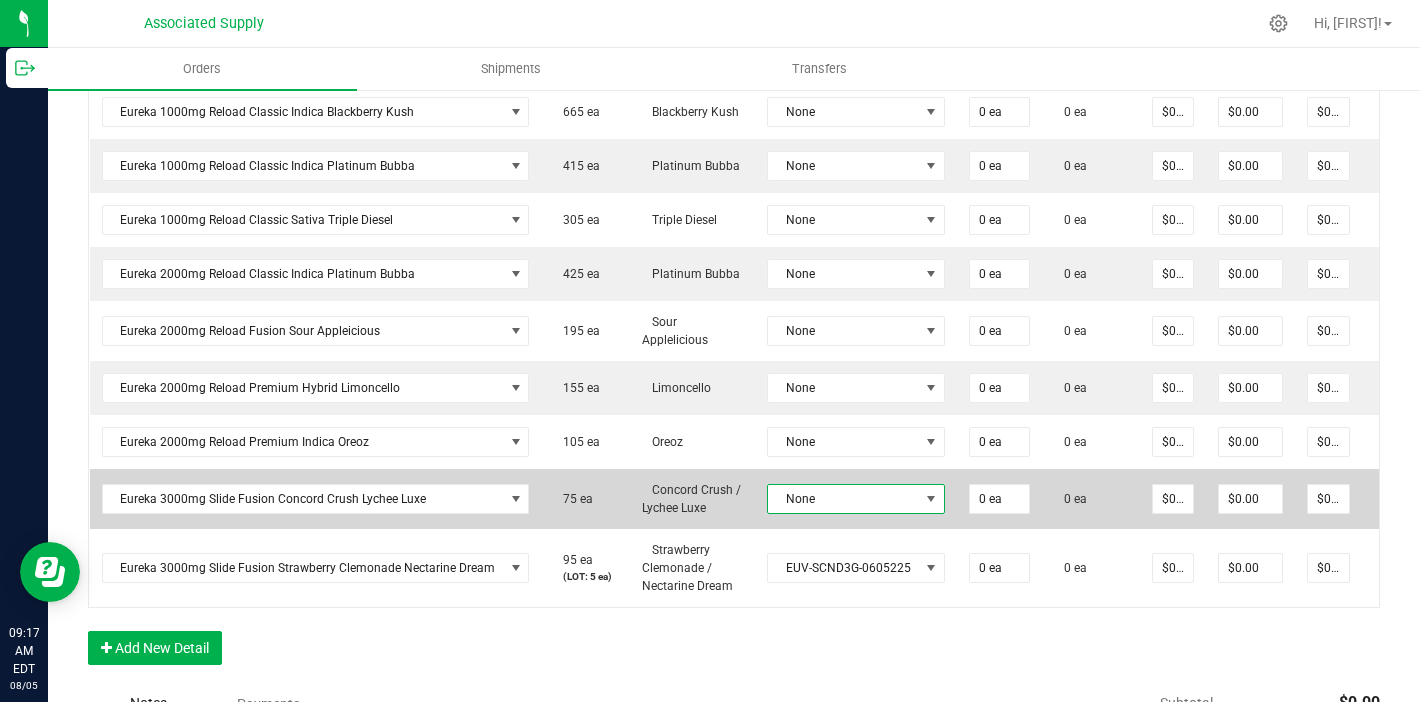 click on "None" at bounding box center (843, 499) 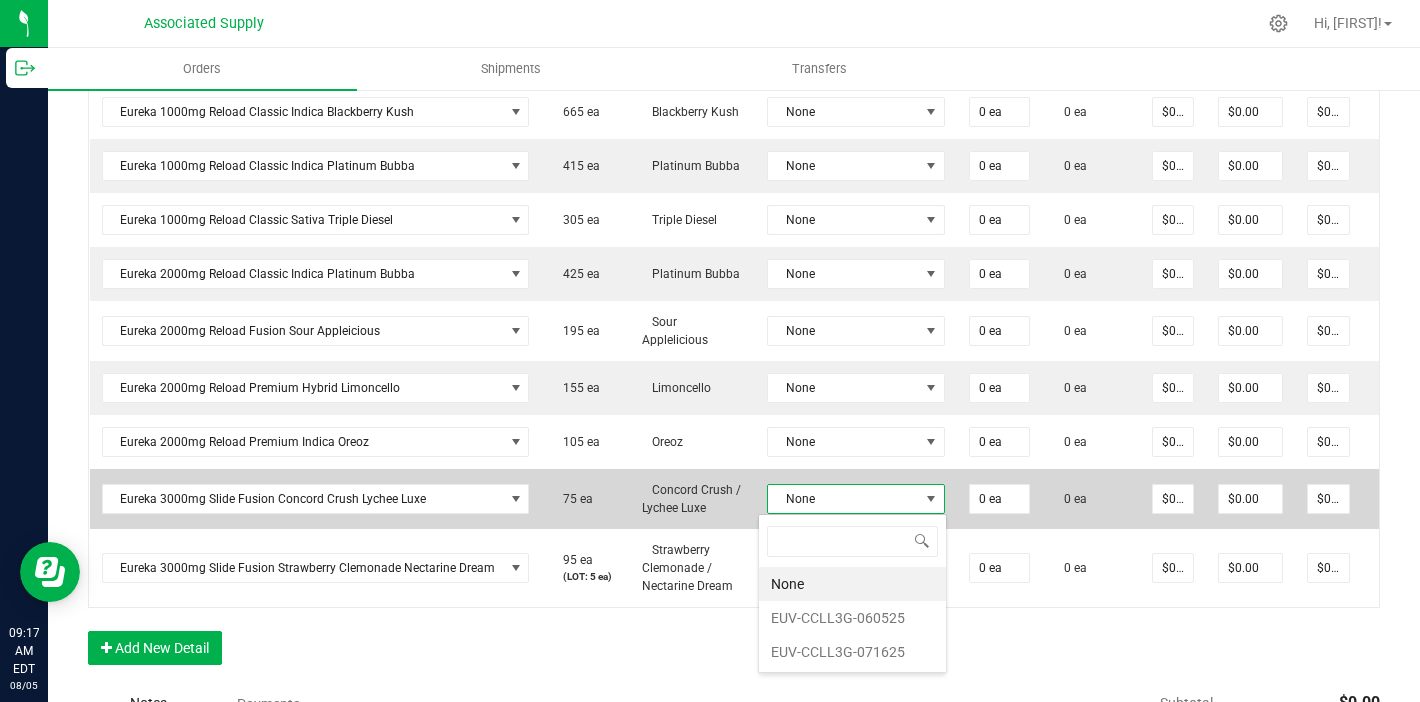 scroll, scrollTop: 99970, scrollLeft: 99825, axis: both 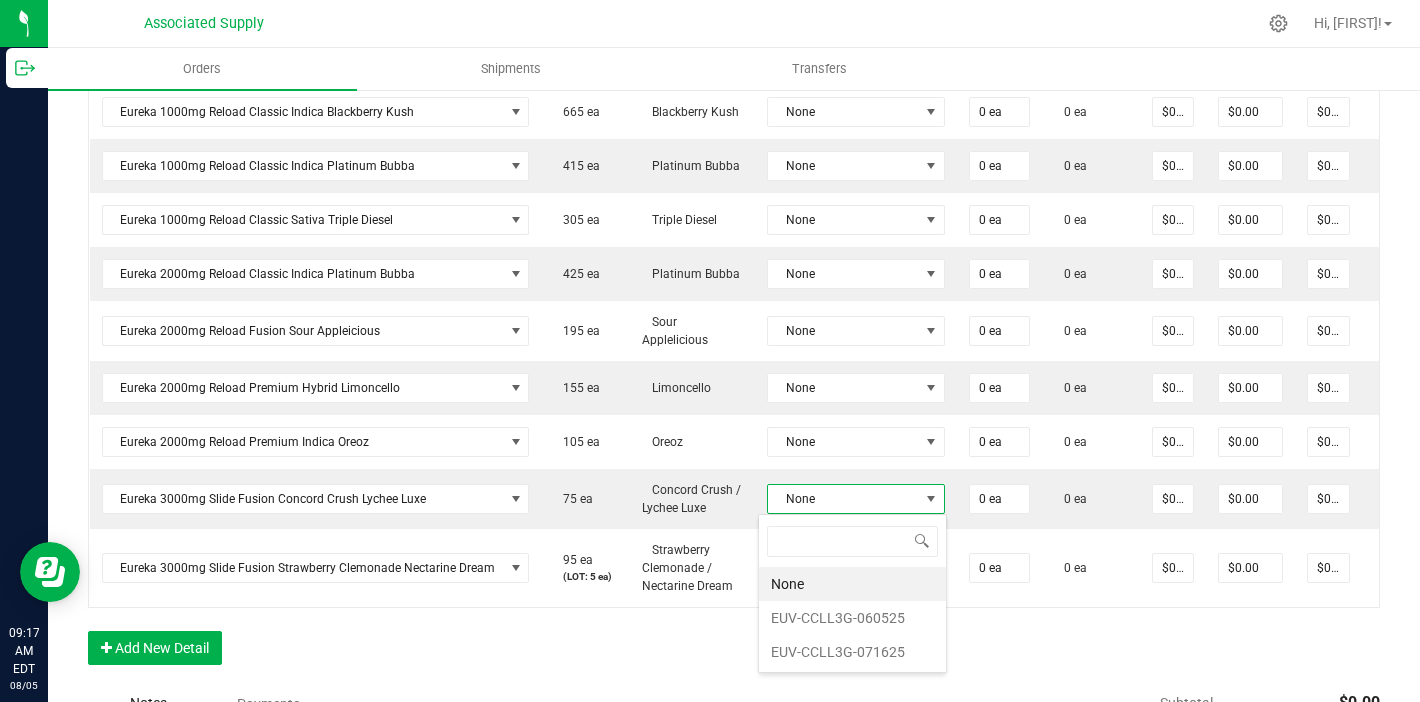 click on "Order Details Print All Labels Item  Sellable  Strain  Lot Number  Qty Ordered Qty Allocated Unit Price Line Discount Total Actions Eureka 1000mg Reload Classic Indica Blackberry Kush  665 ea   Blackberry Kush  None 0 ea  0 ea  $0.00000 $0.00 $0.00 Eureka 1000mg Reload Classic Indica Platinum Bubba  415 ea   Platinum Bubba  None 0 ea  0 ea  $0.00000 $0.00 $0.00 Eureka 1000mg Reload Classic Sativa Triple Diesel  305 ea   Triple Diesel  None 0 ea  0 ea  $0.00000 $0.00 $0.00 Eureka 2000mg Reload Classic Indica Platinum Bubba  425 ea   Platinum Bubba  None 0 ea  0 ea  $0.00000 $0.00 $0.00 Eureka 2000mg Reload Fusion Sour Appleicious  195 ea   Sour Applelicious  None 0 ea  0 ea  $0.00000 $0.00 $0.00 Eureka 2000mg Reload Premium Hybrid Limoncello  155 ea   Limoncello  None 0 ea  0 ea  $0.00000 $0.00 $0.00 Eureka 2000mg Reload Premium Indica Oreoz  105 ea   Oreoz  None 0 ea  0 ea  $0.00000 $0.00 $0.00 Eureka 3000mg Slide Fusion Concord Crush Lychee Luxe  75 ea  None 0 ea  0 ea  0 ea" at bounding box center (734, 332) 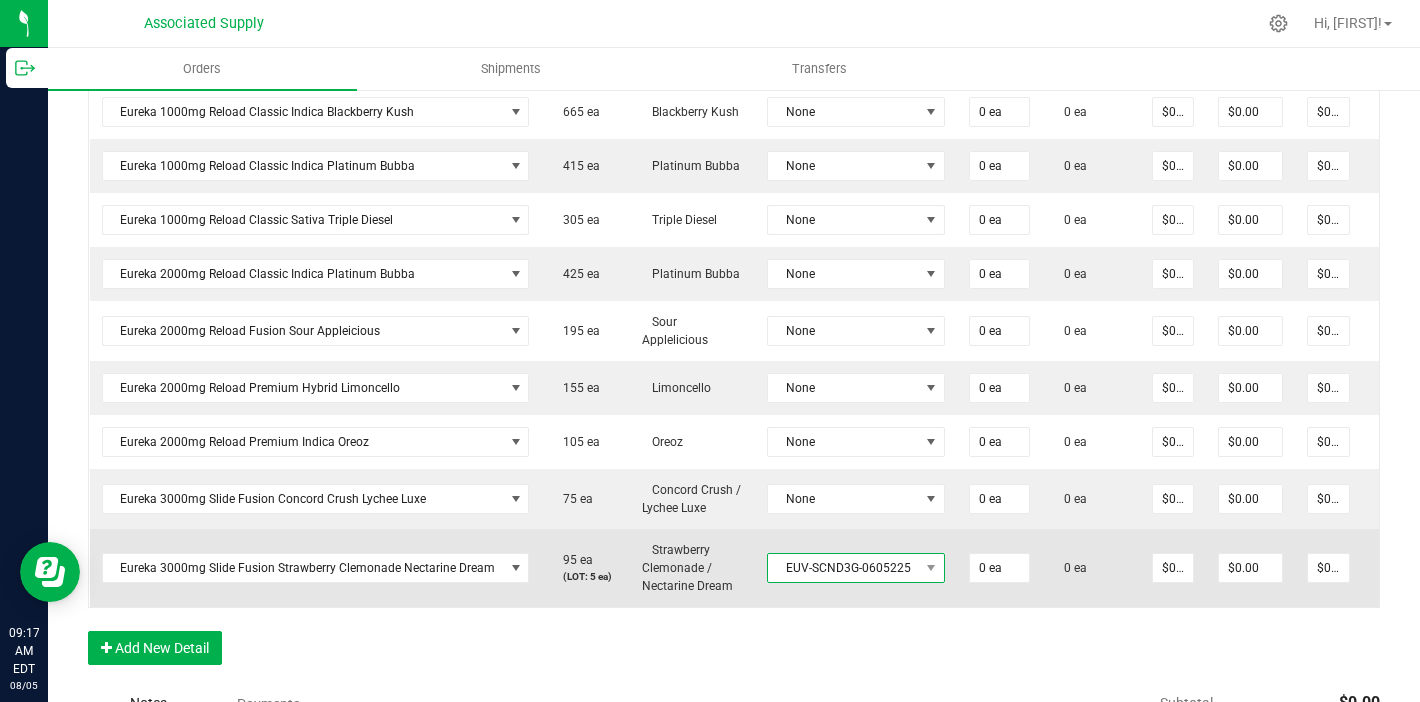 click on "EUV-SCND3G-0605225" at bounding box center (843, 568) 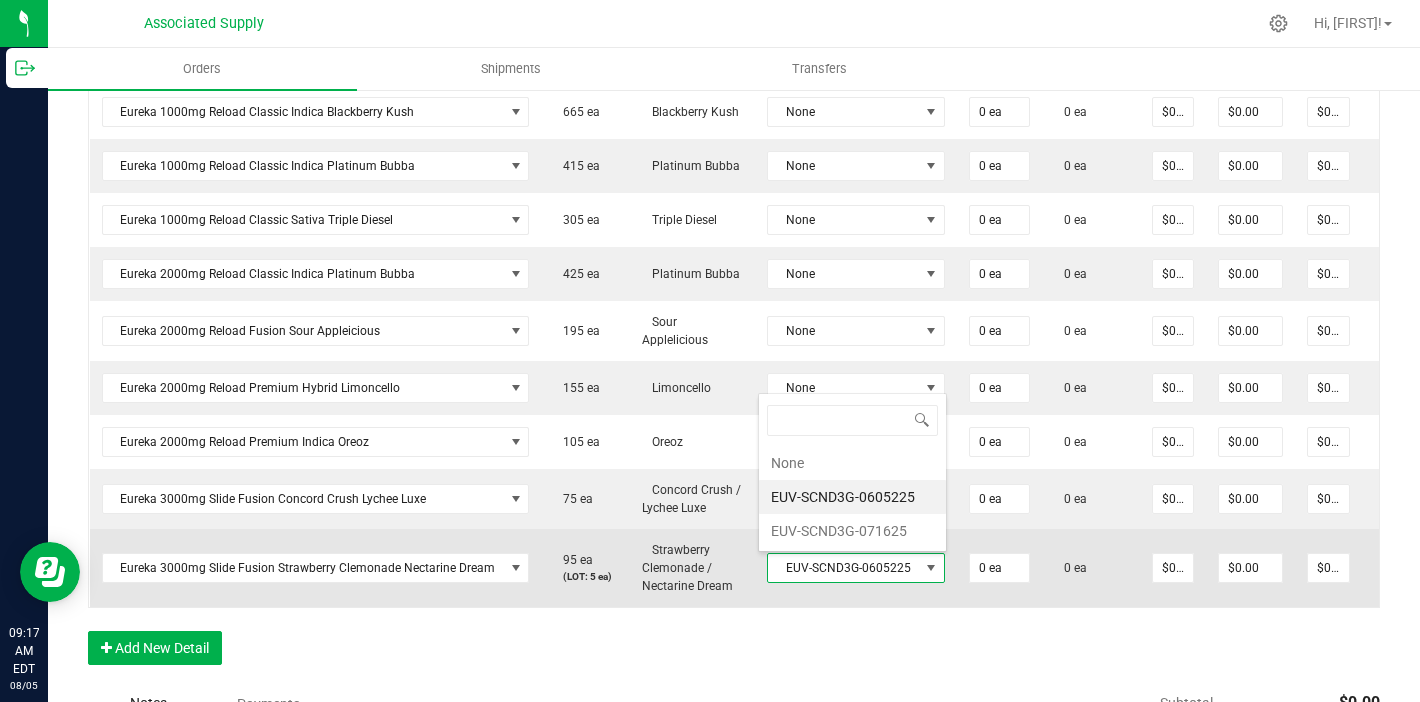 scroll, scrollTop: 99970, scrollLeft: 99825, axis: both 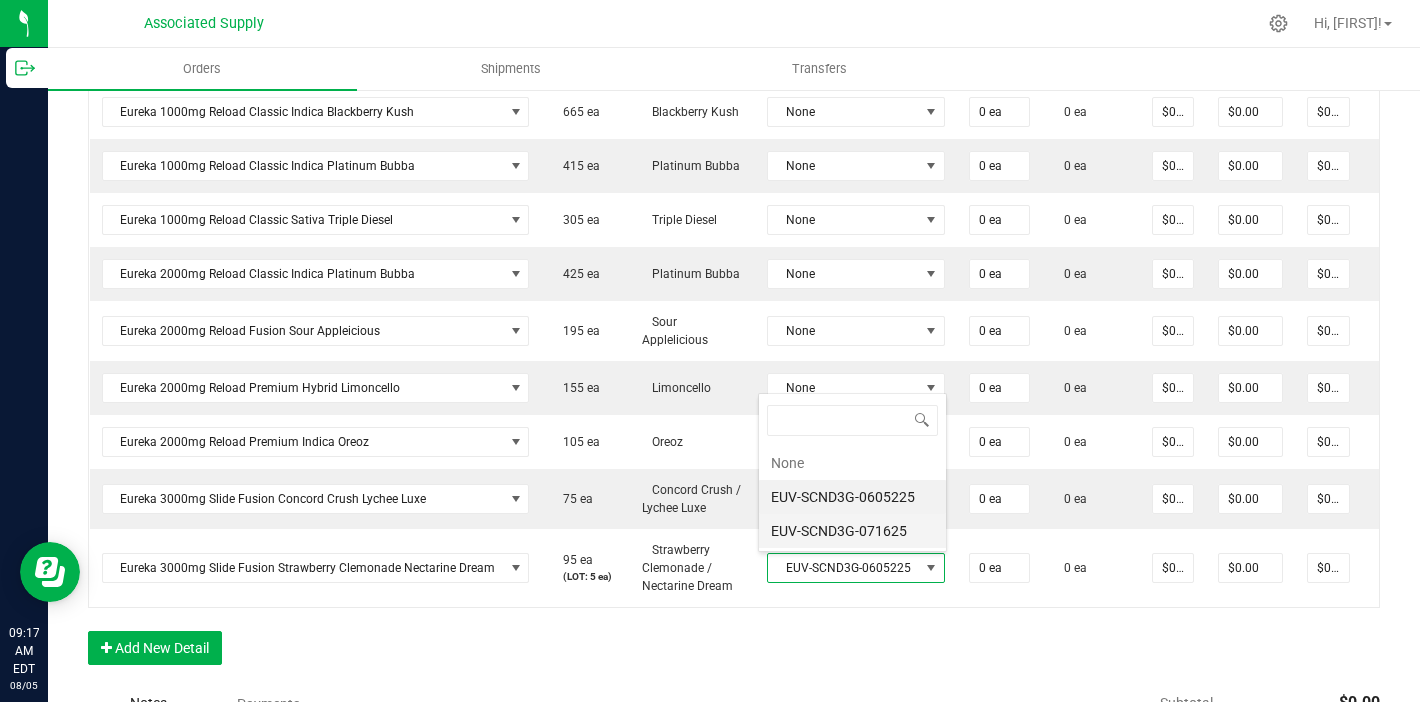 click on "EUV-SCND3G-071625" at bounding box center [852, 531] 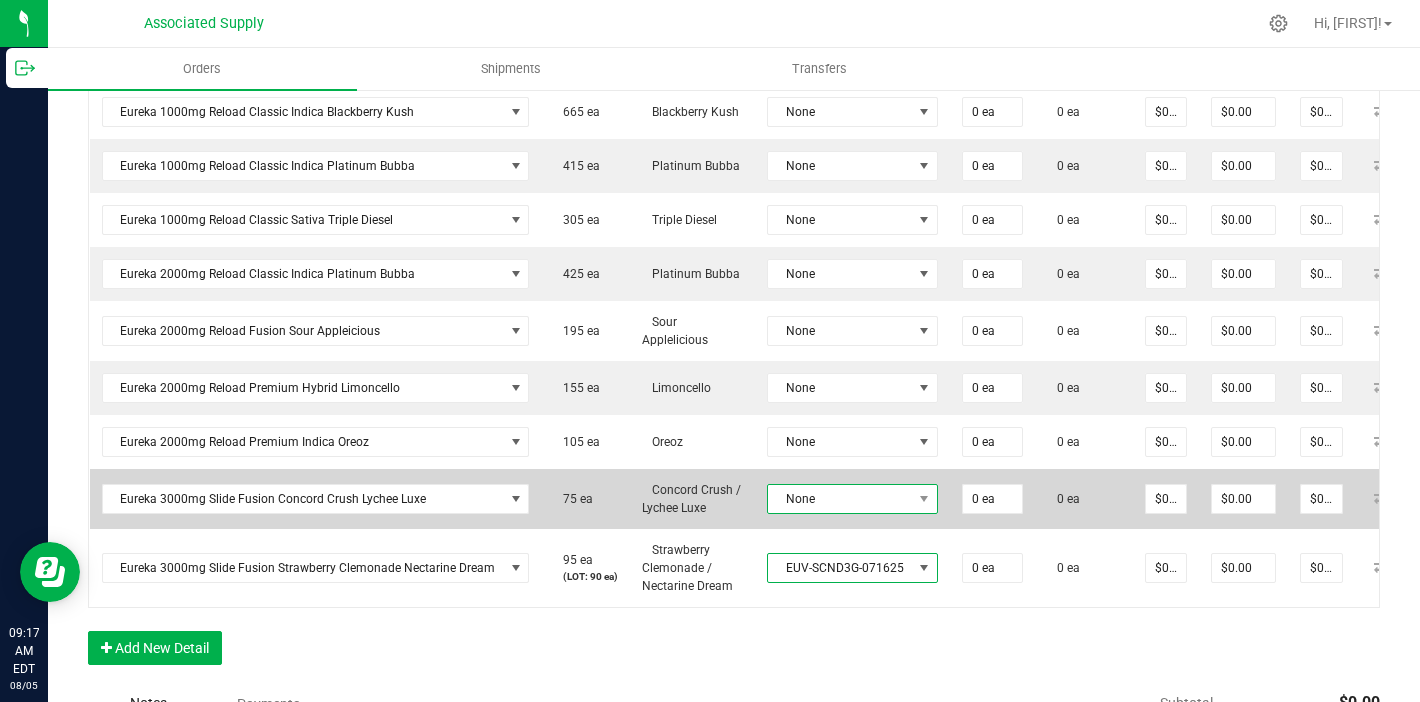 click on "None" at bounding box center (840, 499) 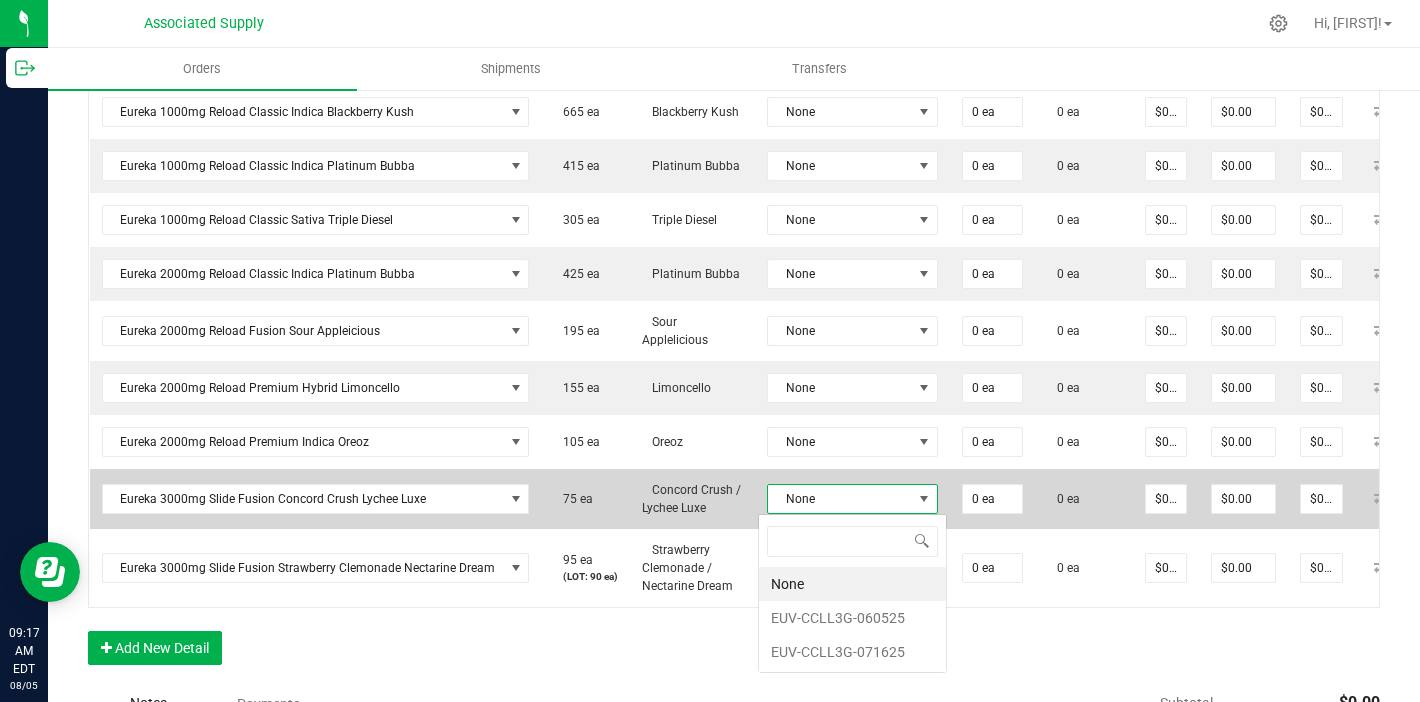 scroll, scrollTop: 99970, scrollLeft: 99832, axis: both 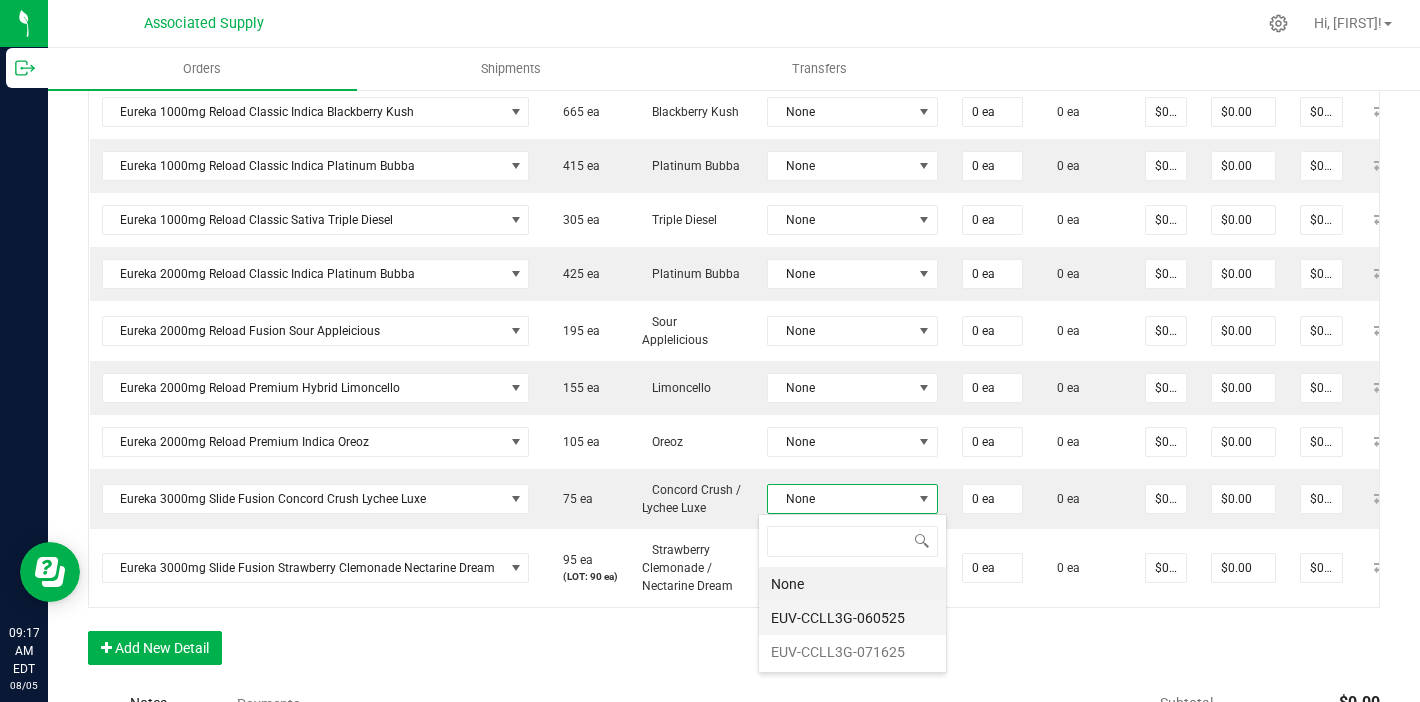 click on "EUV-CCLL3G-060525" at bounding box center [852, 618] 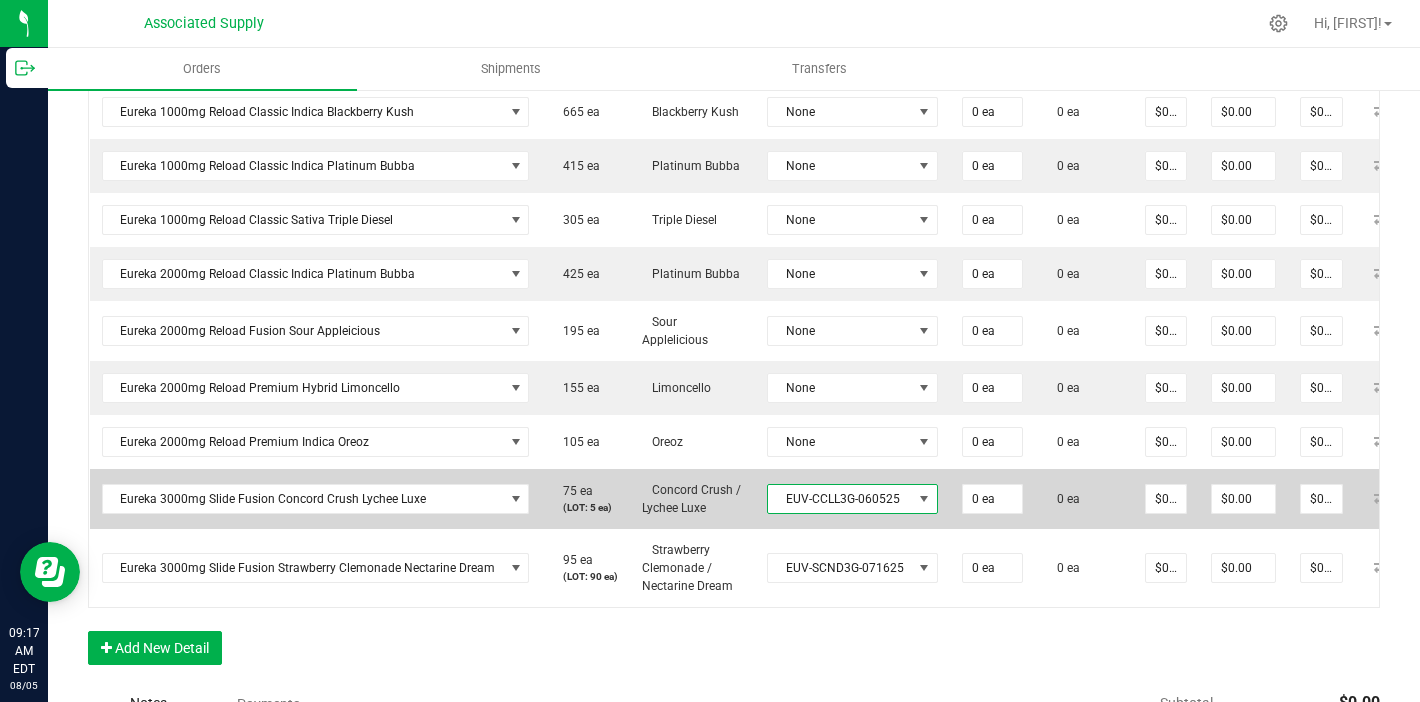 click on "EUV-CCLL3G-060525" at bounding box center [840, 499] 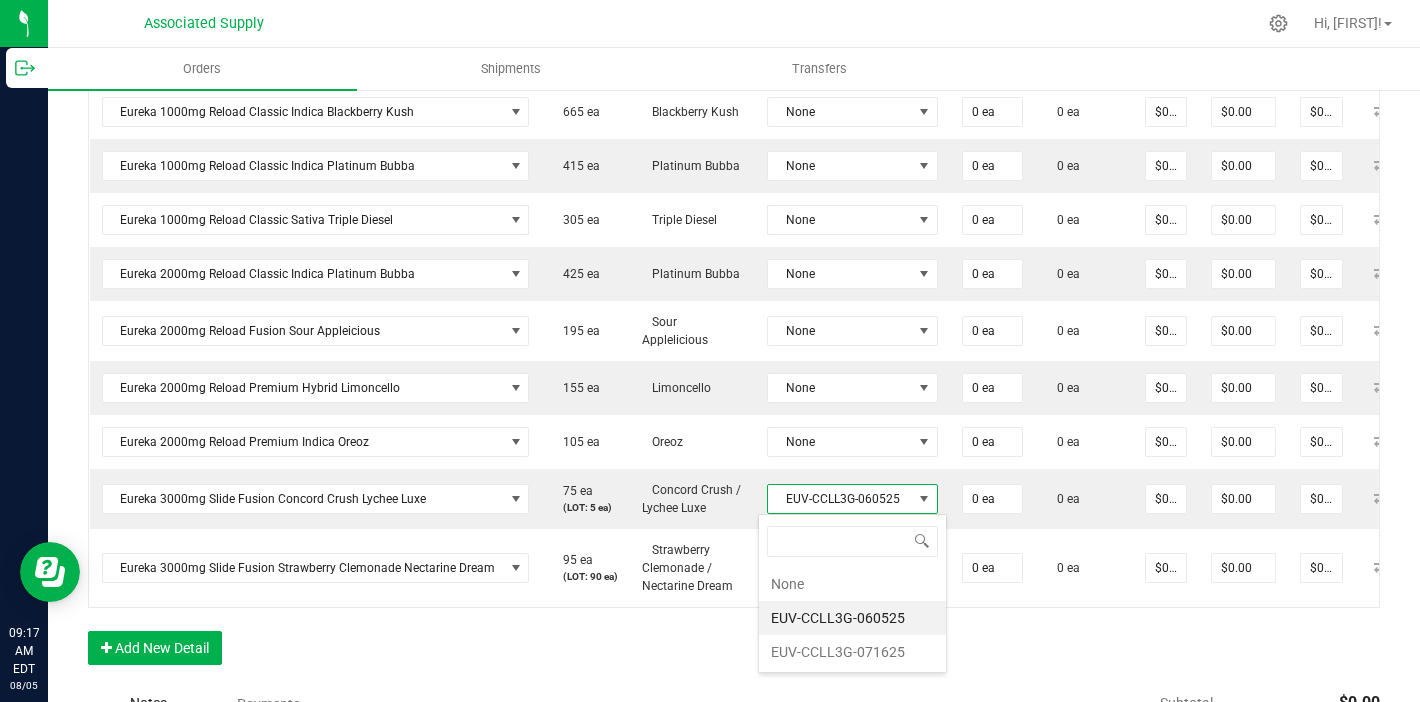 scroll, scrollTop: 99970, scrollLeft: 99832, axis: both 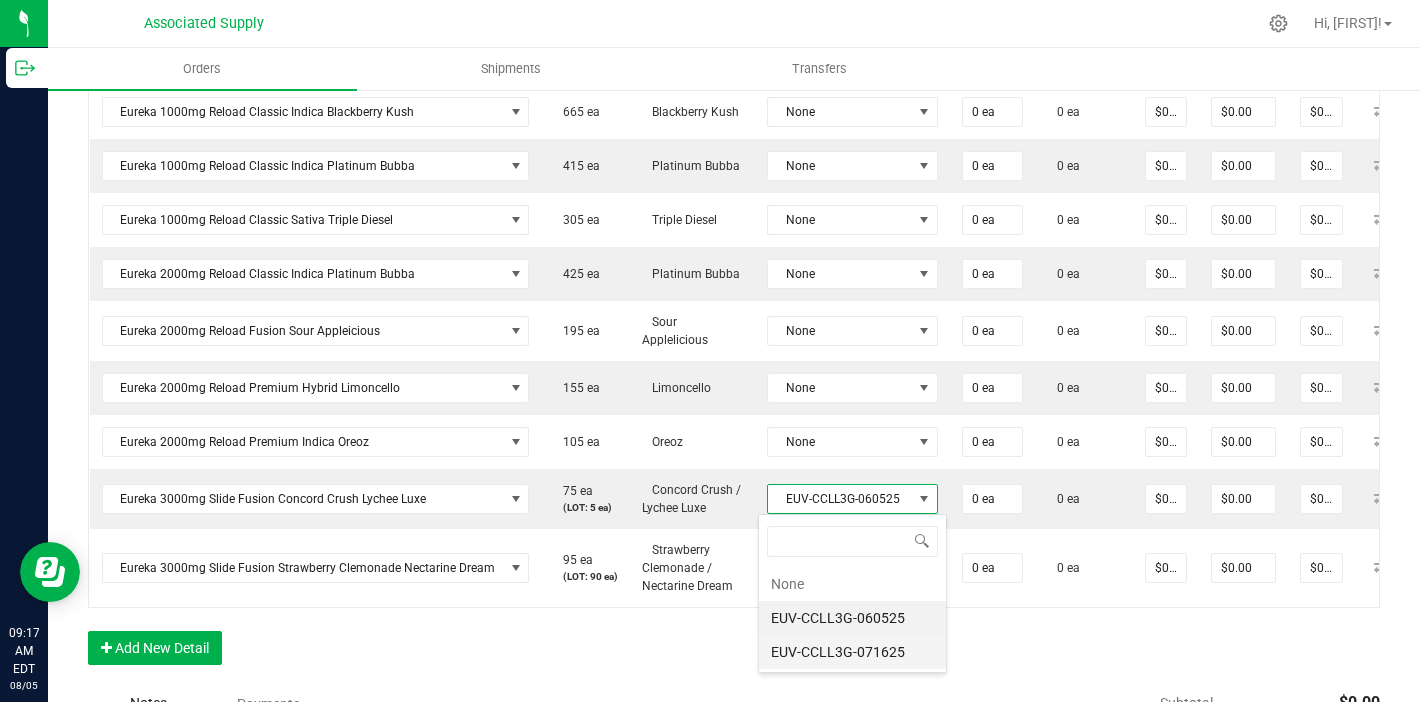 click on "EUV-CCLL3G-071625" at bounding box center (852, 652) 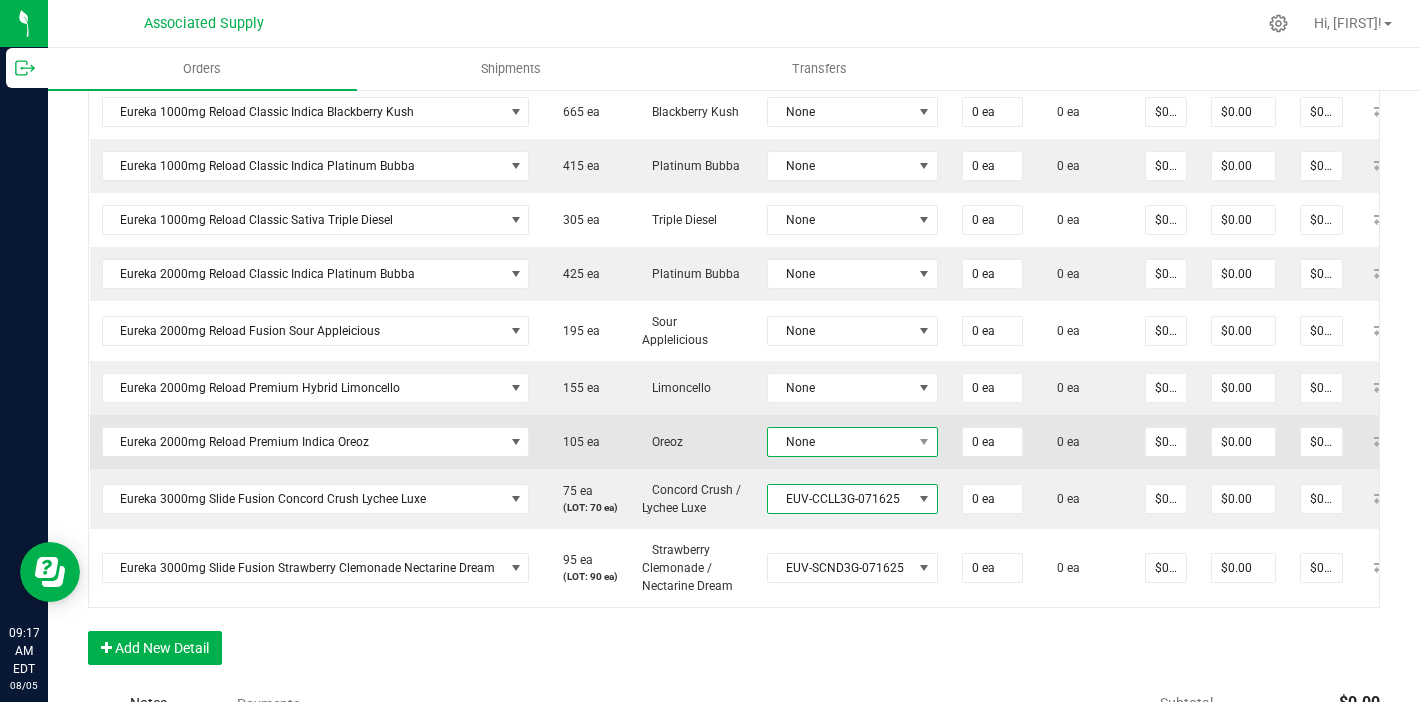 click on "None" at bounding box center (840, 442) 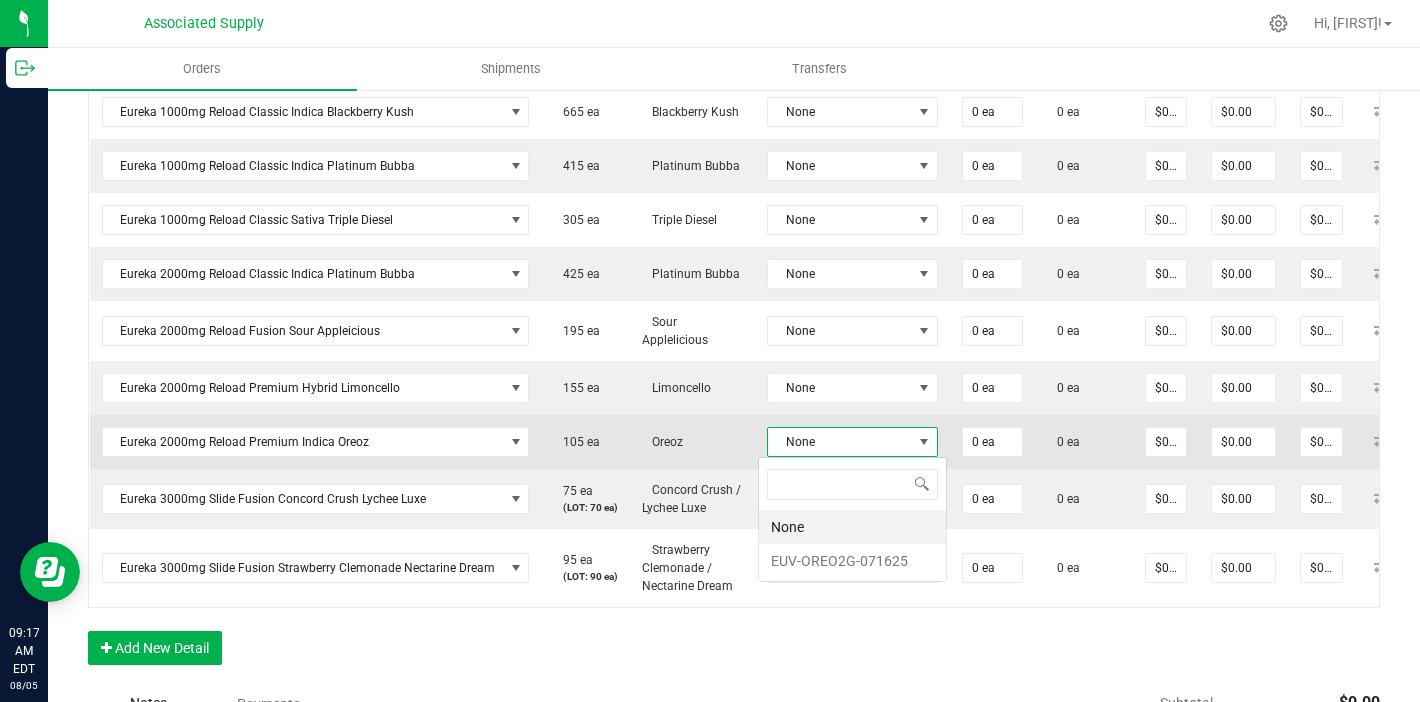 scroll, scrollTop: 99970, scrollLeft: 99832, axis: both 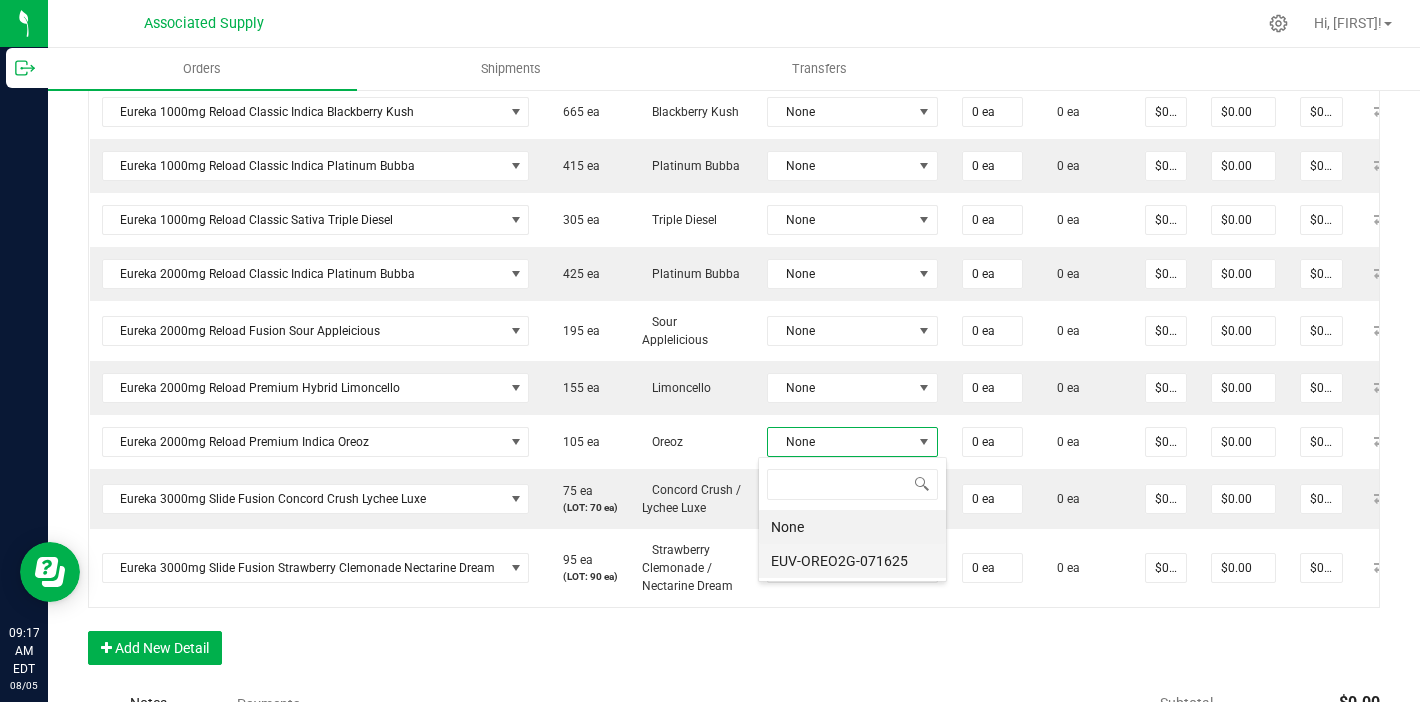 click on "EUV-OREO2G-071625" at bounding box center [852, 561] 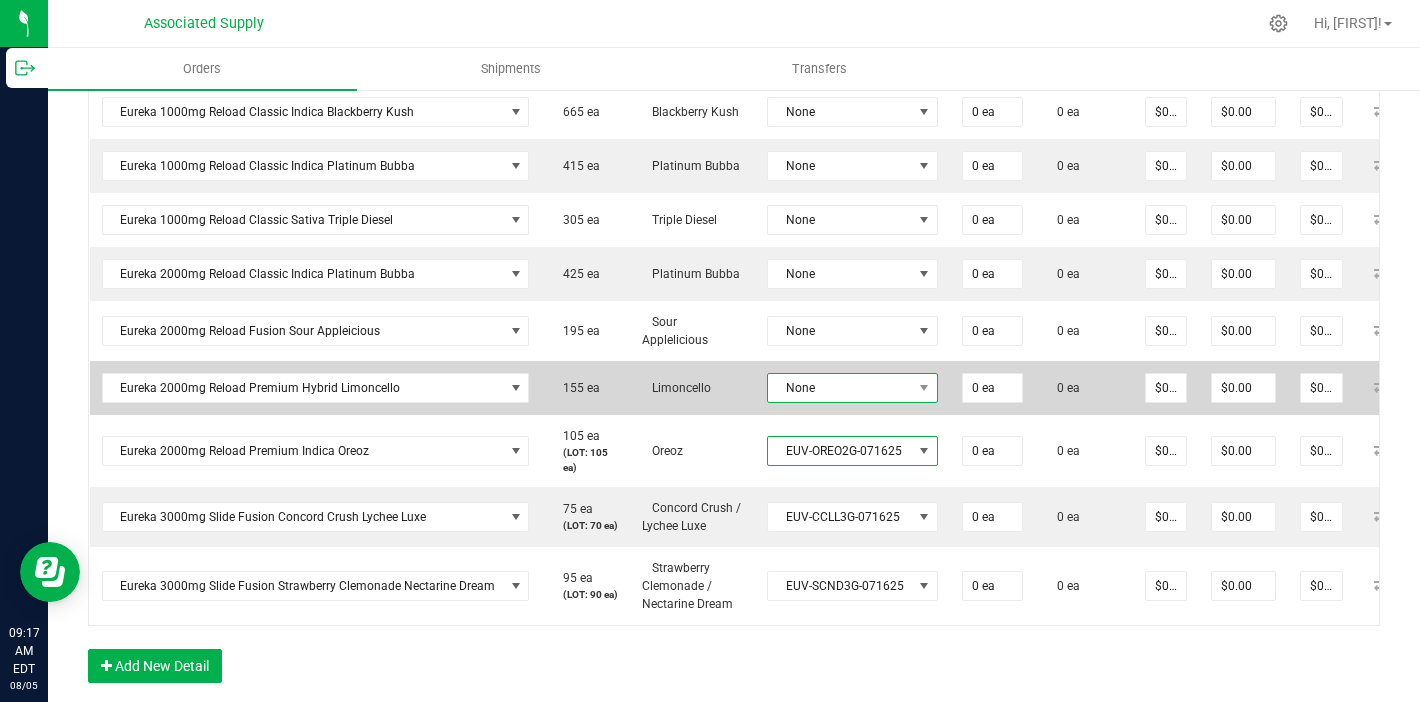 click on "None" at bounding box center (840, 388) 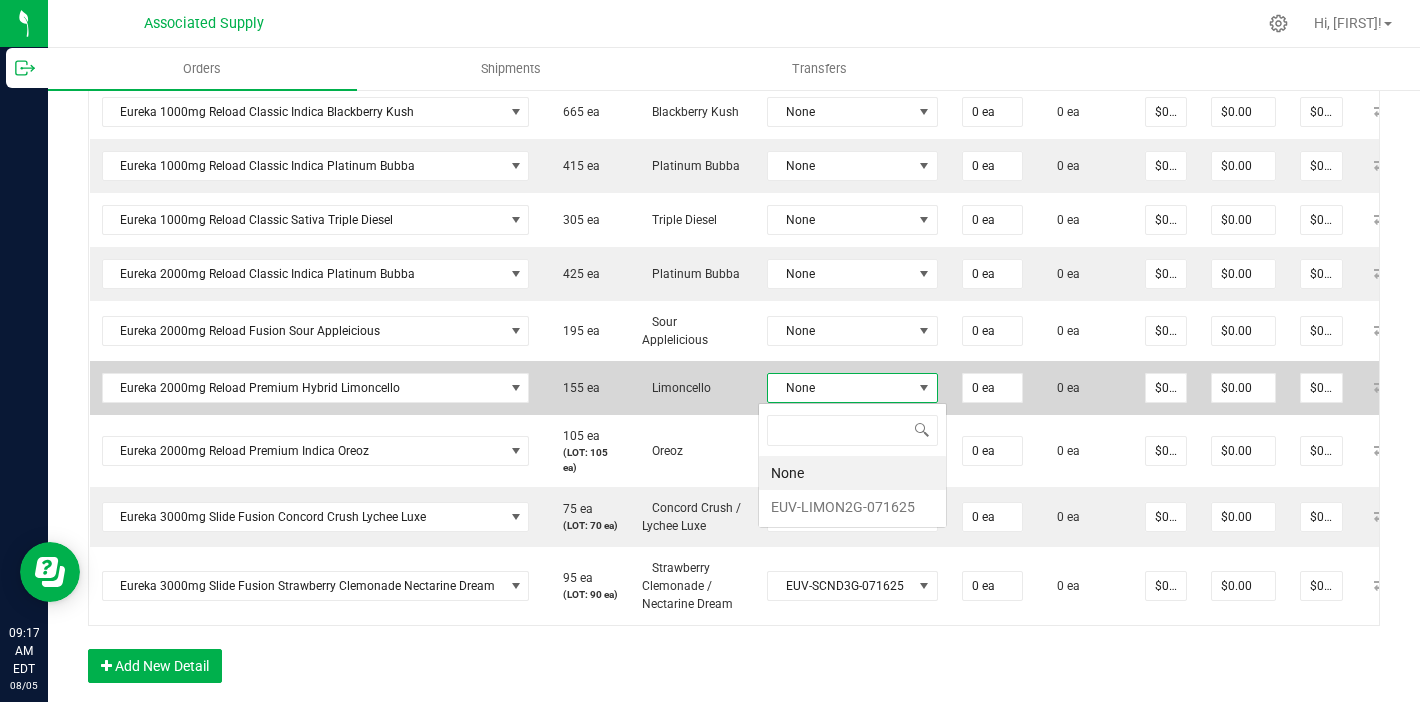 scroll, scrollTop: 99970, scrollLeft: 99832, axis: both 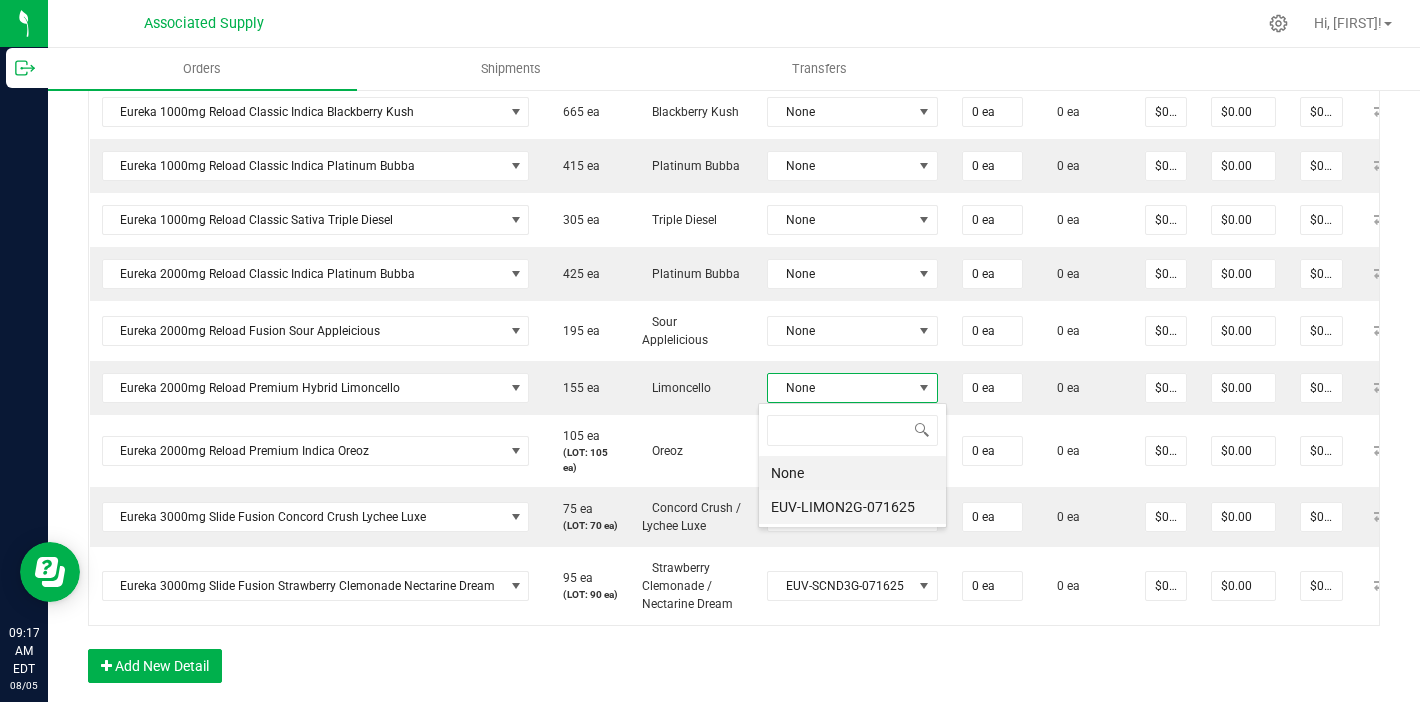 drag, startPoint x: 867, startPoint y: 503, endPoint x: 862, endPoint y: 376, distance: 127.09839 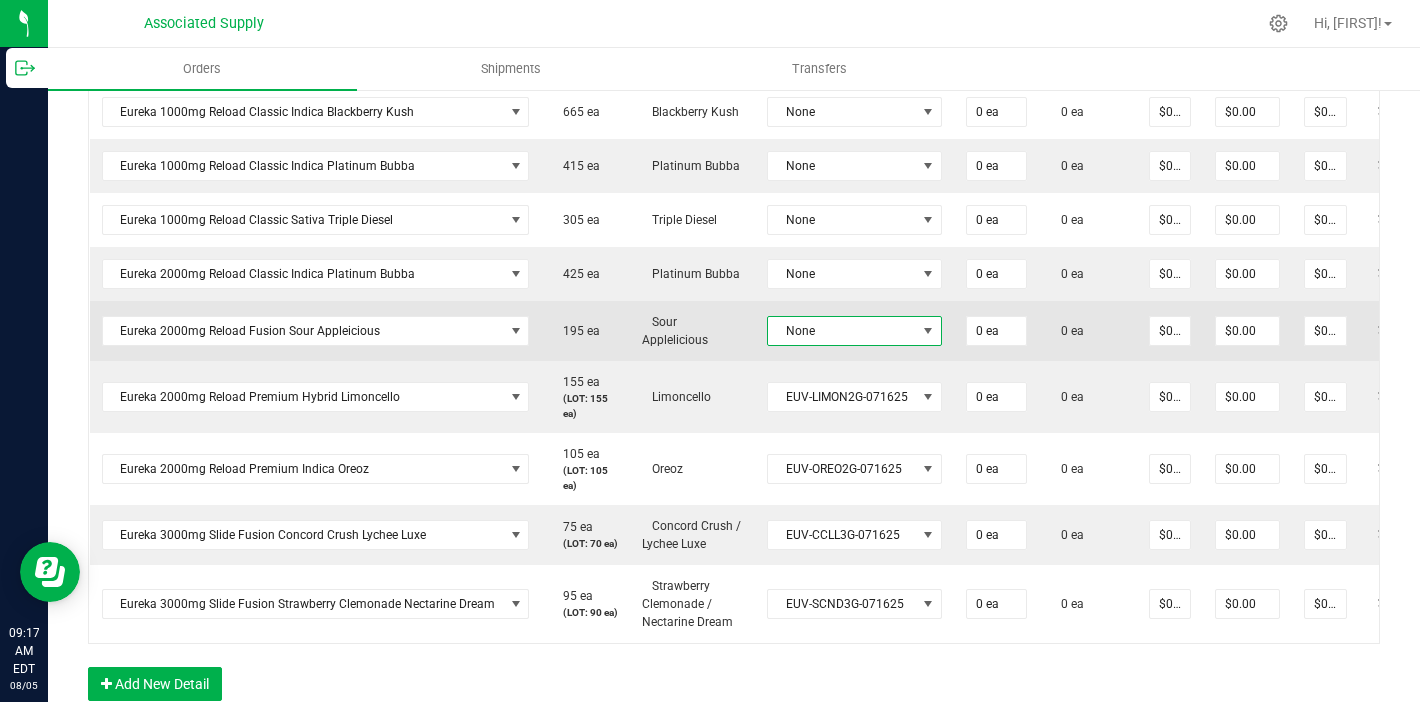 click on "None" at bounding box center [842, 331] 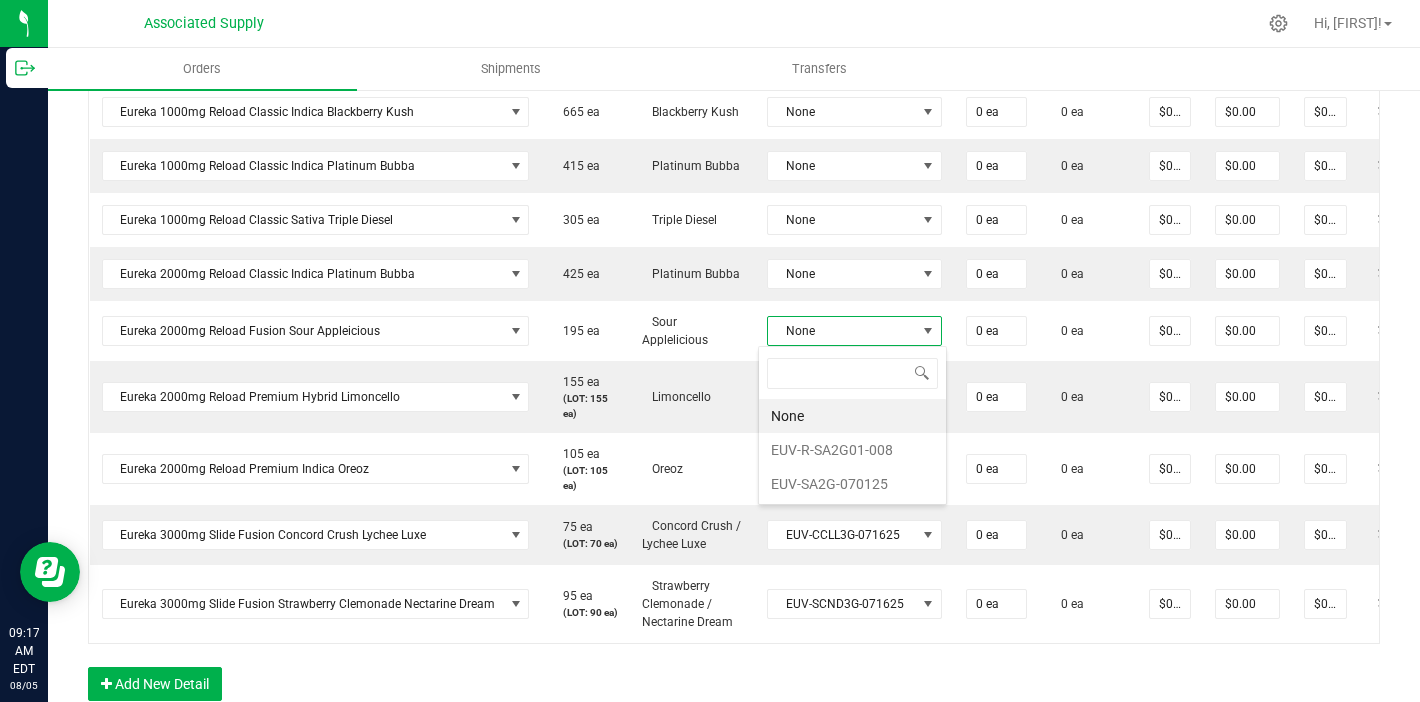 scroll, scrollTop: 99970, scrollLeft: 99826, axis: both 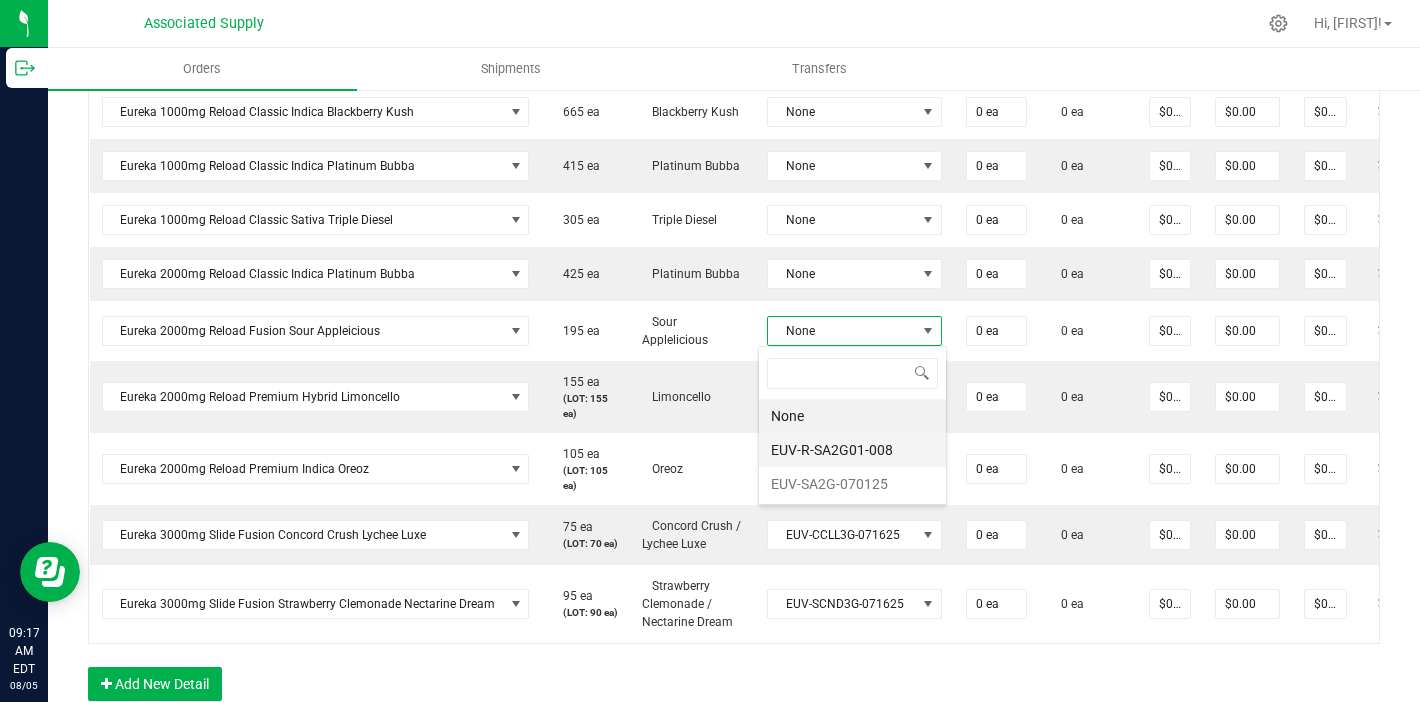 click on "EUV-R-SA2G01-008" at bounding box center (852, 450) 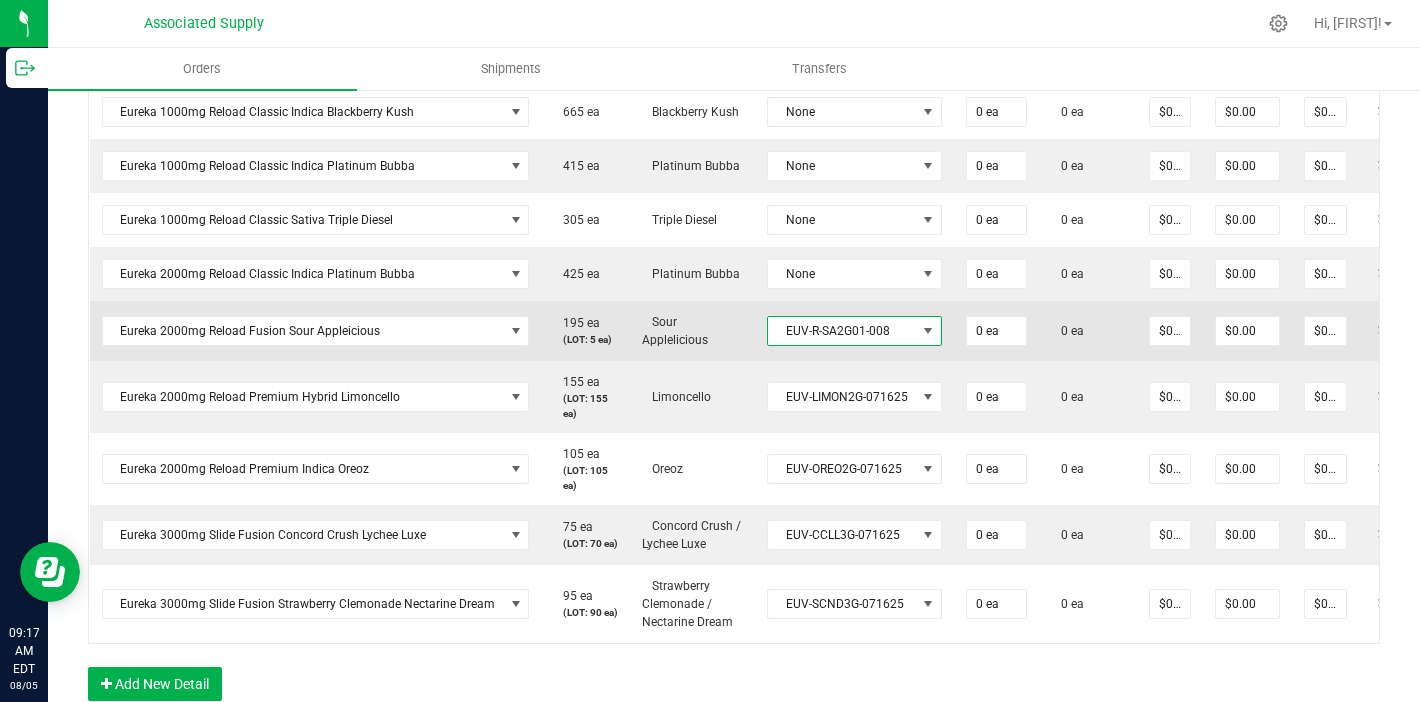 click on "EUV-R-SA2G01-008" at bounding box center [842, 331] 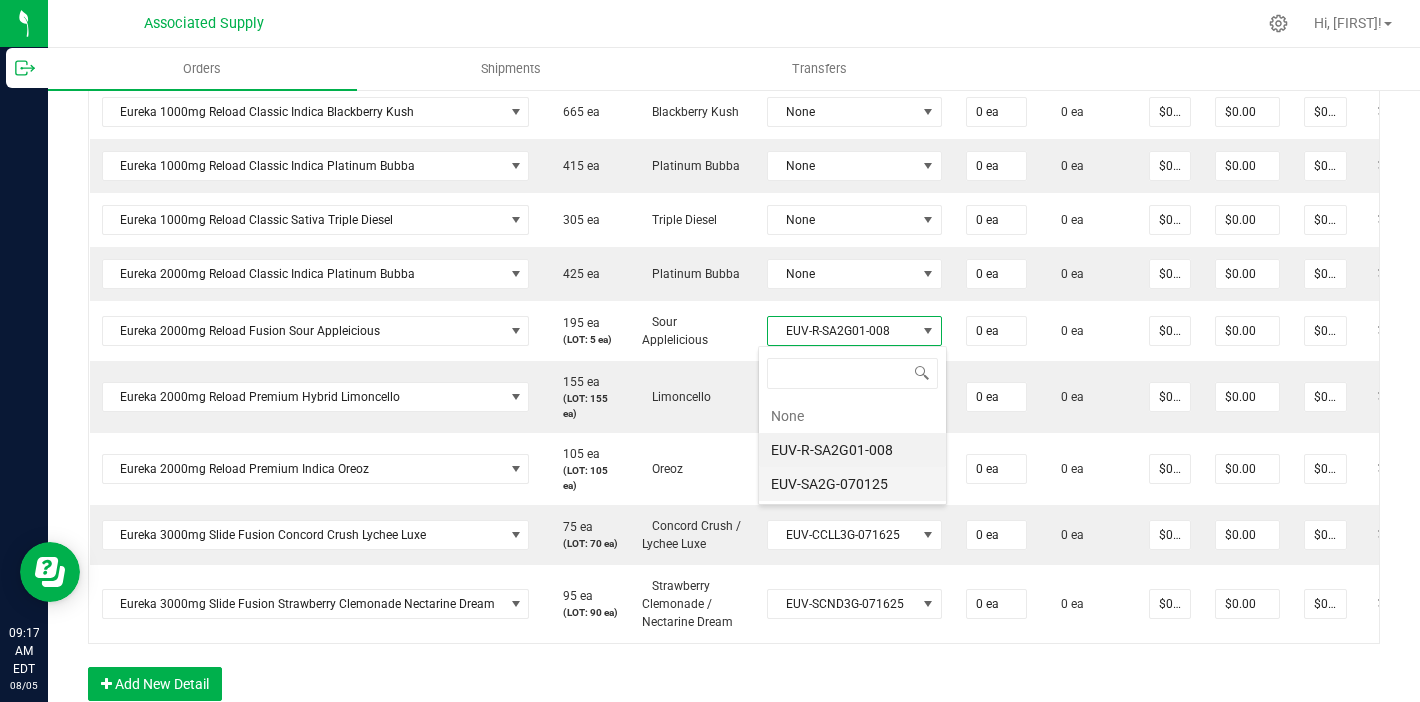 click on "EUV-SA2G-070125" at bounding box center [852, 484] 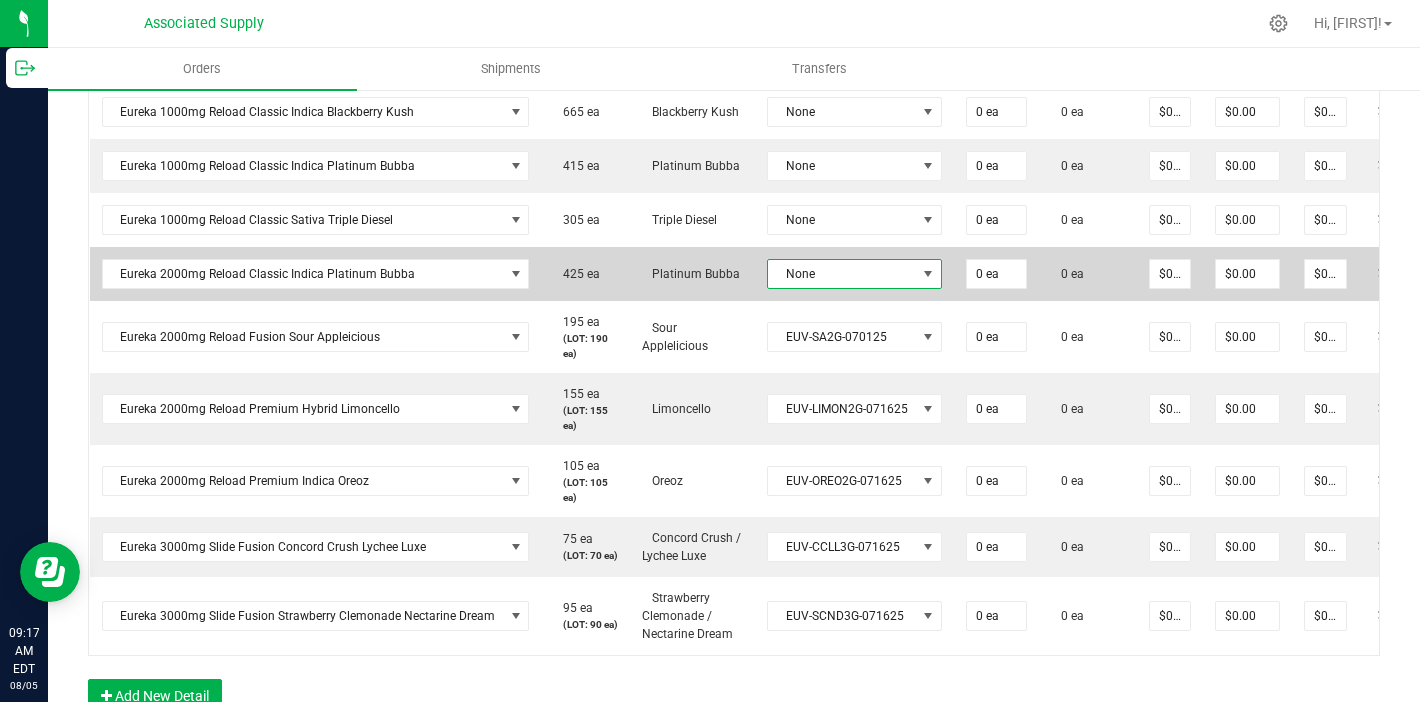 click on "None" at bounding box center [842, 274] 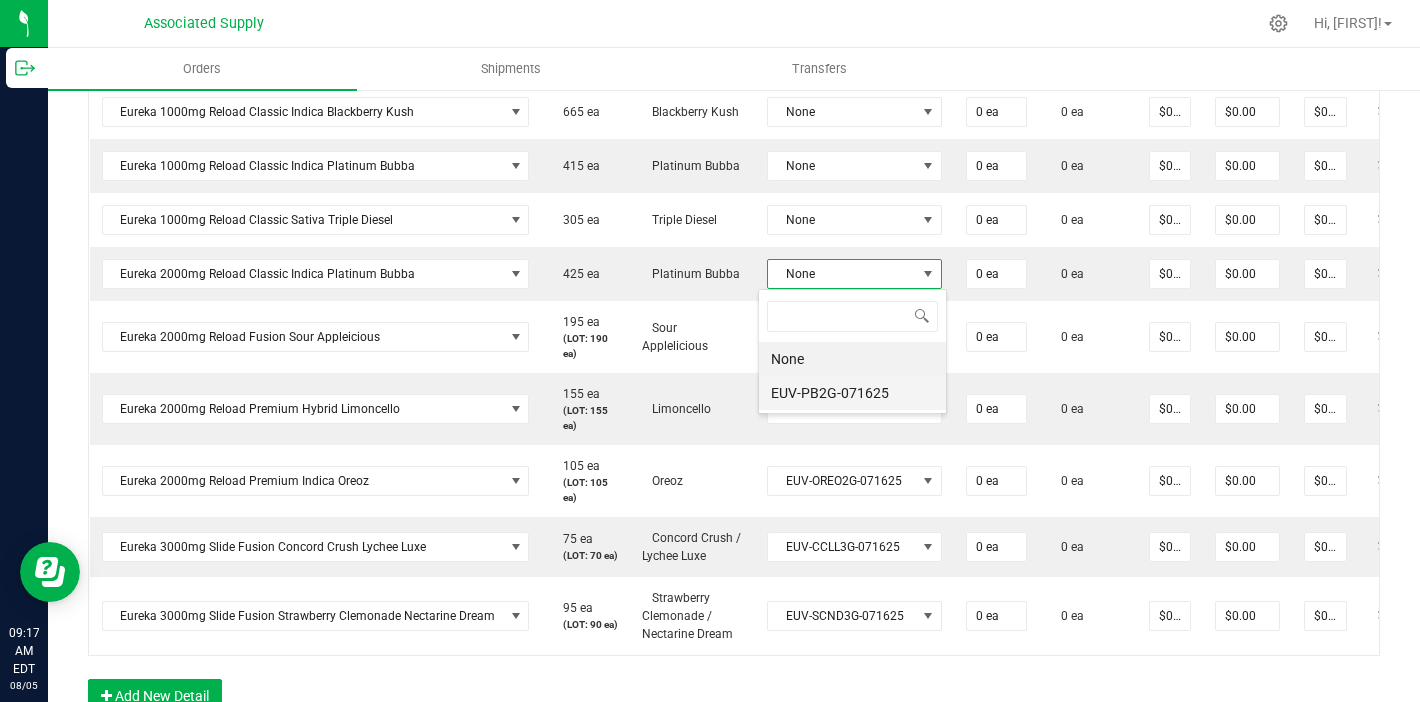 click on "EUV-PB2G-071625" at bounding box center (852, 393) 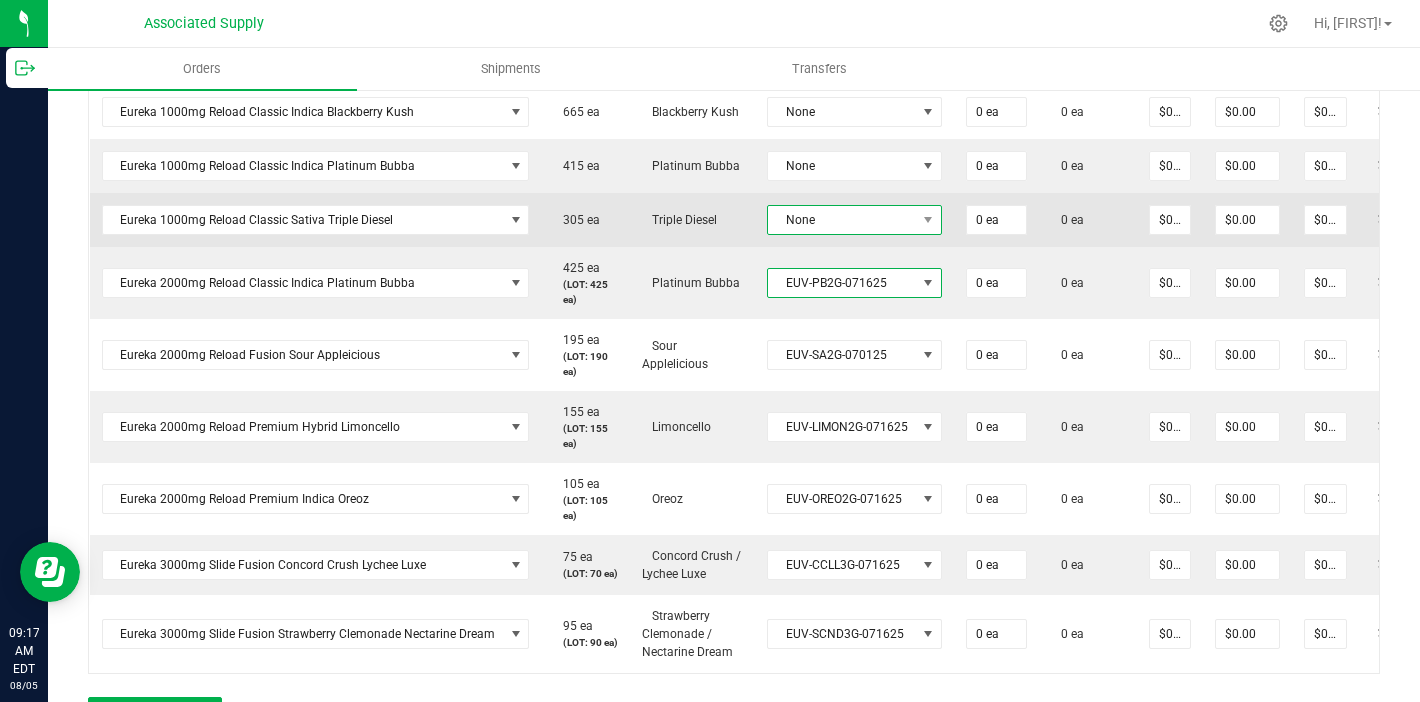 click on "None" at bounding box center (842, 220) 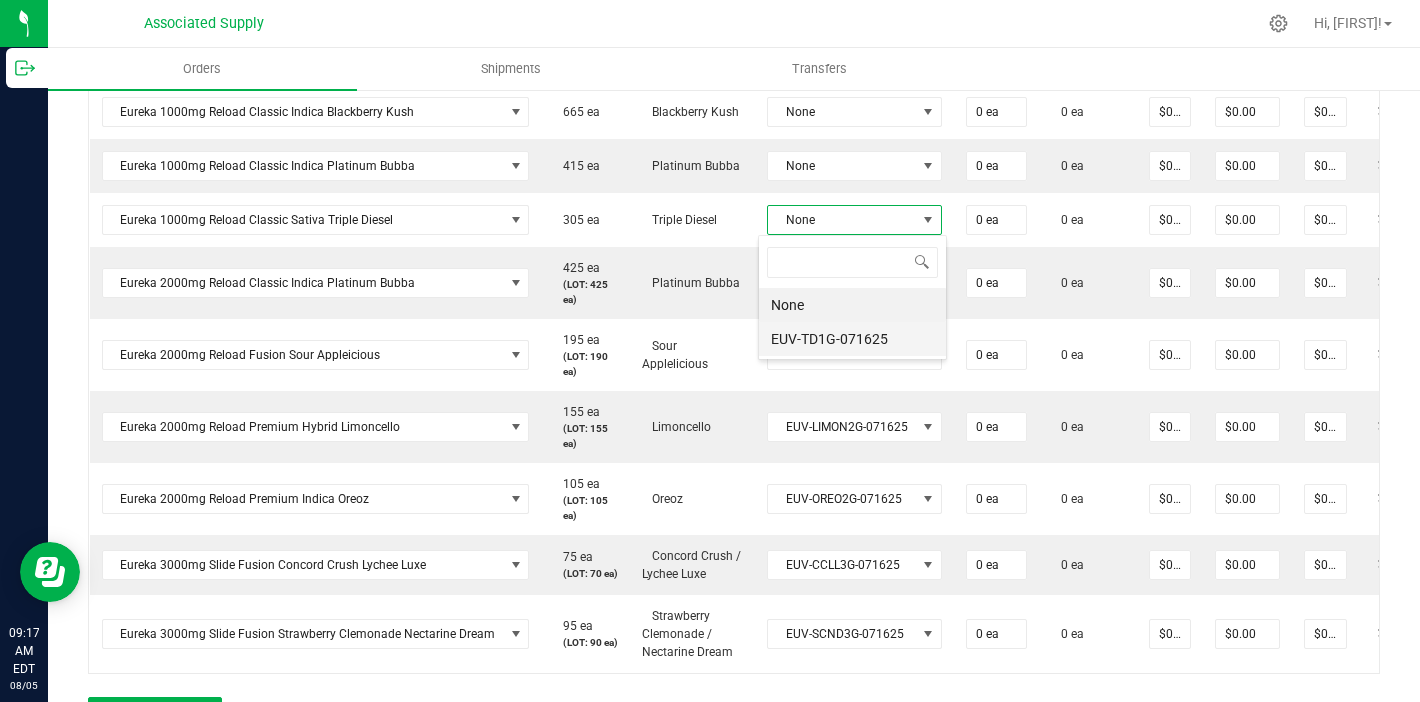 click on "EUV-TD1G-071625" at bounding box center (852, 339) 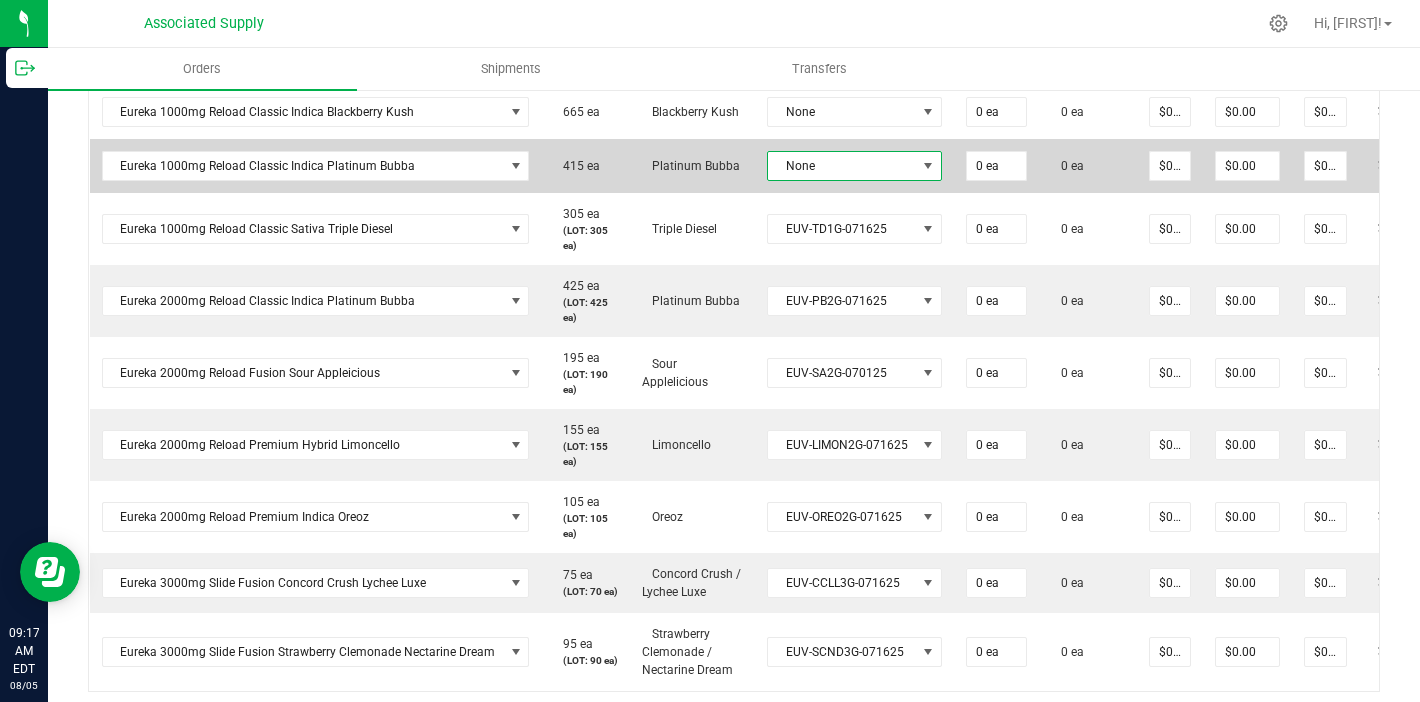 click on "None" at bounding box center (842, 166) 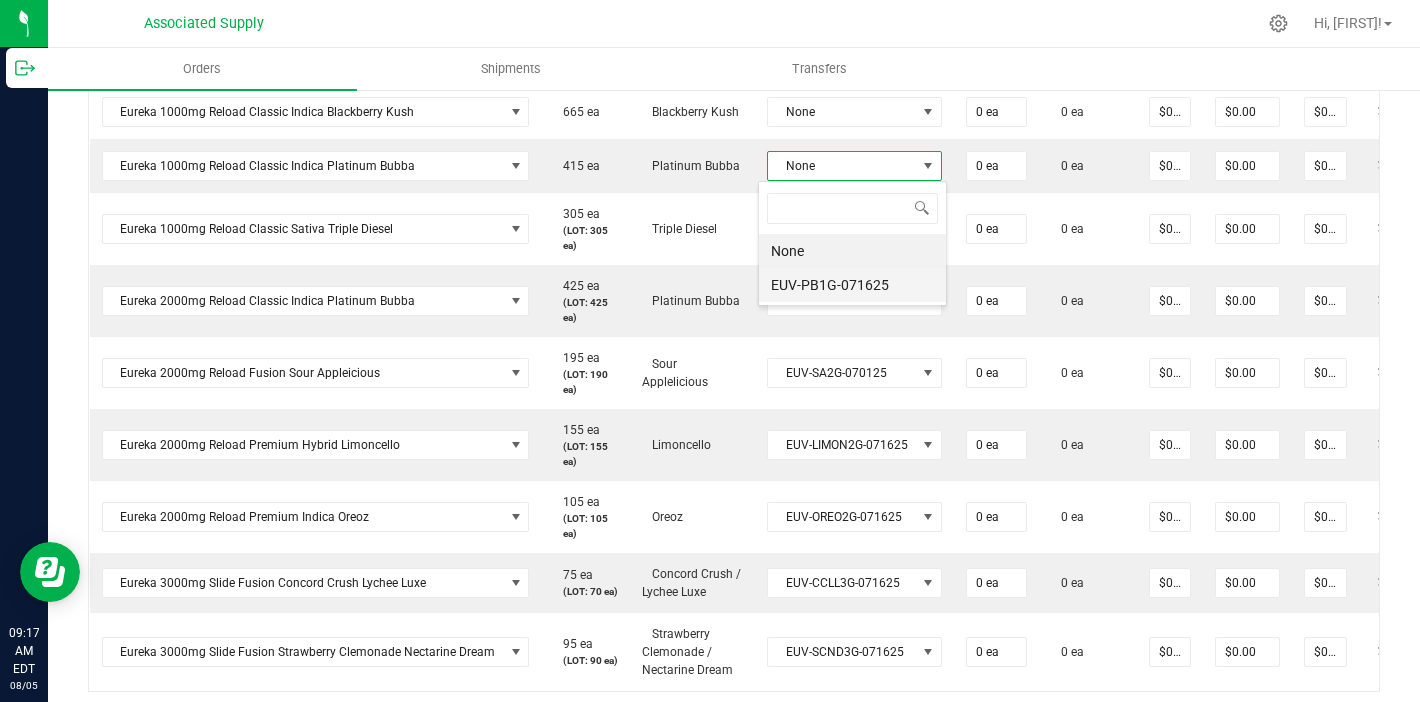 click on "EUV-PB1G-071625" at bounding box center (852, 285) 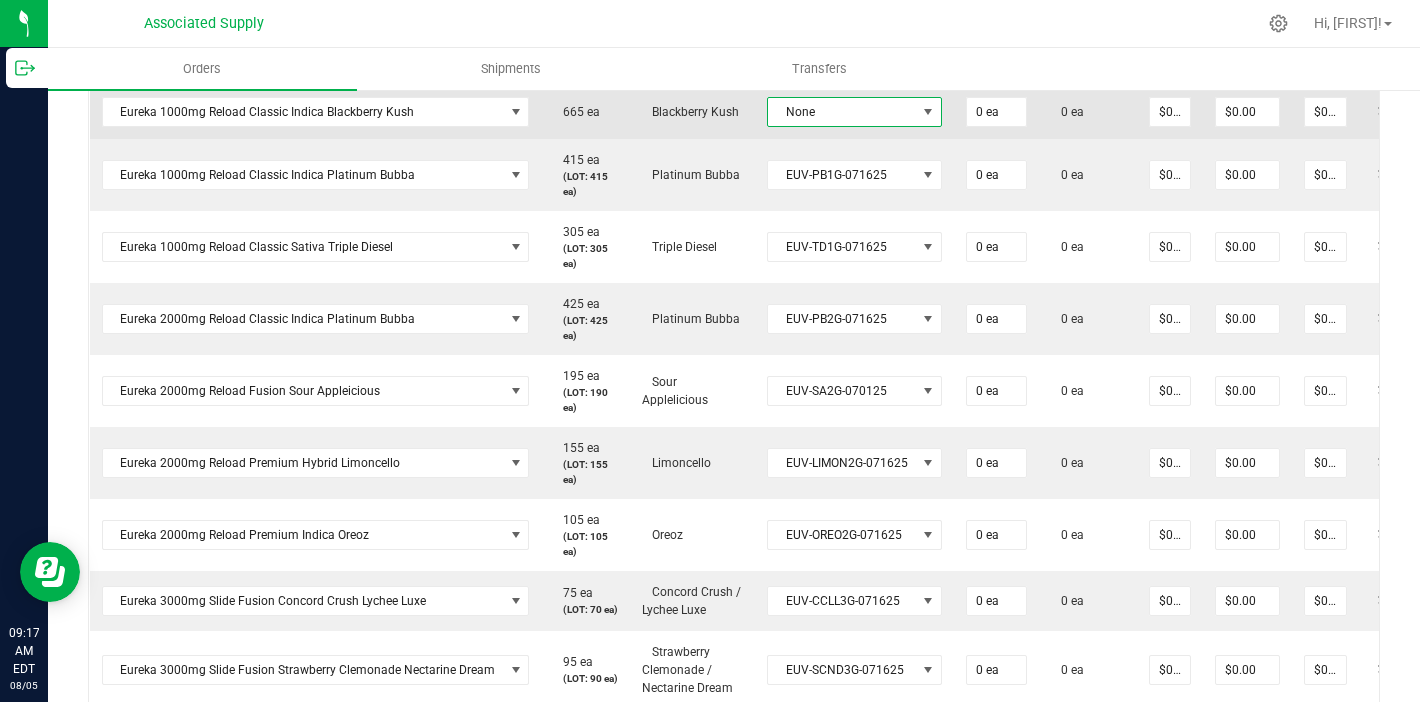 click on "None" at bounding box center (842, 112) 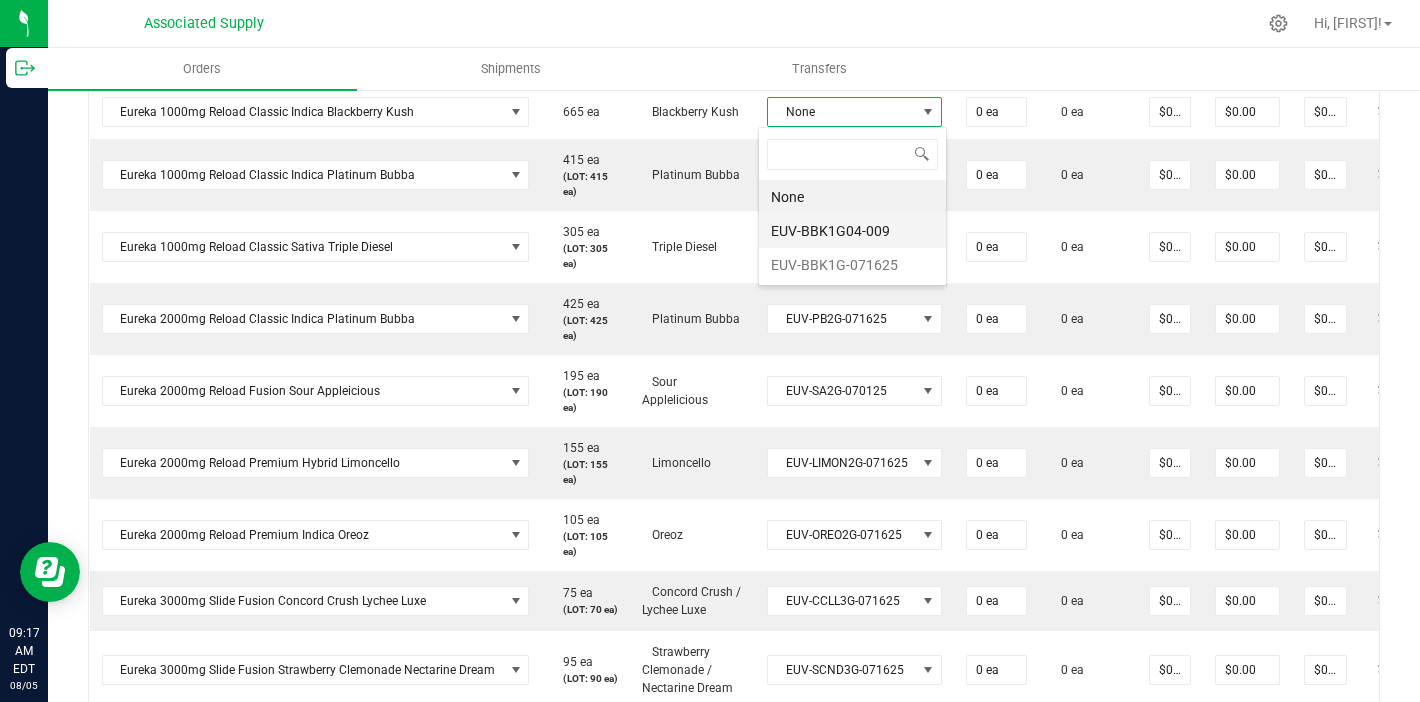 click on "EUV-BBK1G04-009" at bounding box center [852, 231] 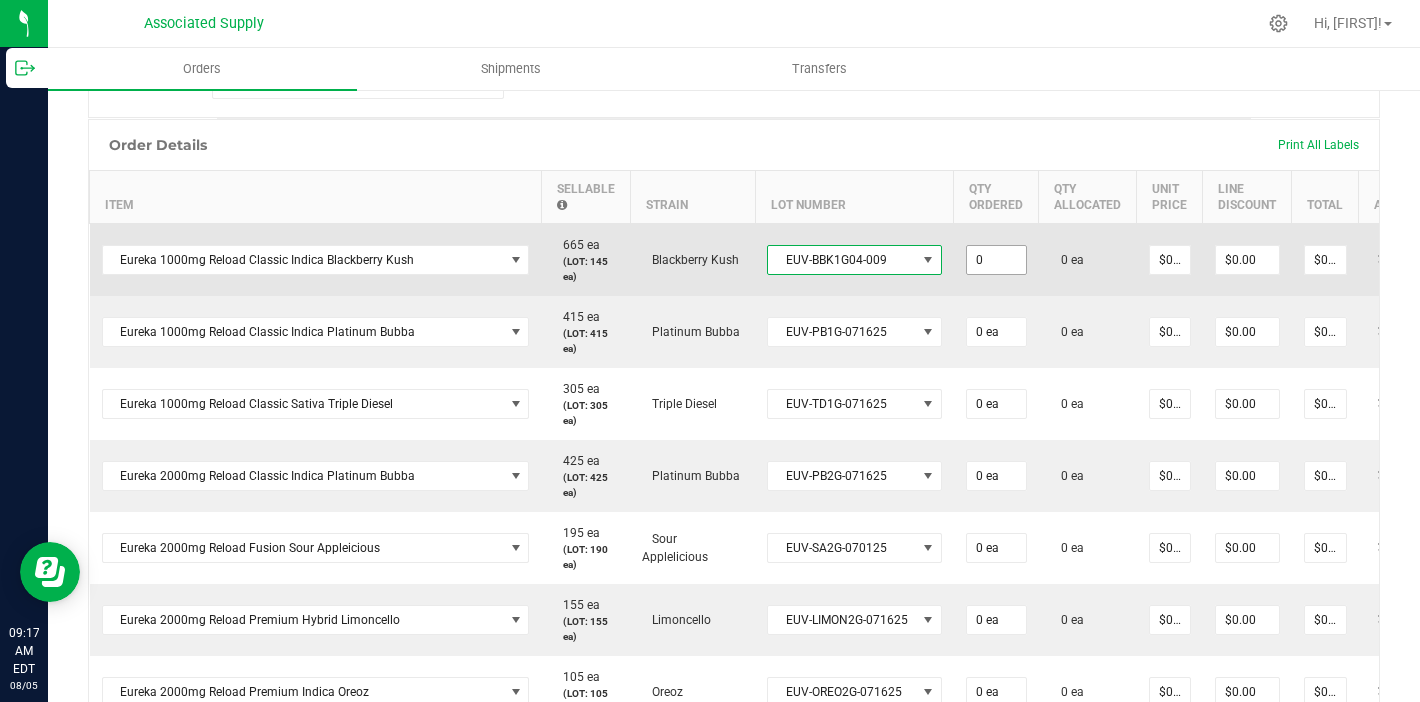 click on "0" at bounding box center (996, 260) 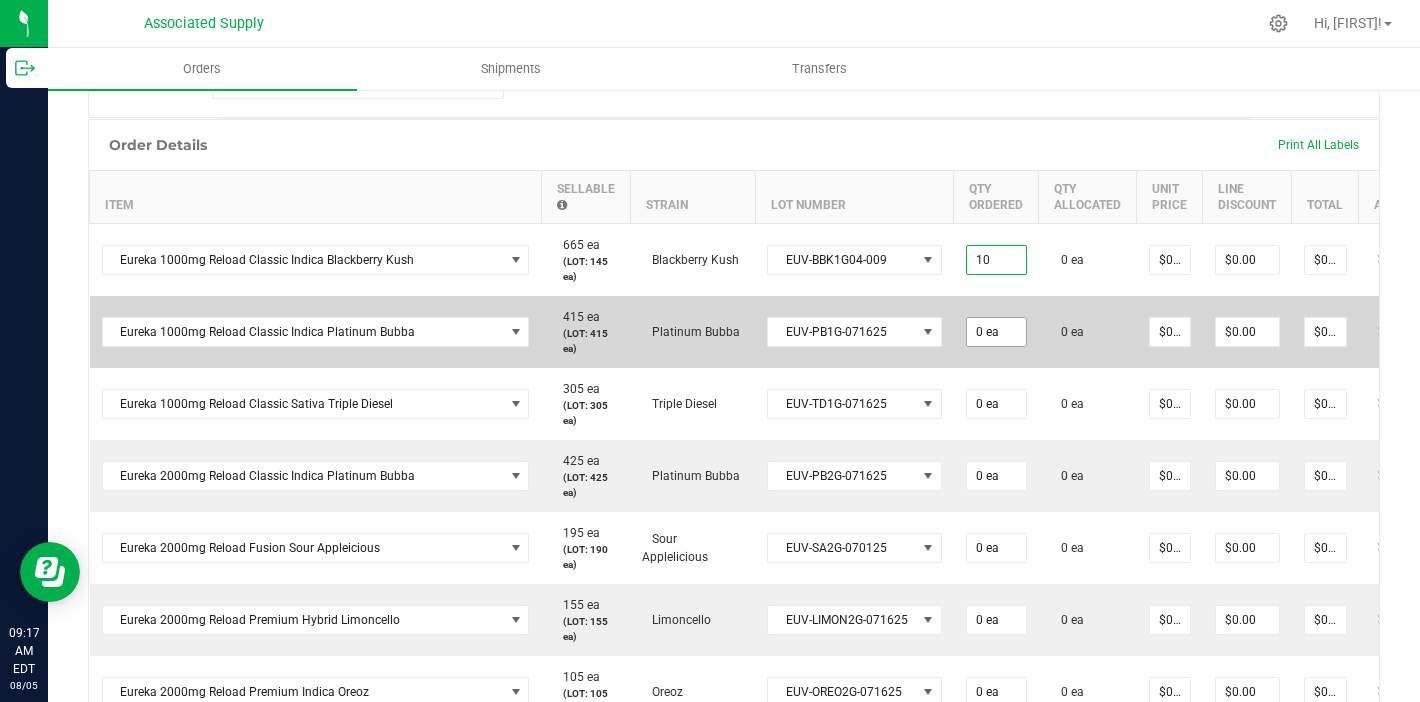 type on "10" 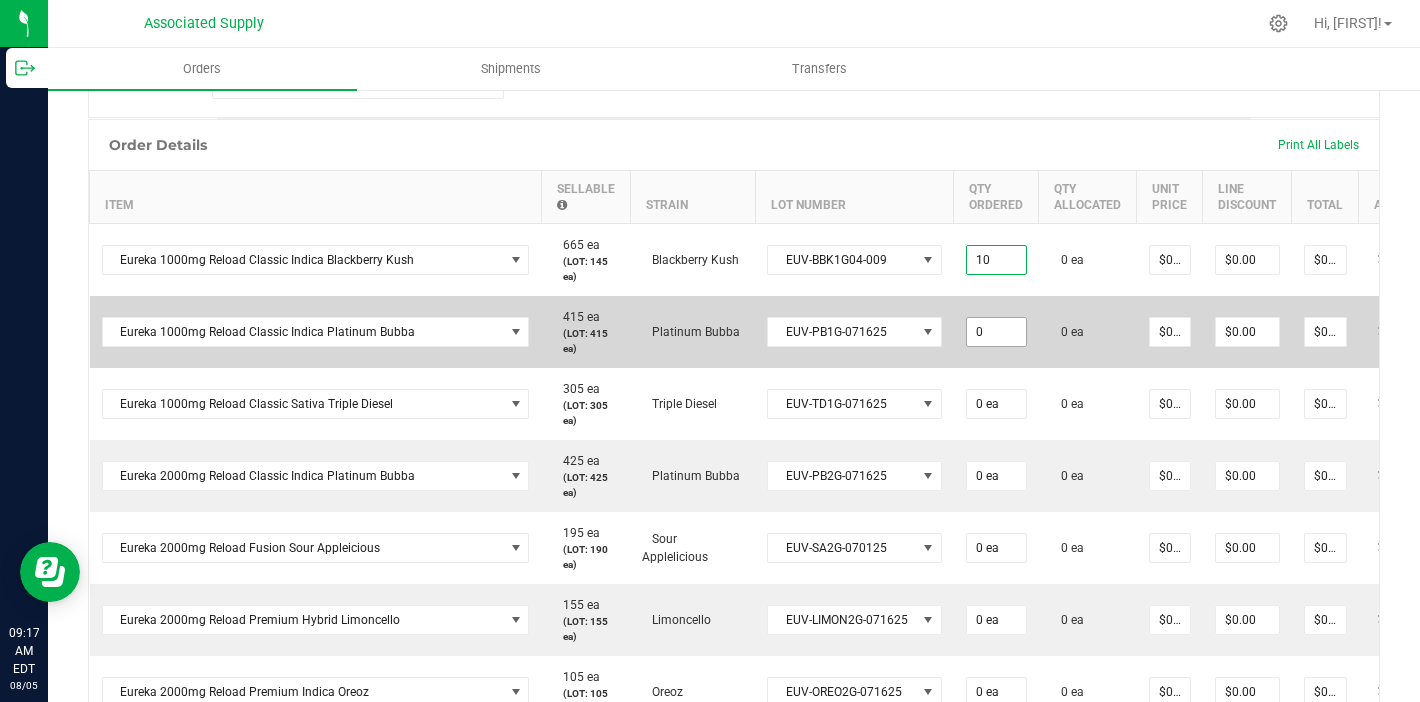 type on "10 ea" 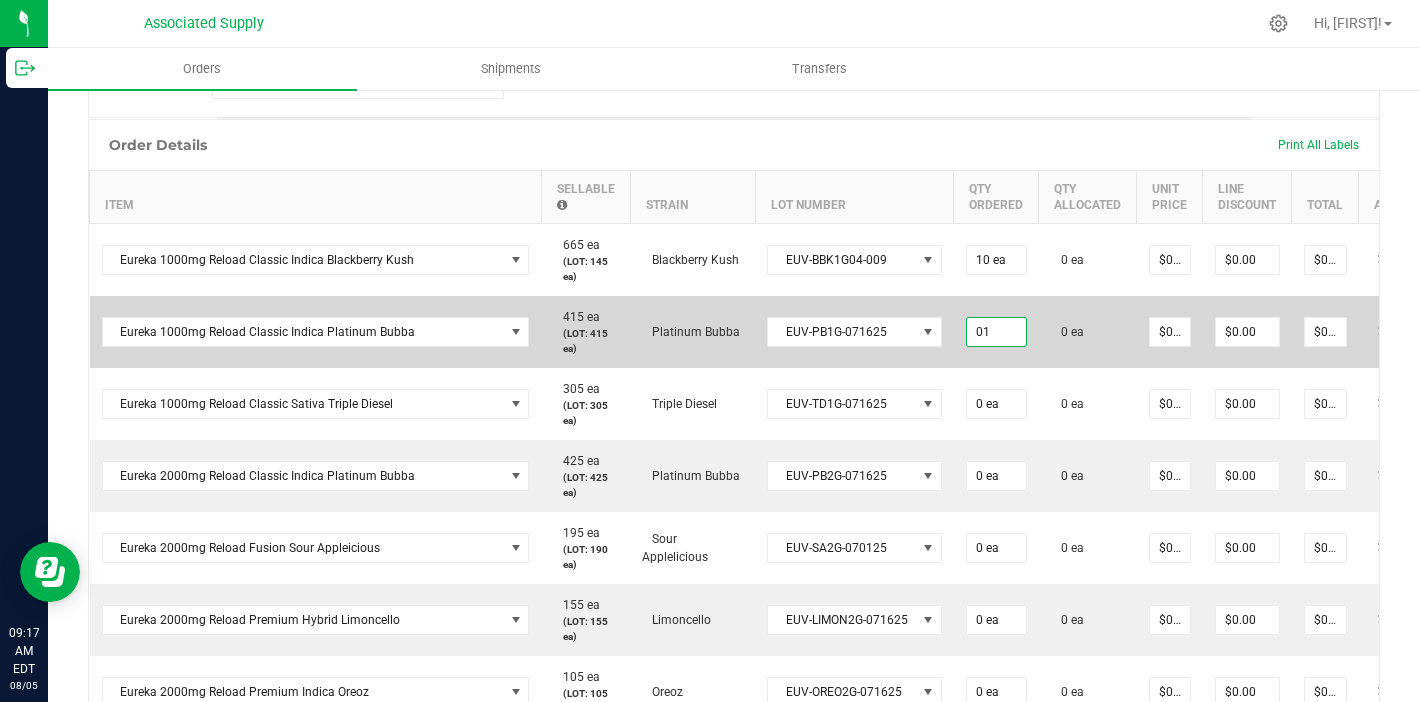 type on "0" 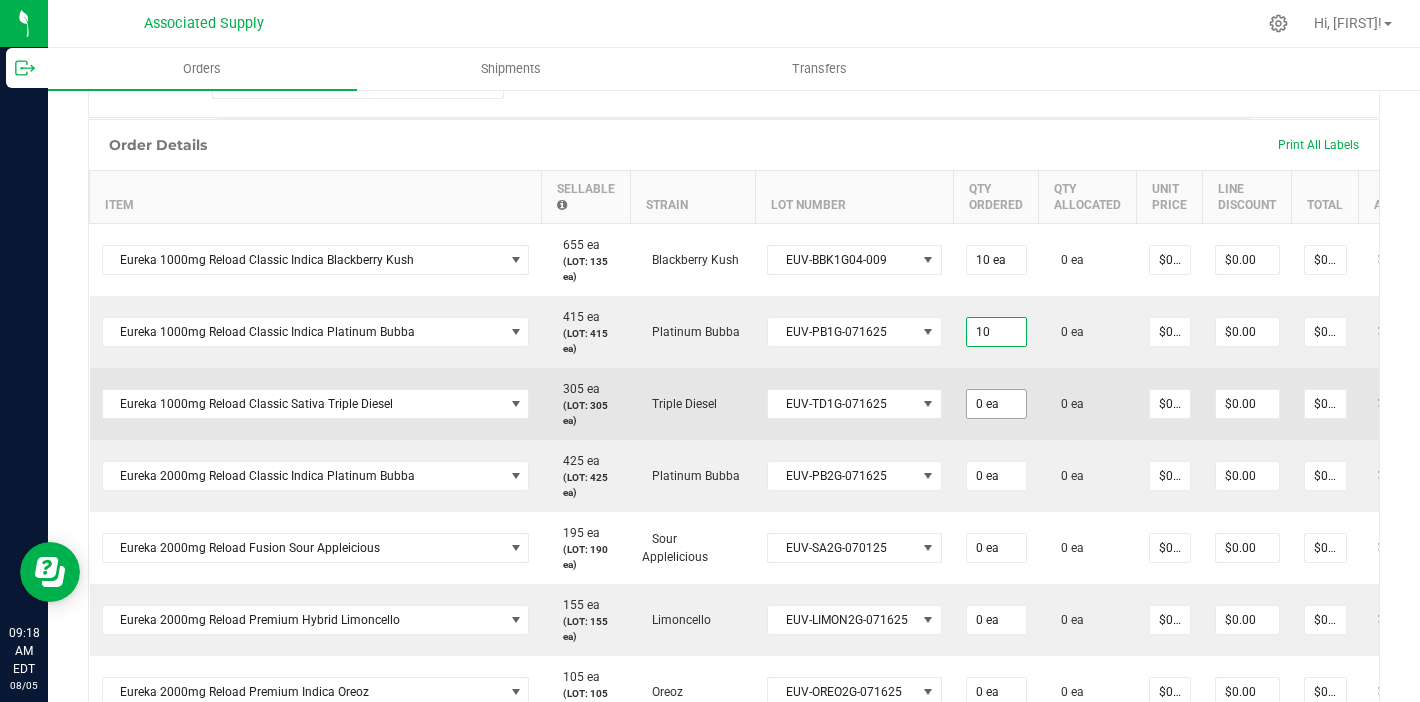 type on "10 ea" 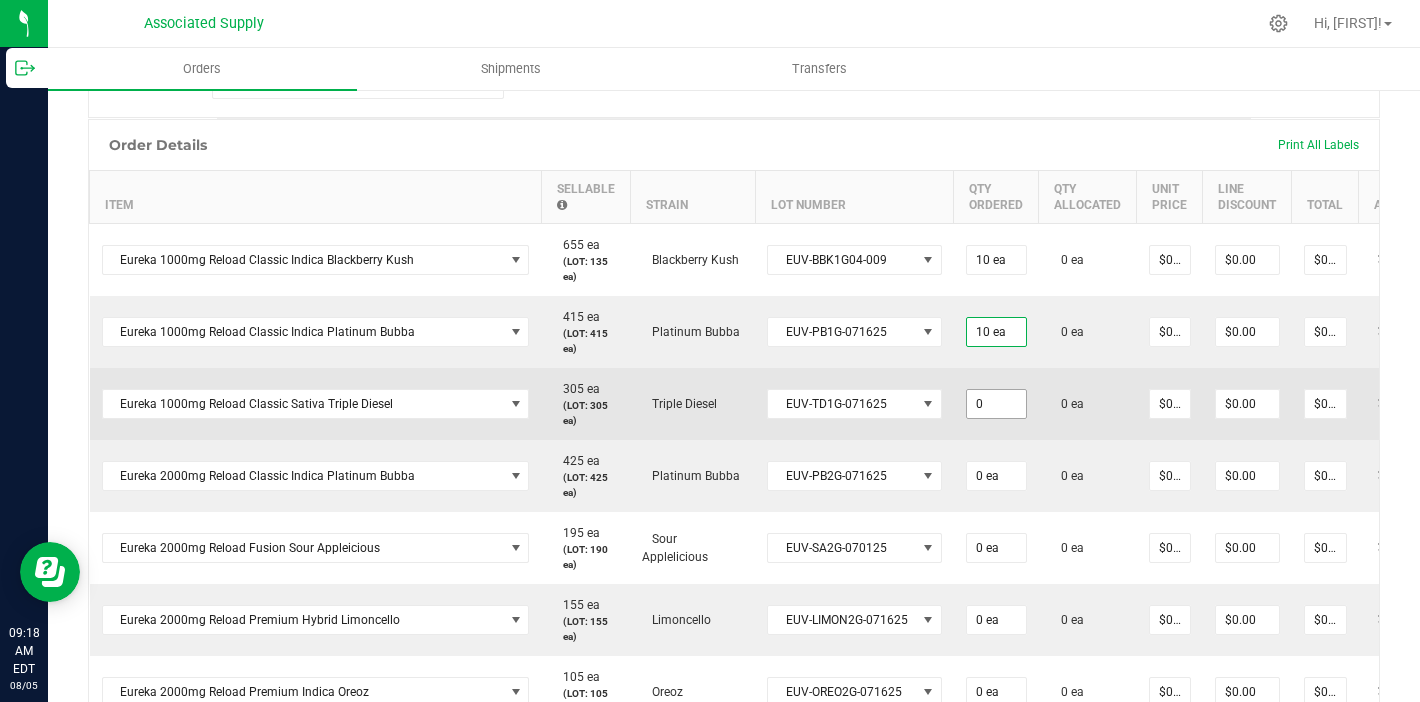 click on "0" at bounding box center (996, 404) 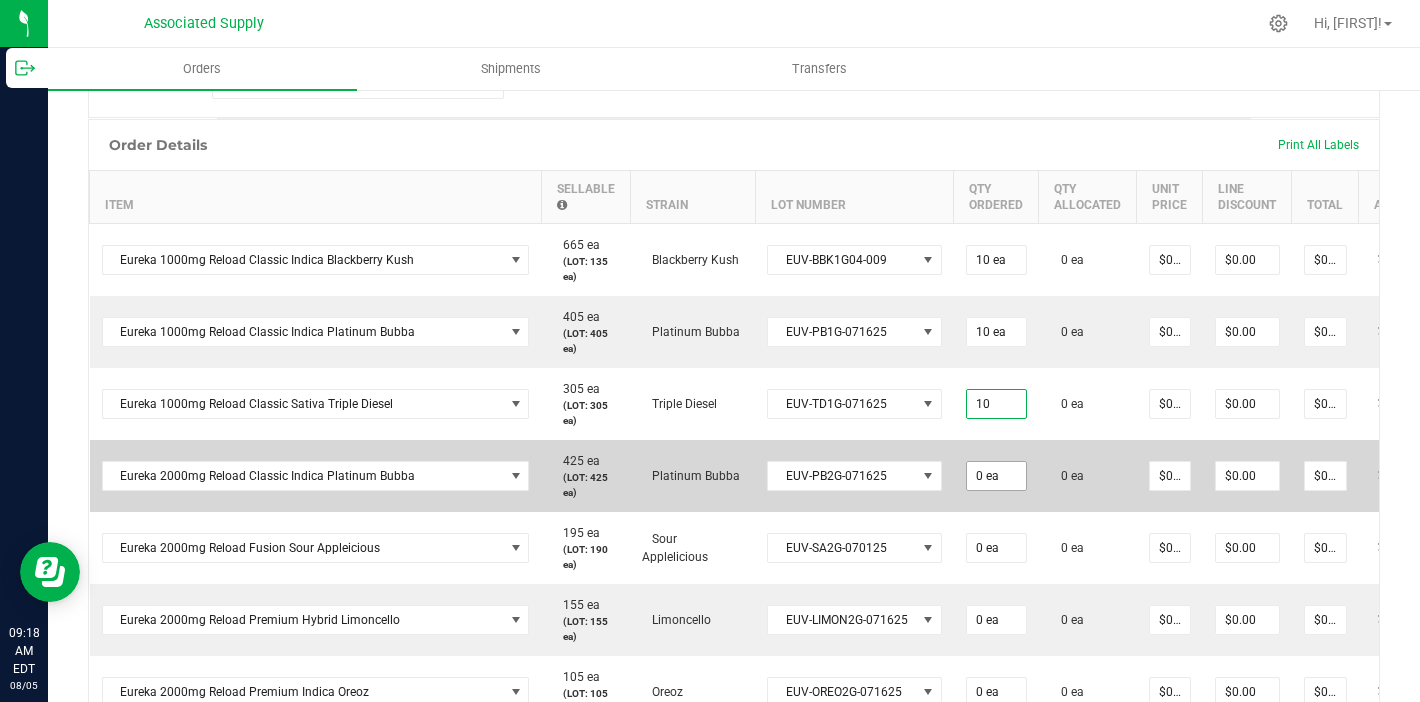 click on "0 ea" at bounding box center [996, 476] 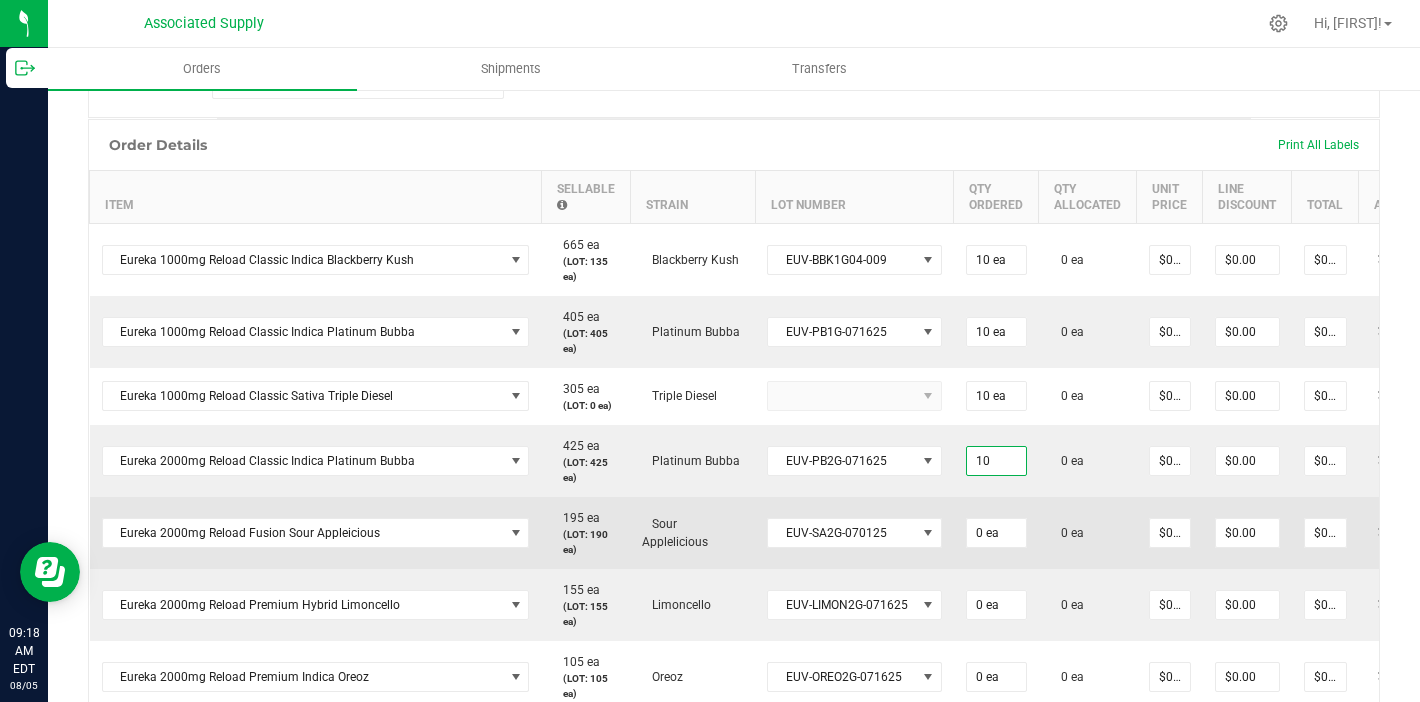 type on "10 ea" 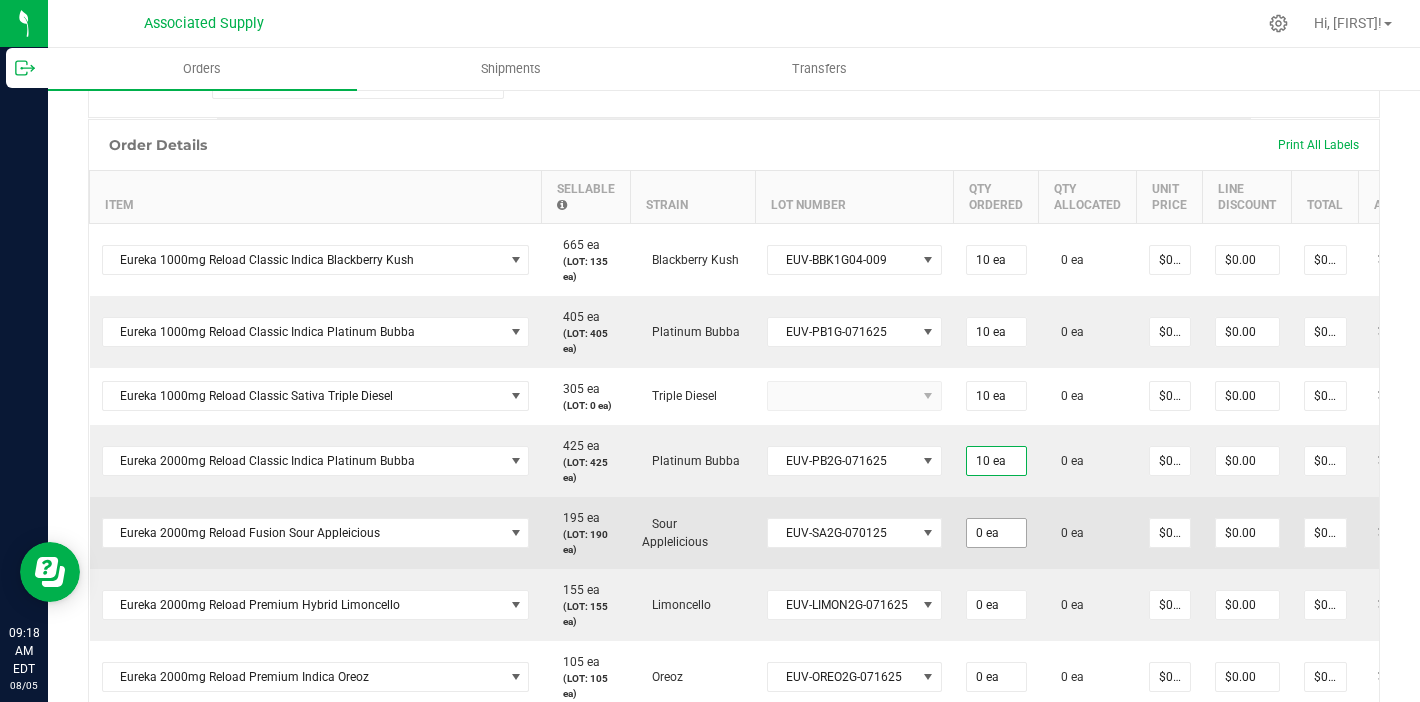 click on "0 ea" at bounding box center (996, 533) 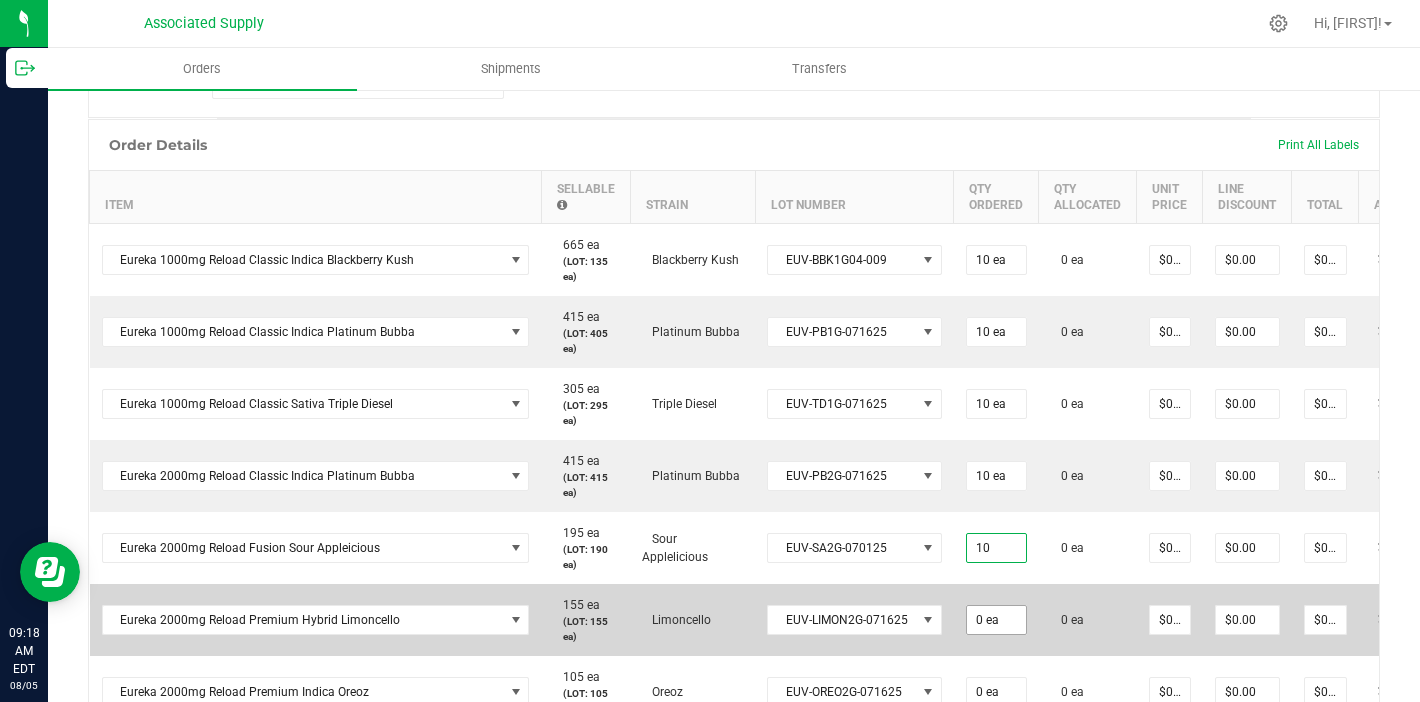 type on "10 ea" 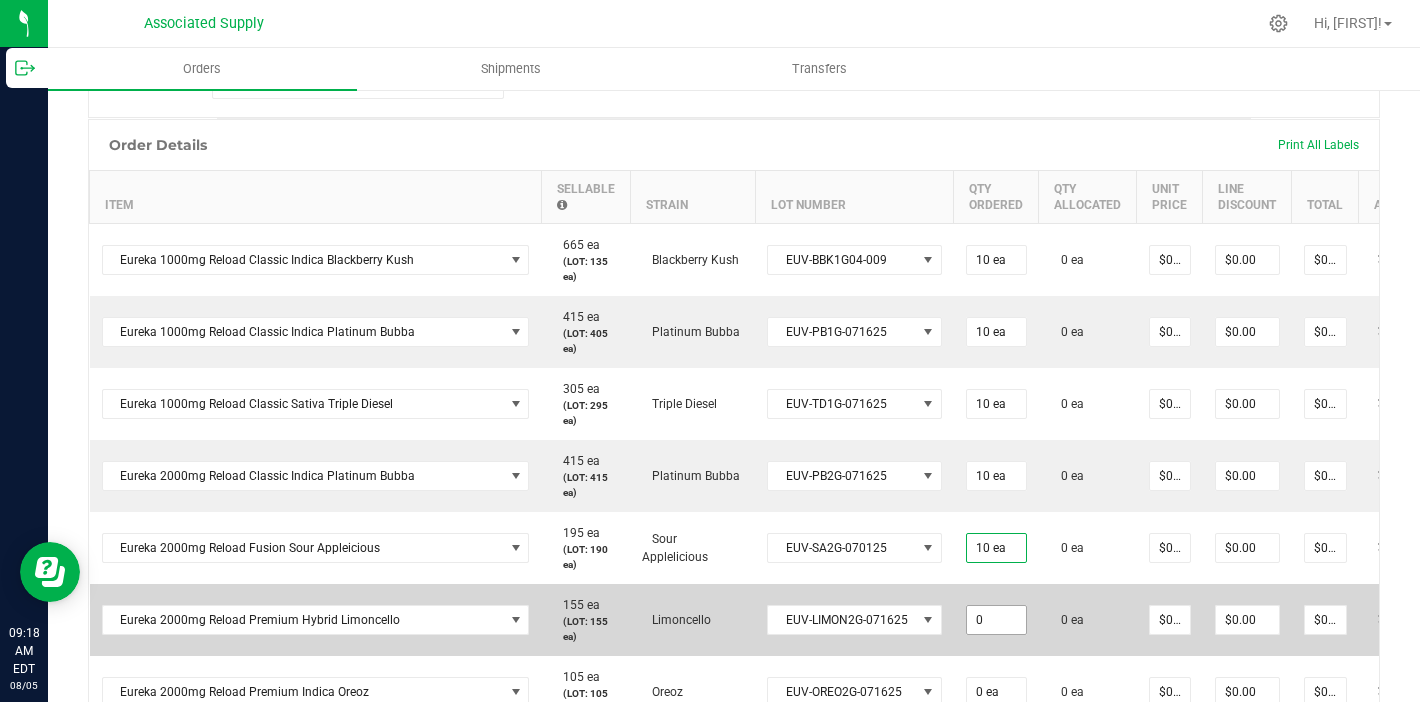 click on "0" at bounding box center (996, 620) 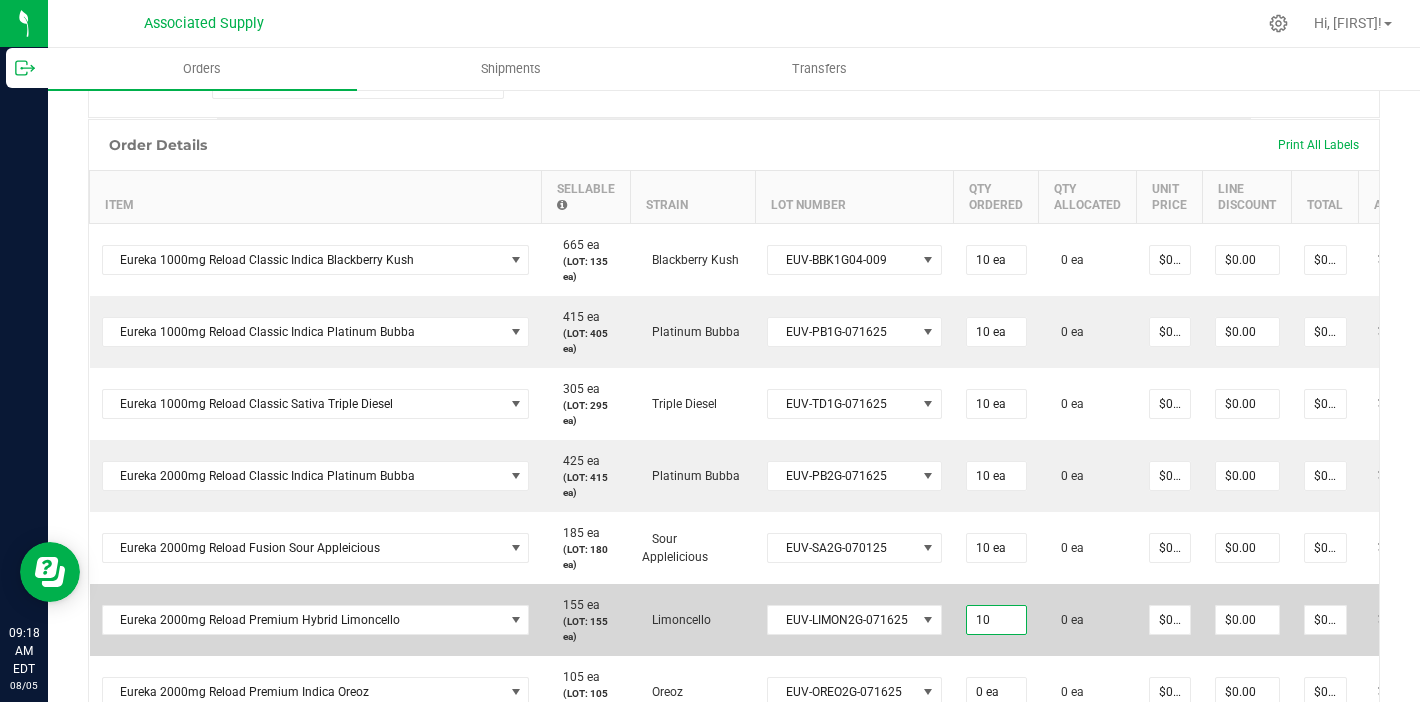 click on "10" at bounding box center [996, 620] 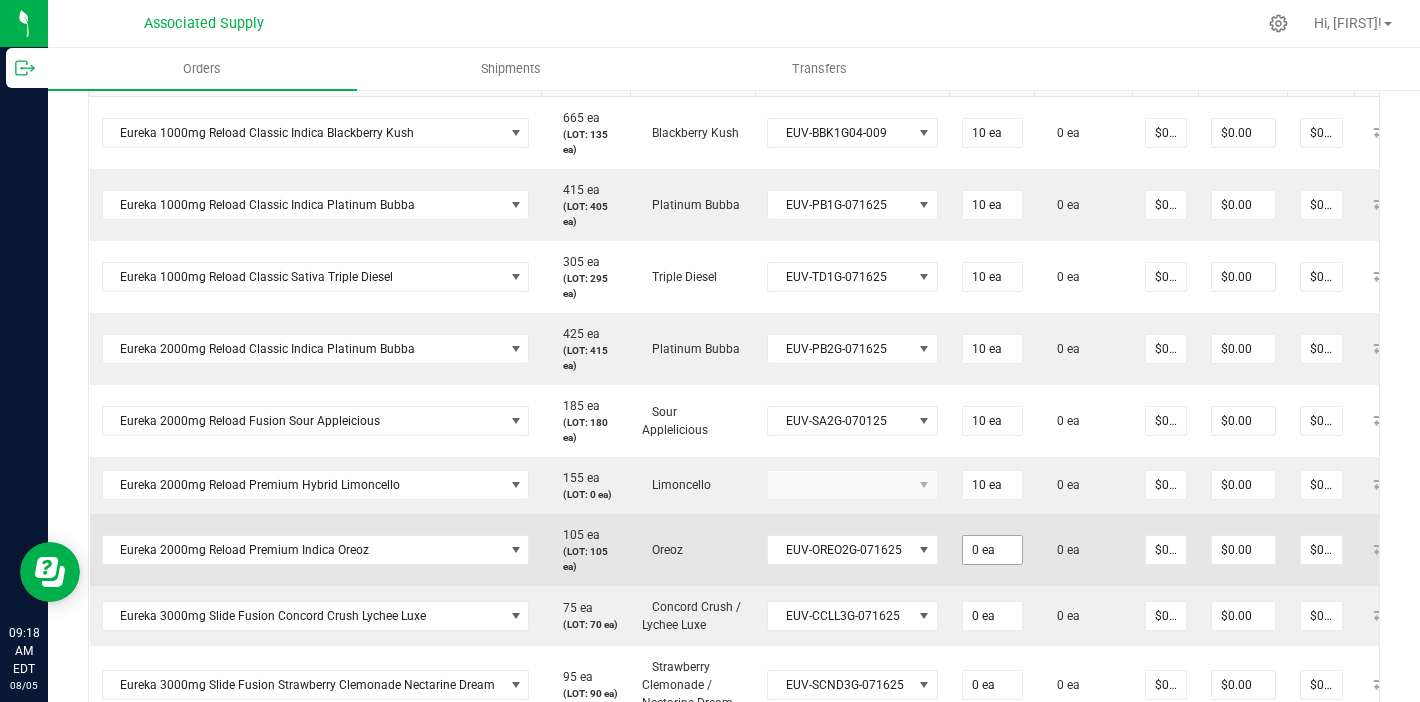 type on "0" 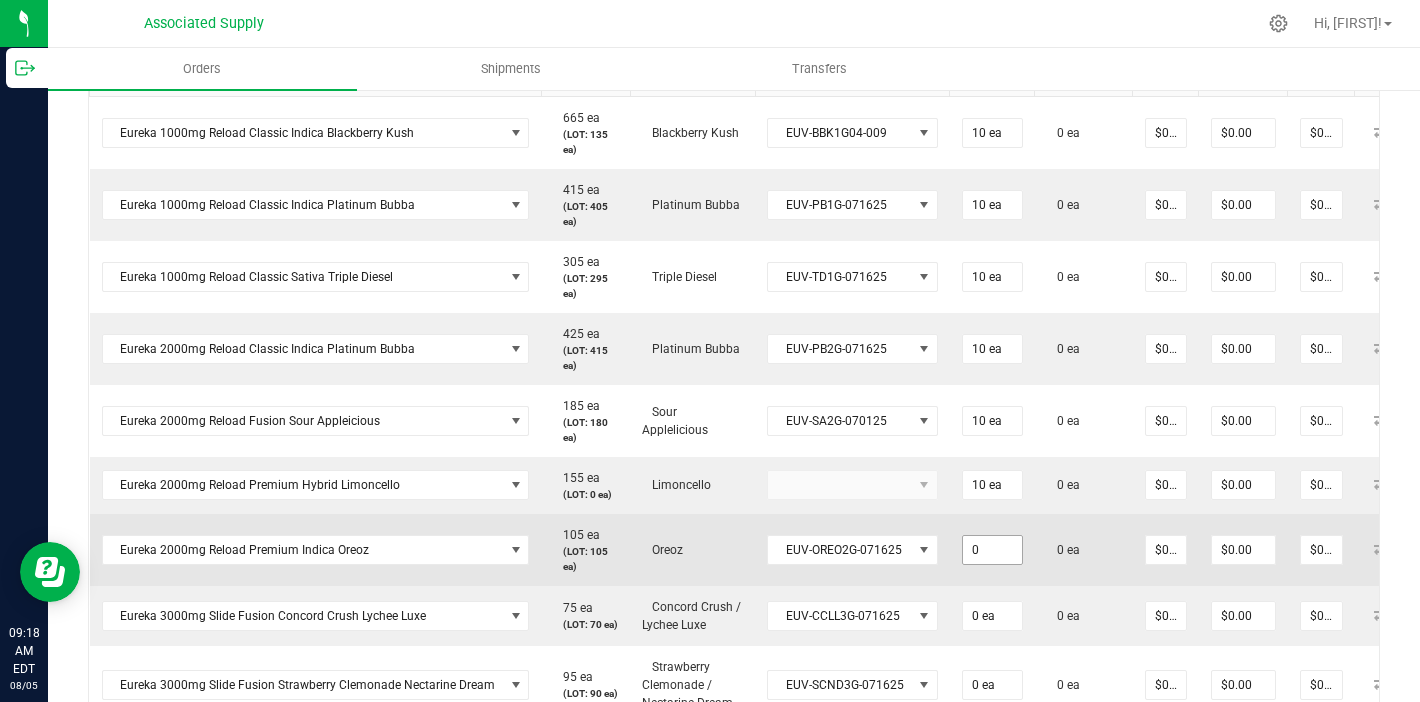 click on "0" at bounding box center [992, 550] 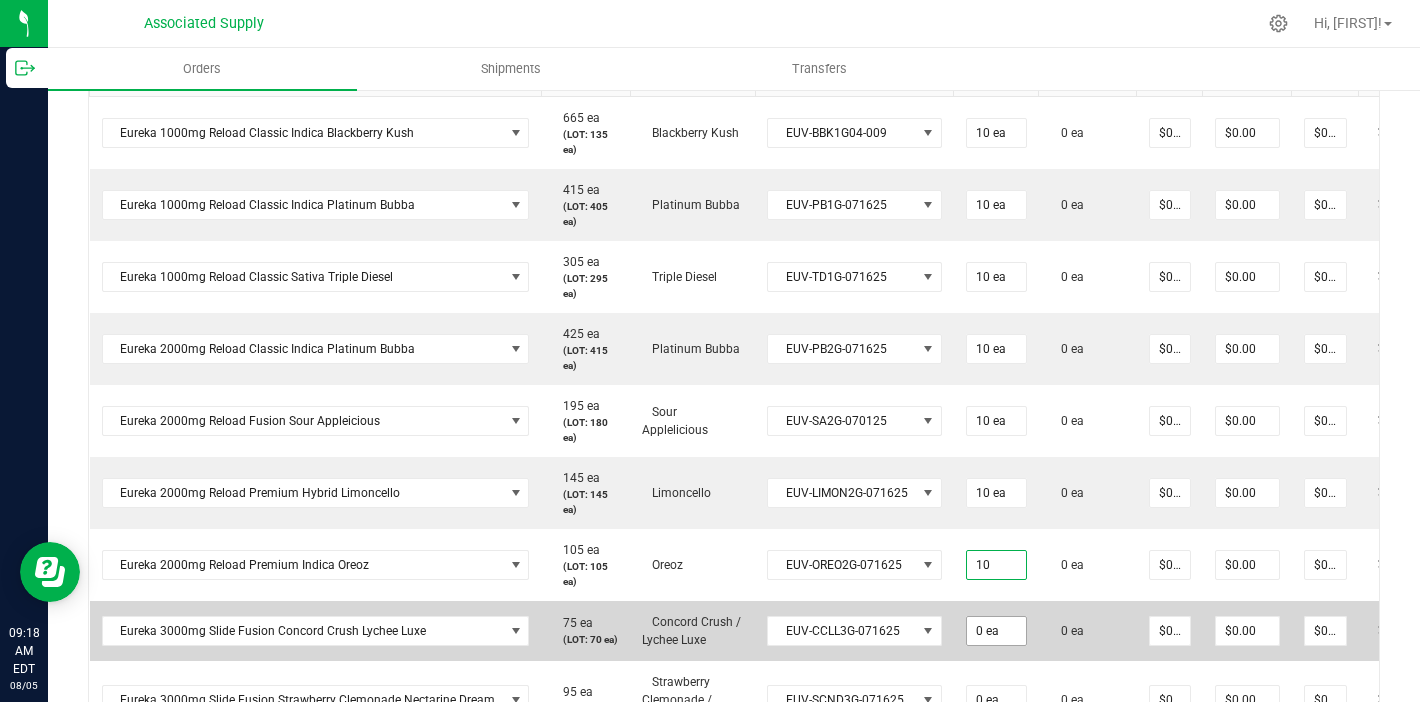 type on "10 ea" 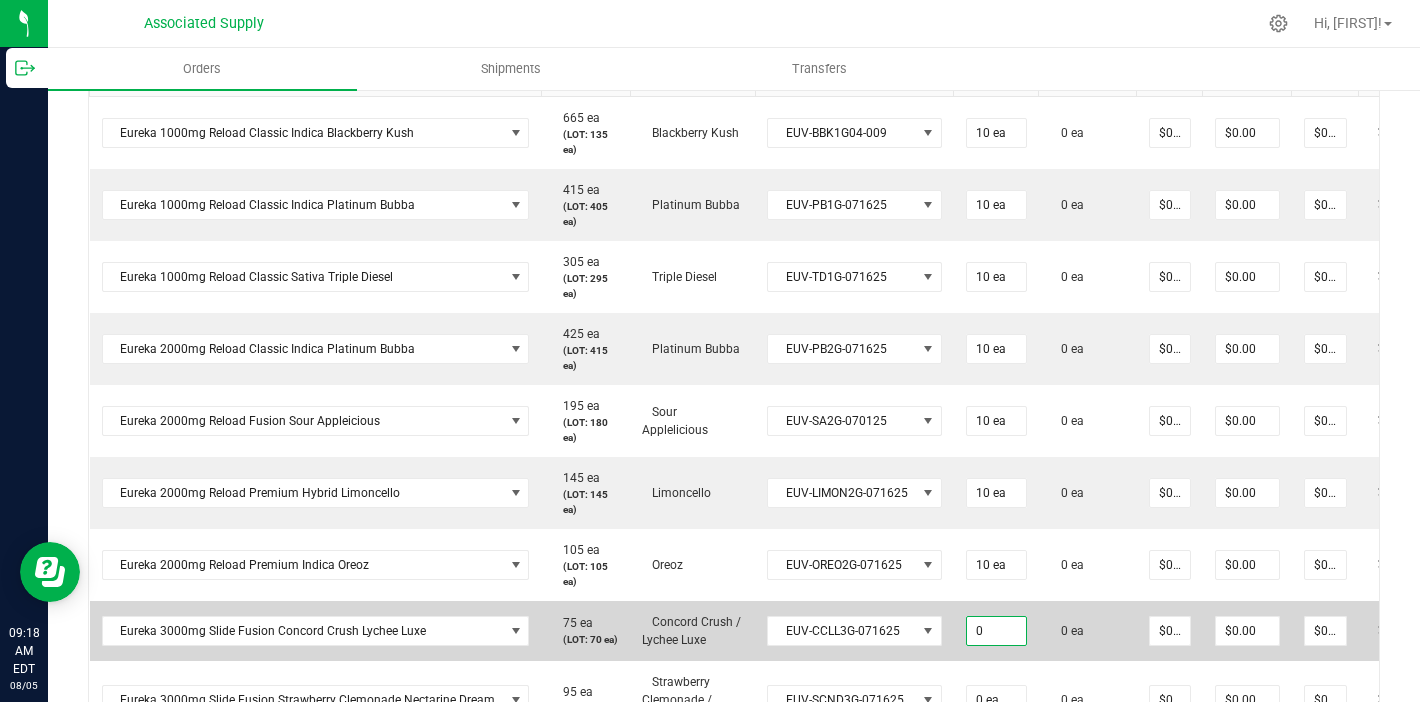 click on "0" at bounding box center (996, 631) 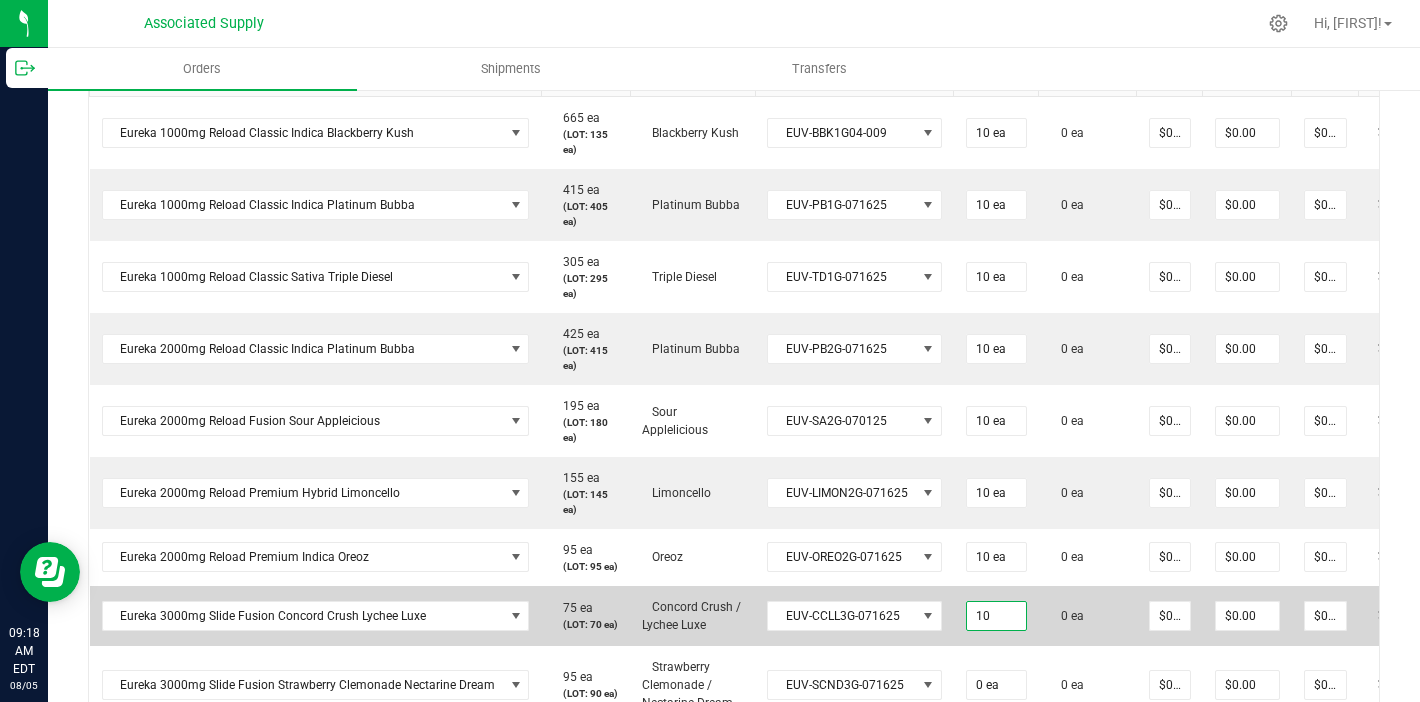 type on "10 ea" 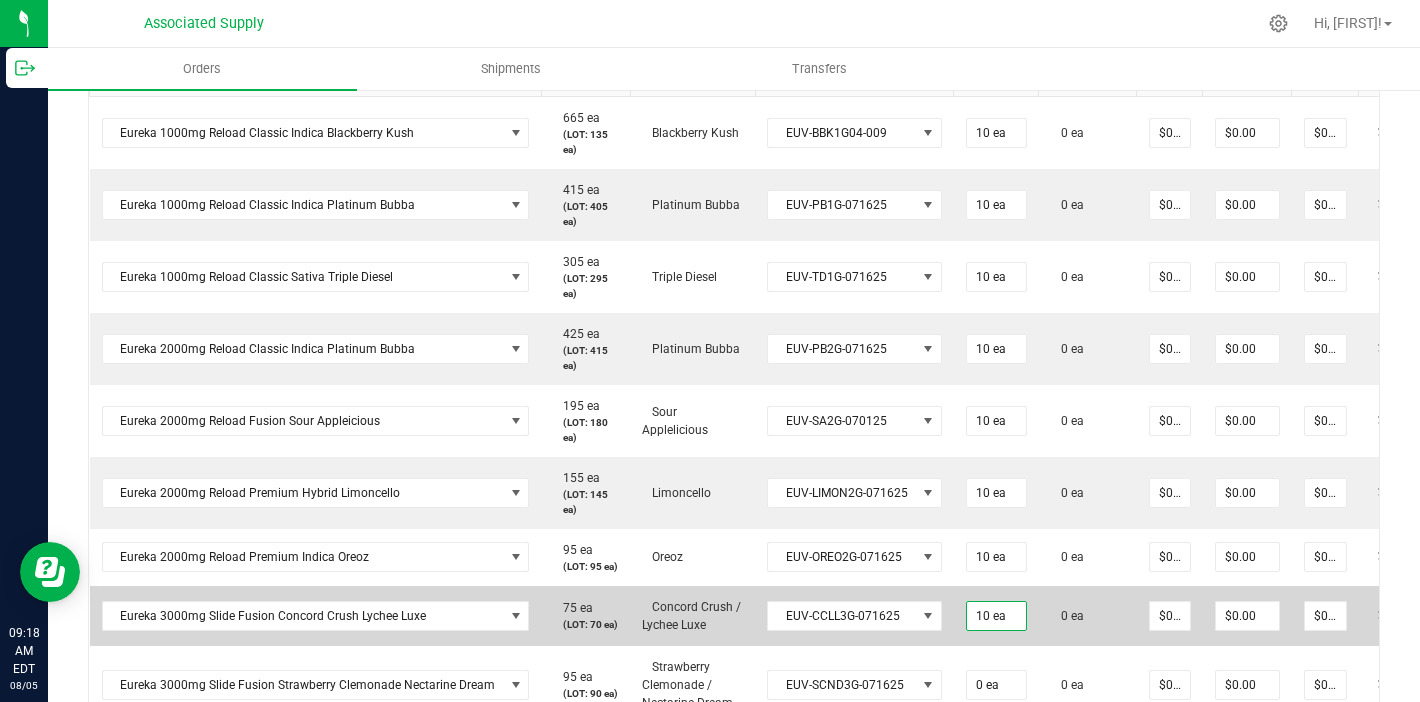 click on "10 ea" at bounding box center [996, 616] 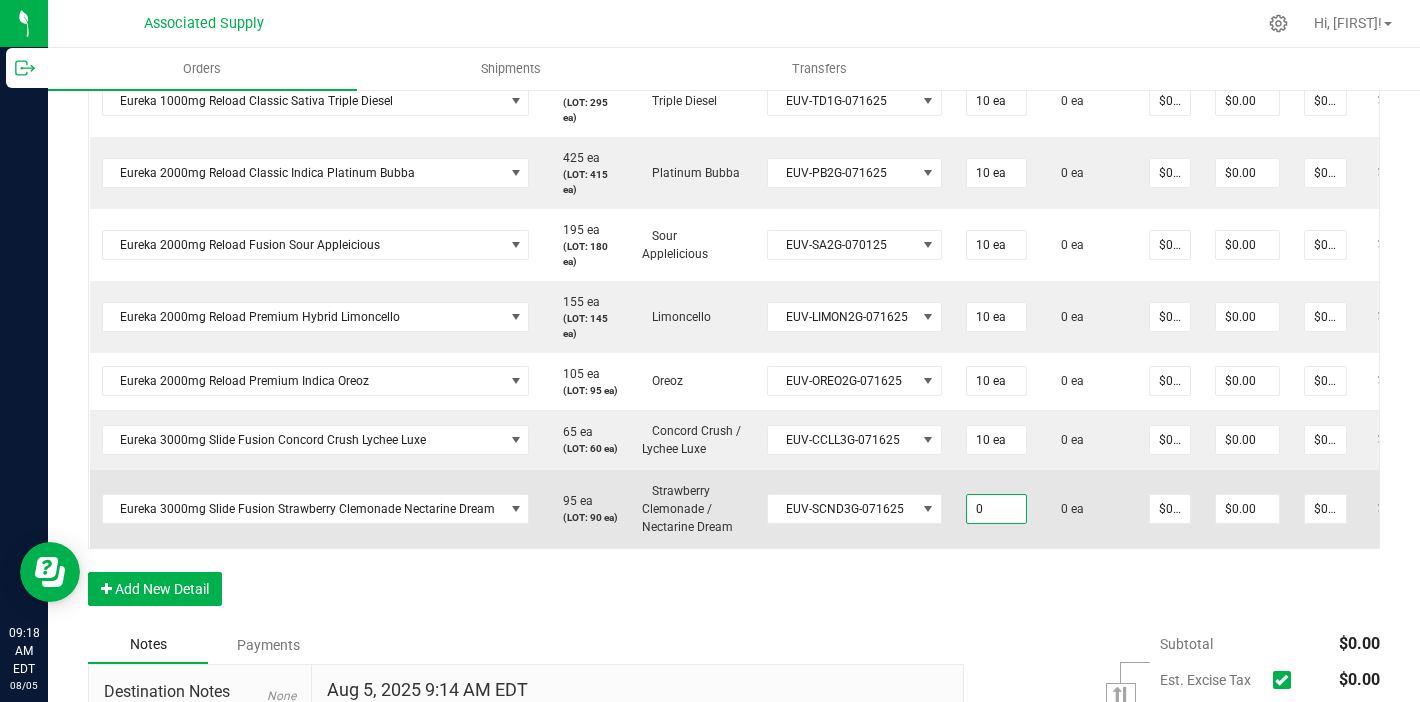 click on "0" at bounding box center [996, 509] 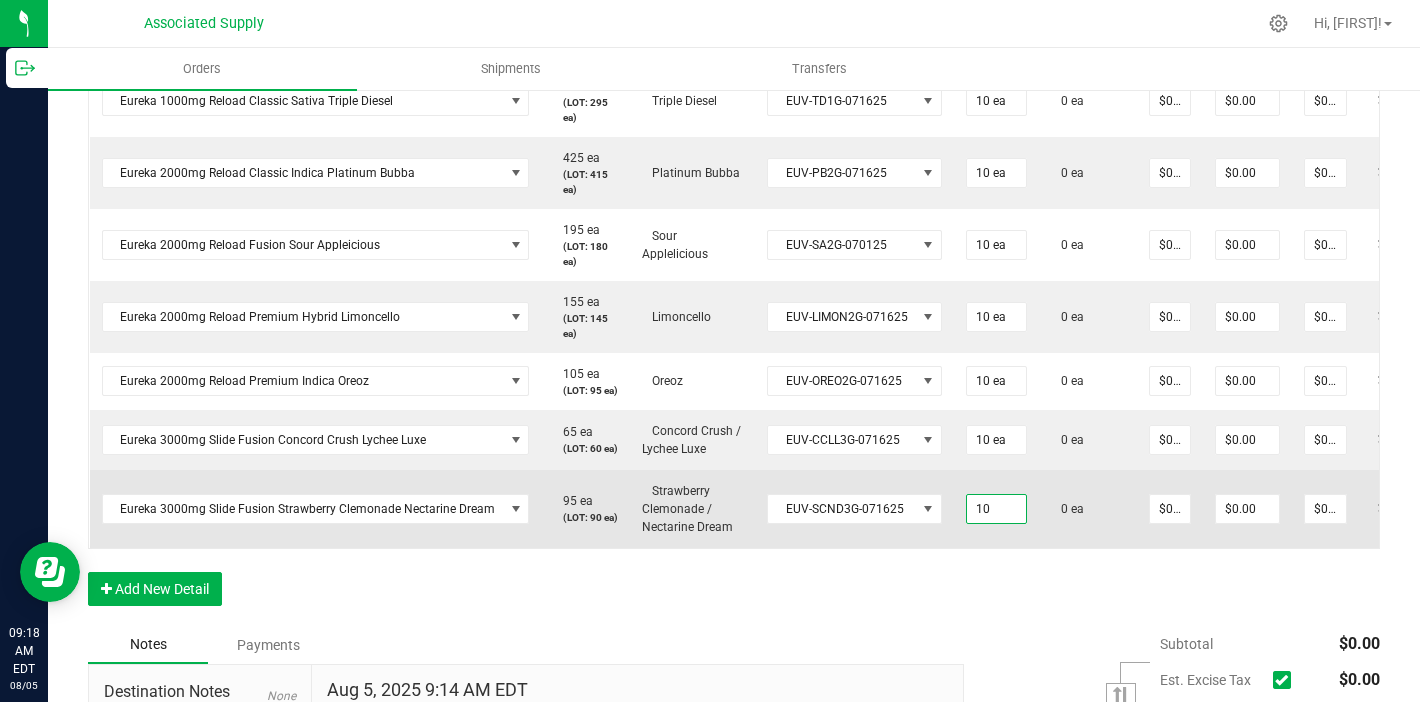 type on "10 ea" 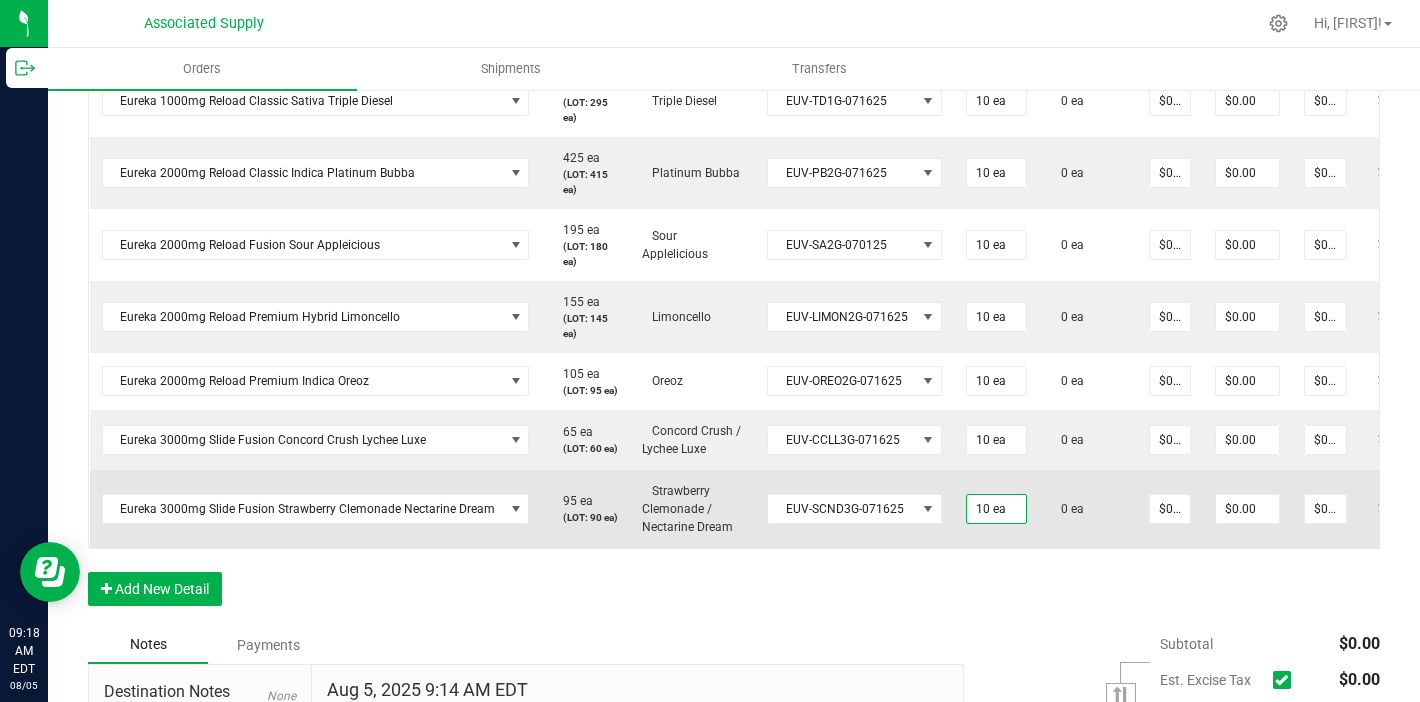 click on "$0.00000" at bounding box center [1170, 509] 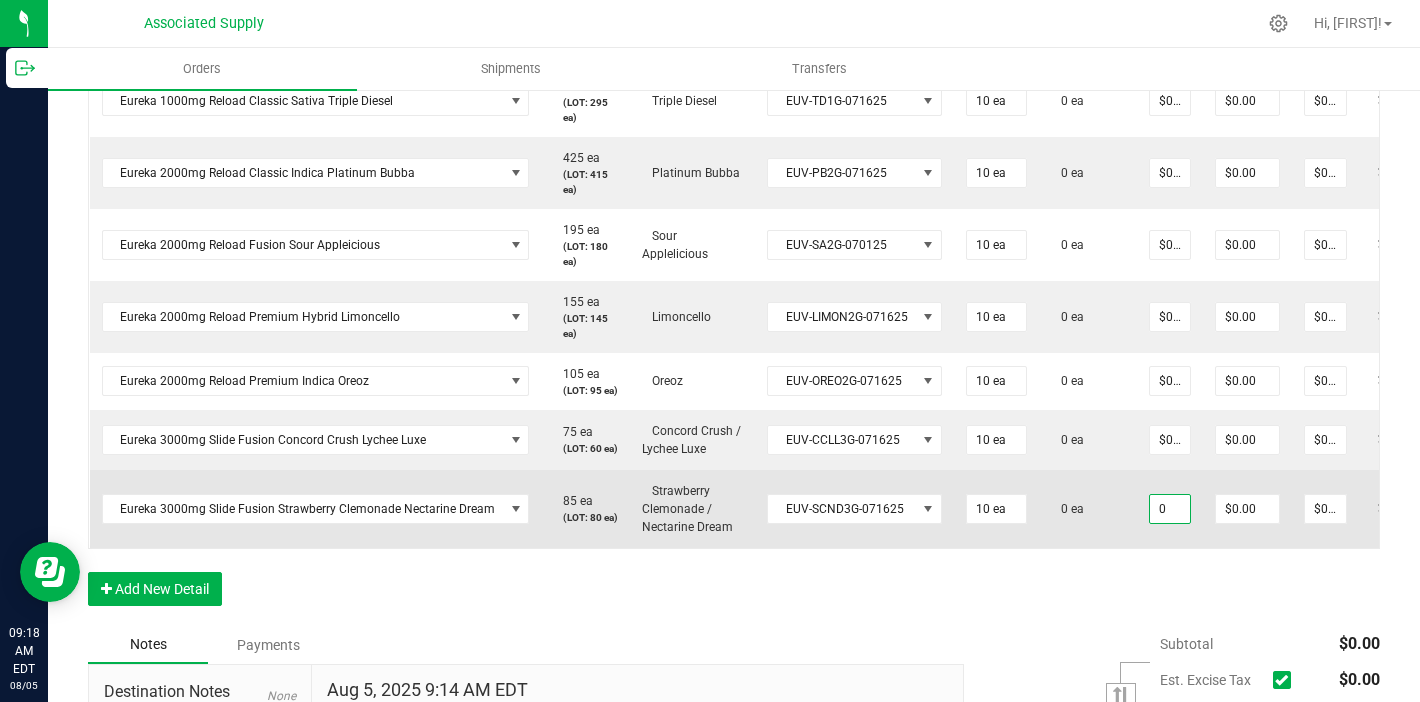 click on "0" at bounding box center (1170, 509) 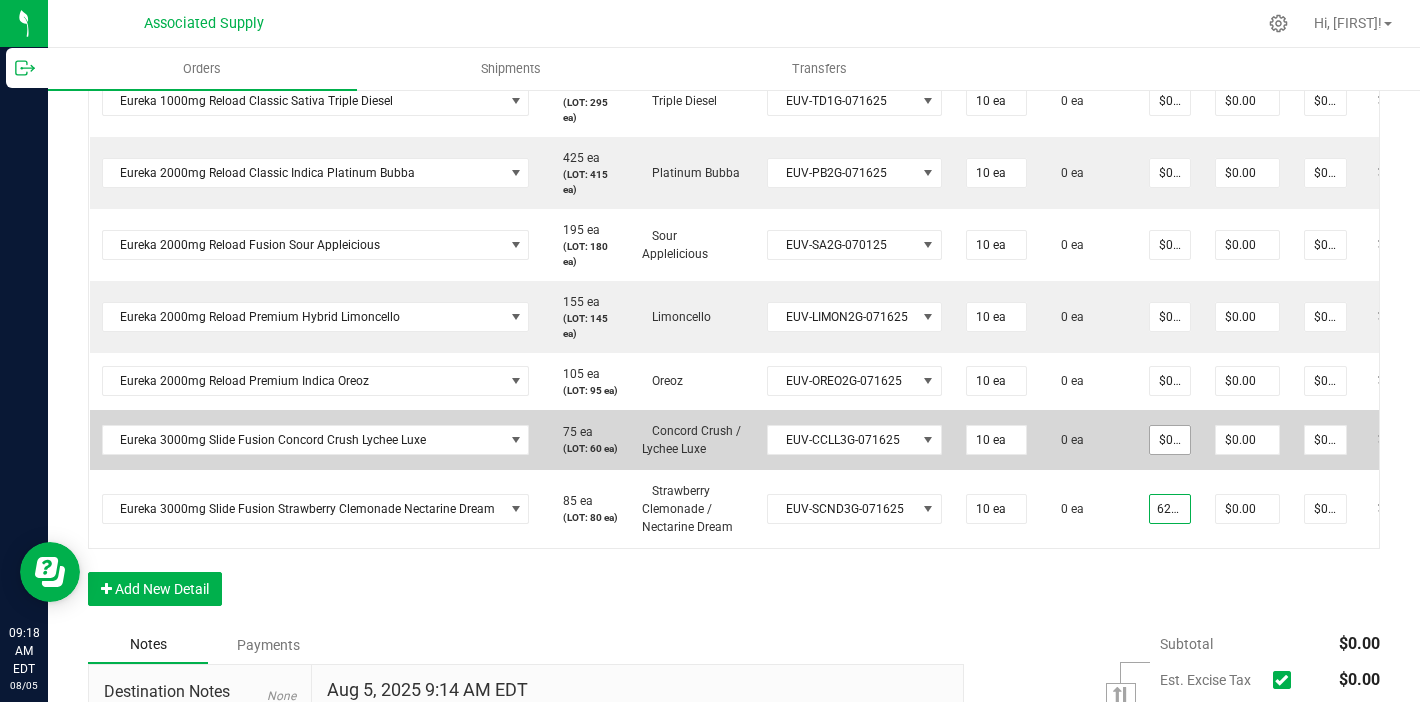 type on "62.5" 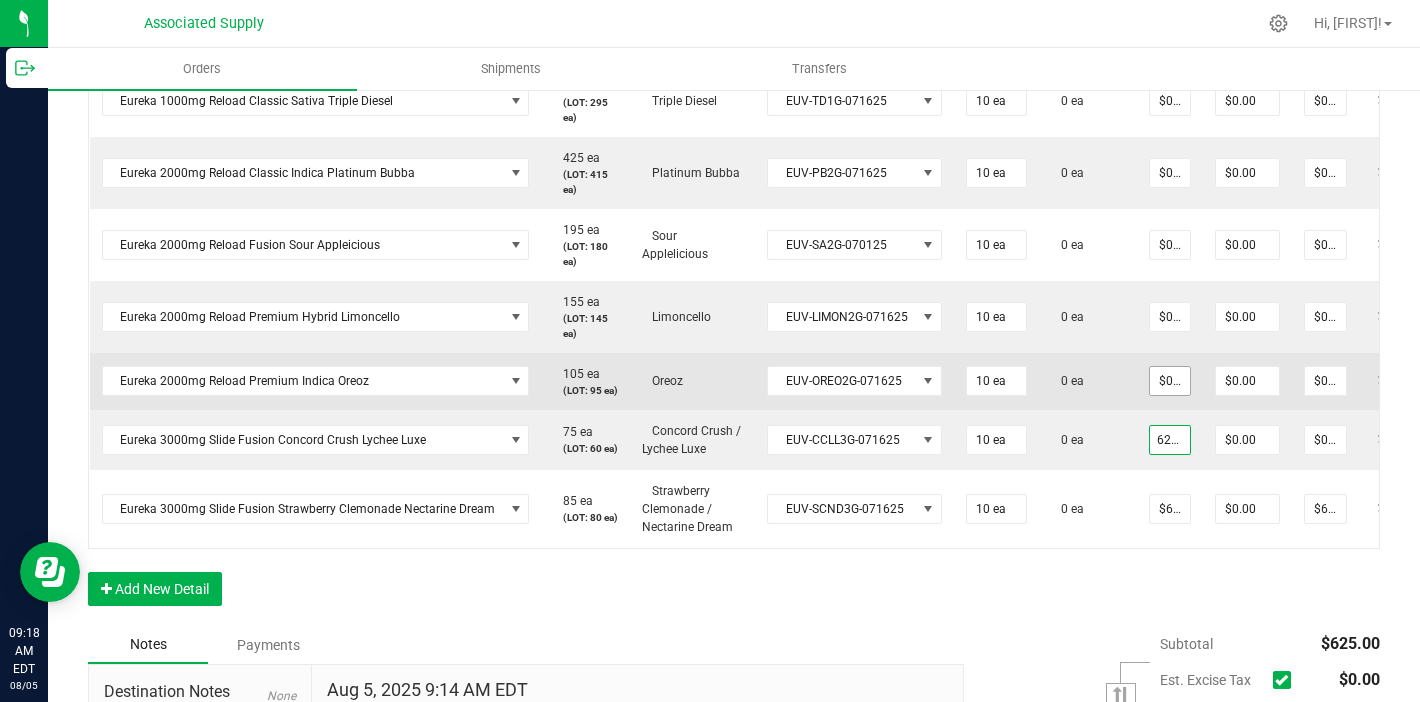 type on "62.5" 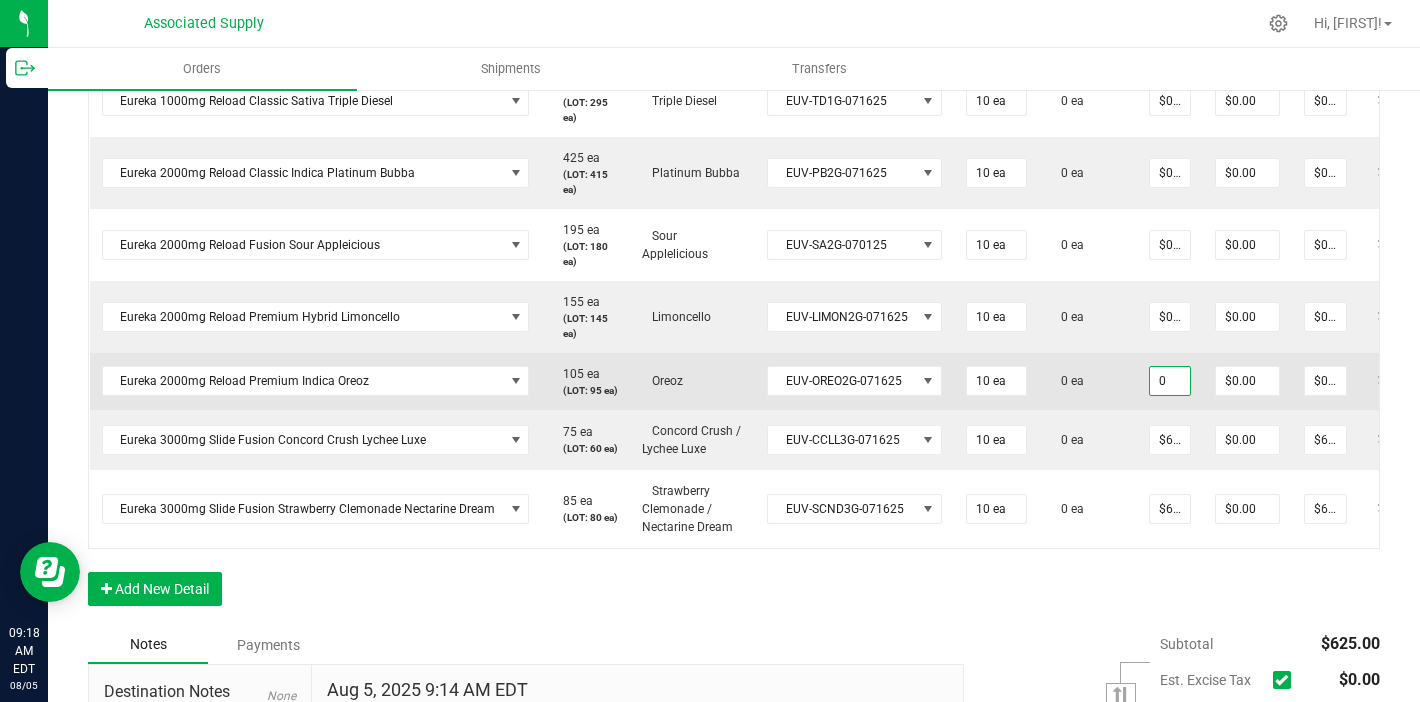 click on "0" at bounding box center [1170, 381] 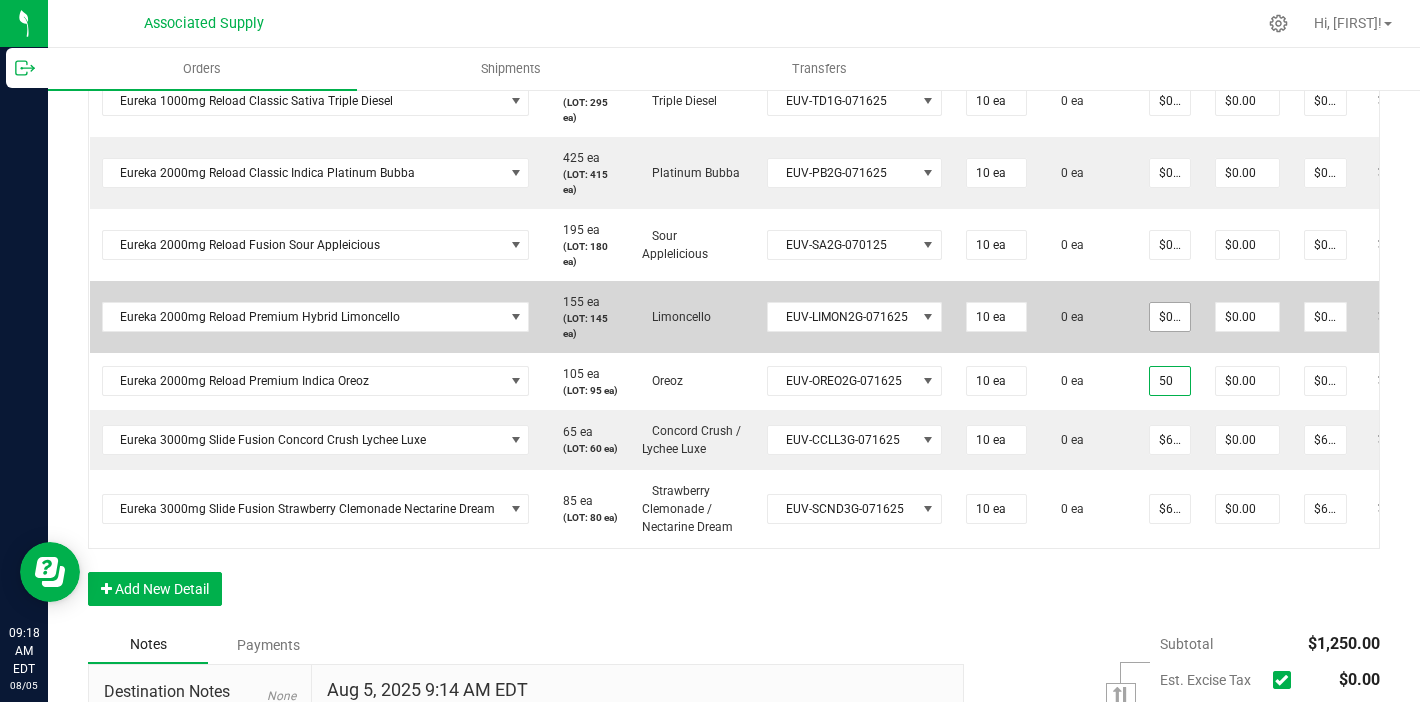 type on "50" 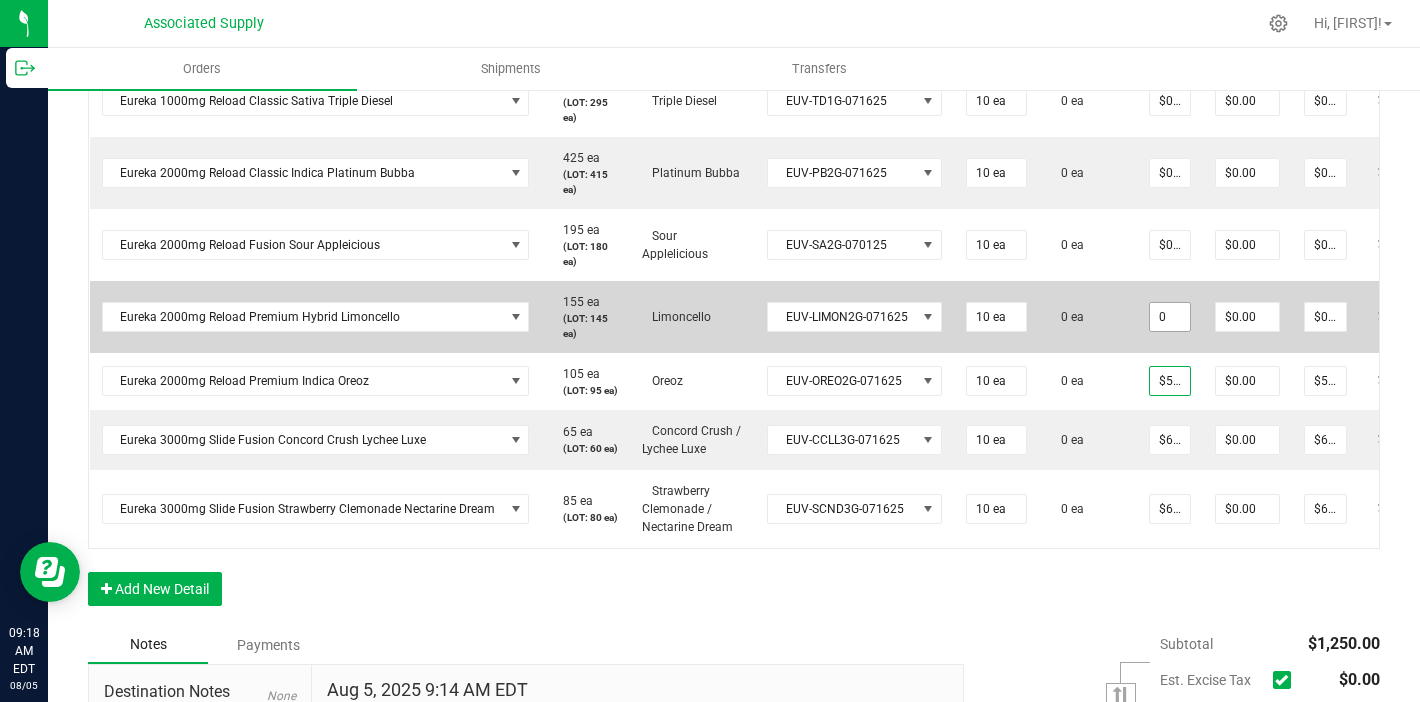 click on "0" at bounding box center (1170, 317) 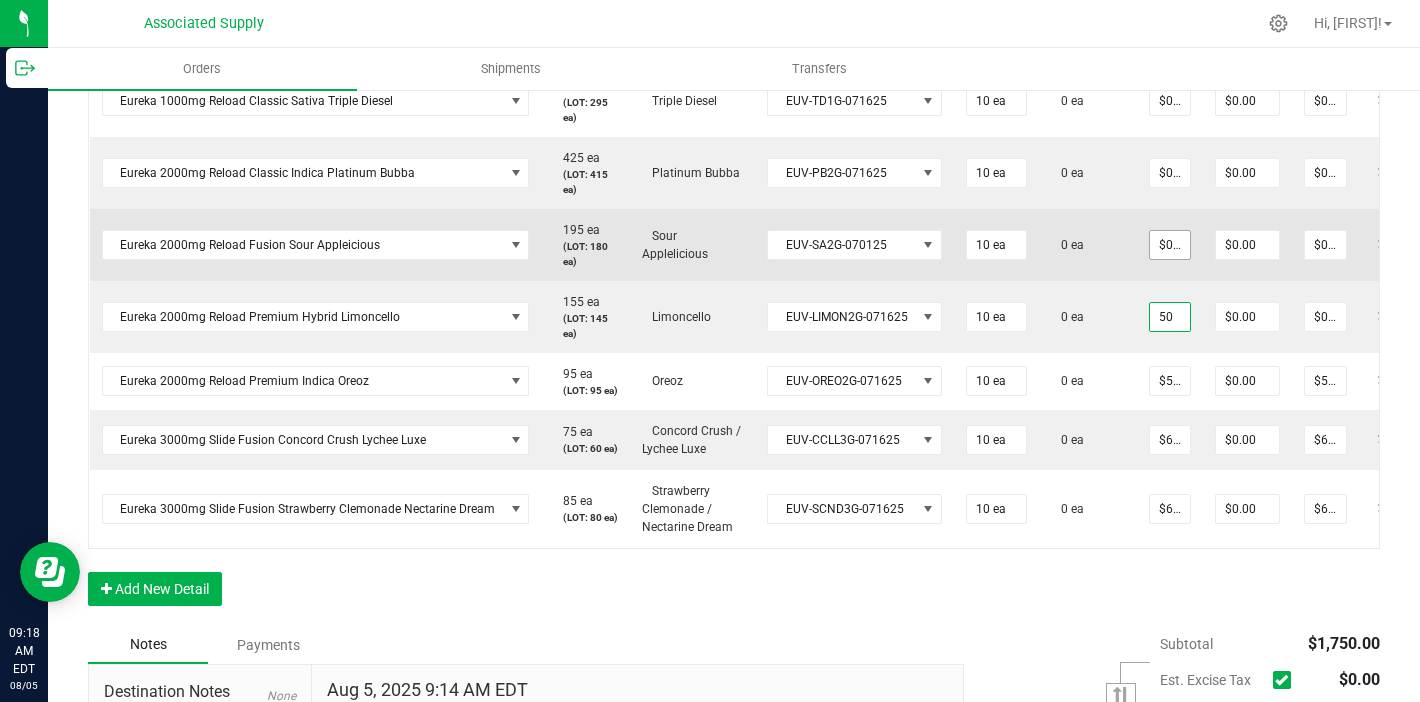 type on "50" 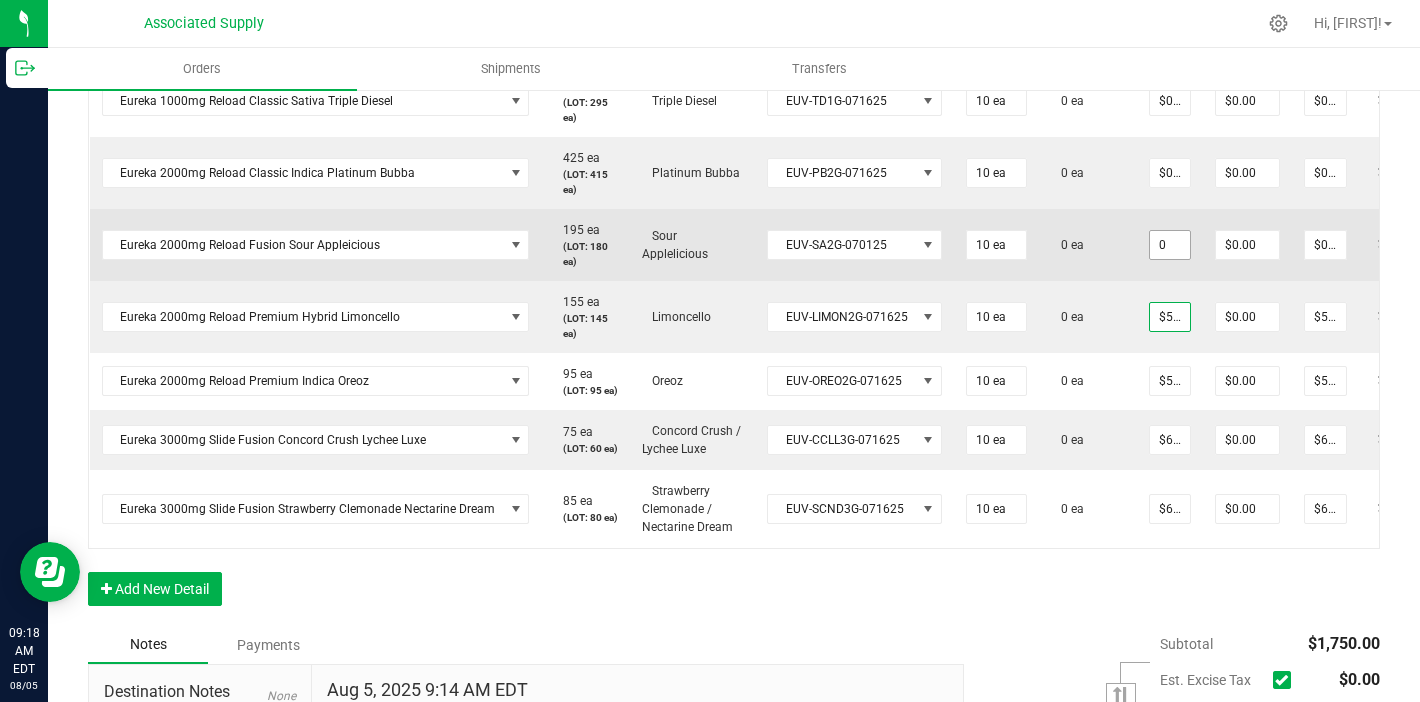 click on "0" at bounding box center (1170, 245) 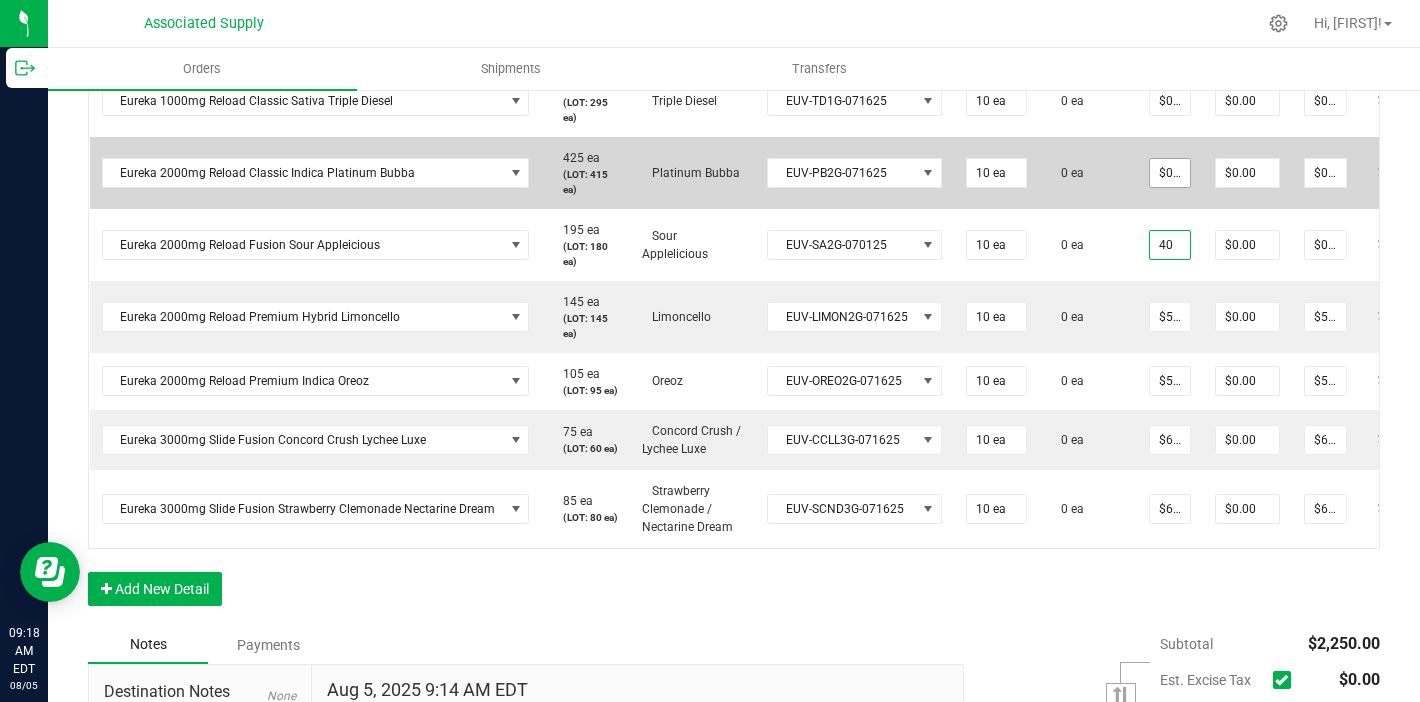 type on "40" 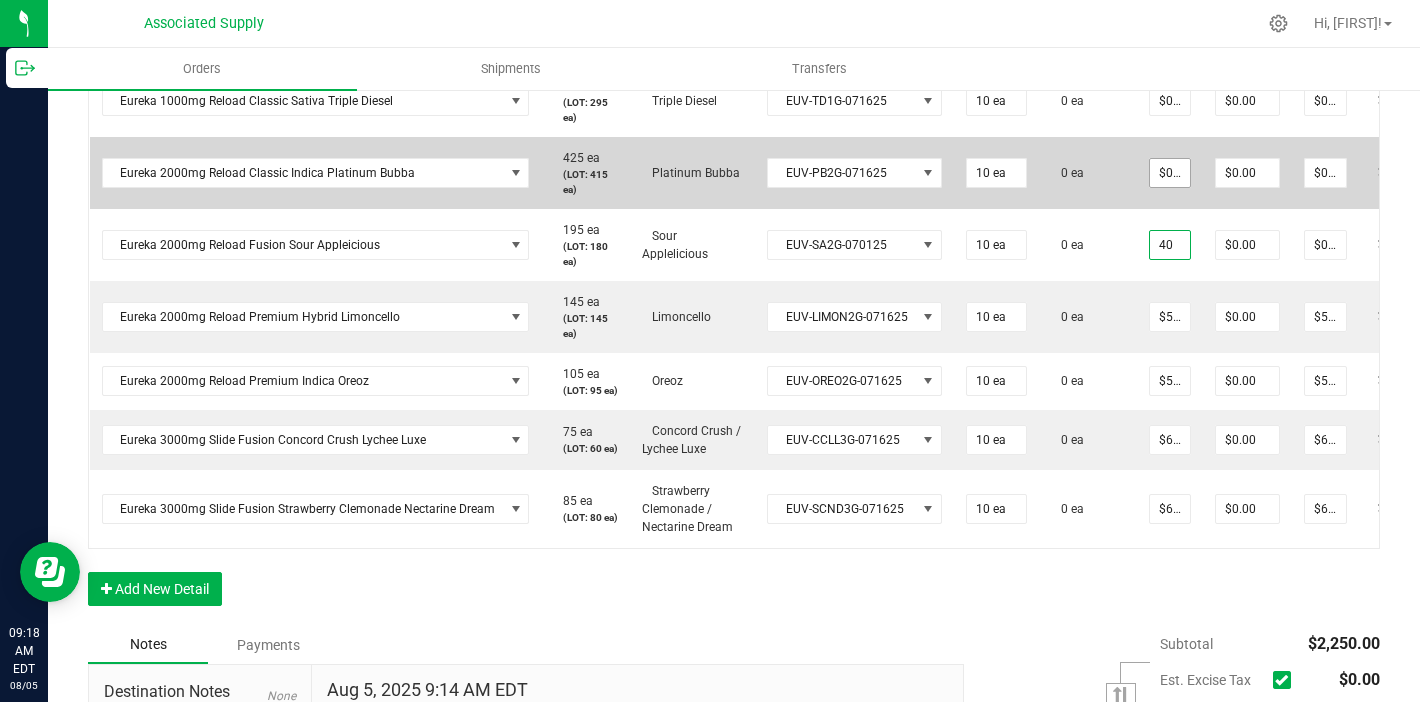 type on "$40.00000" 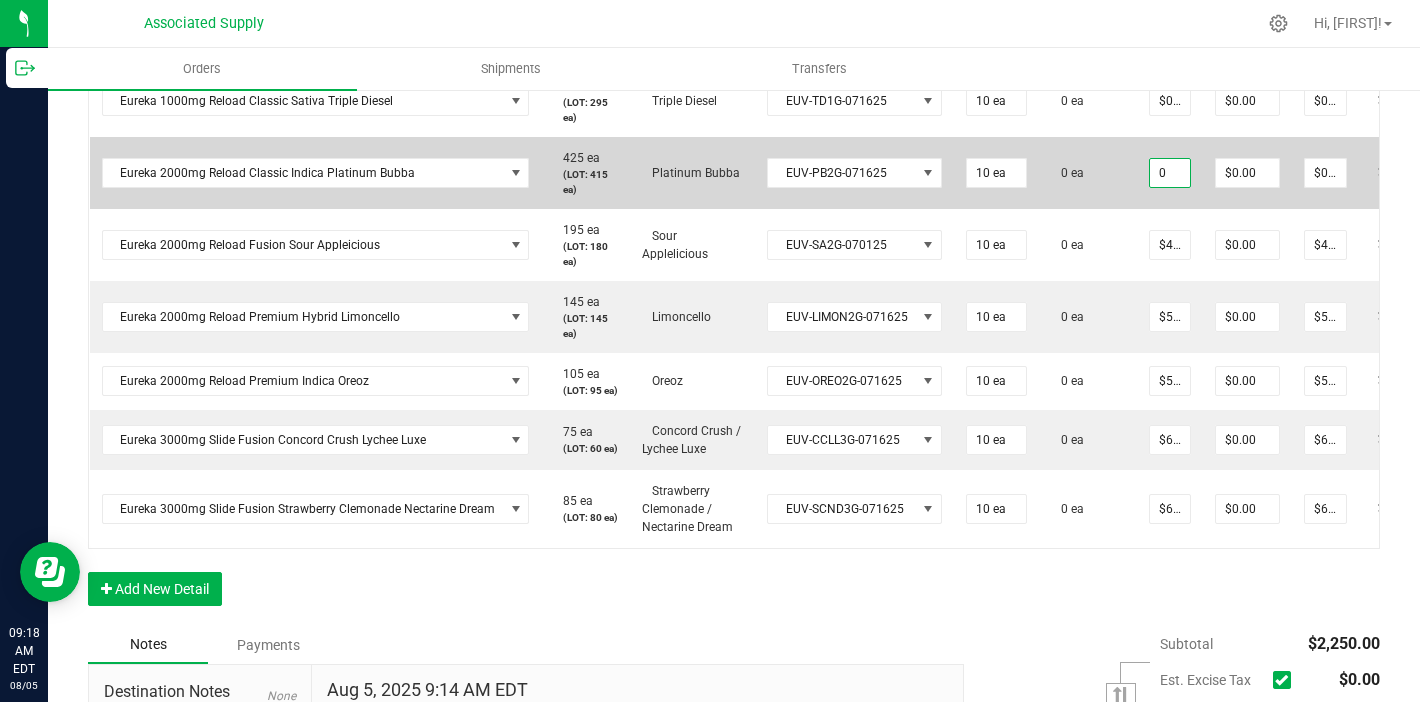 click on "0" at bounding box center (1170, 173) 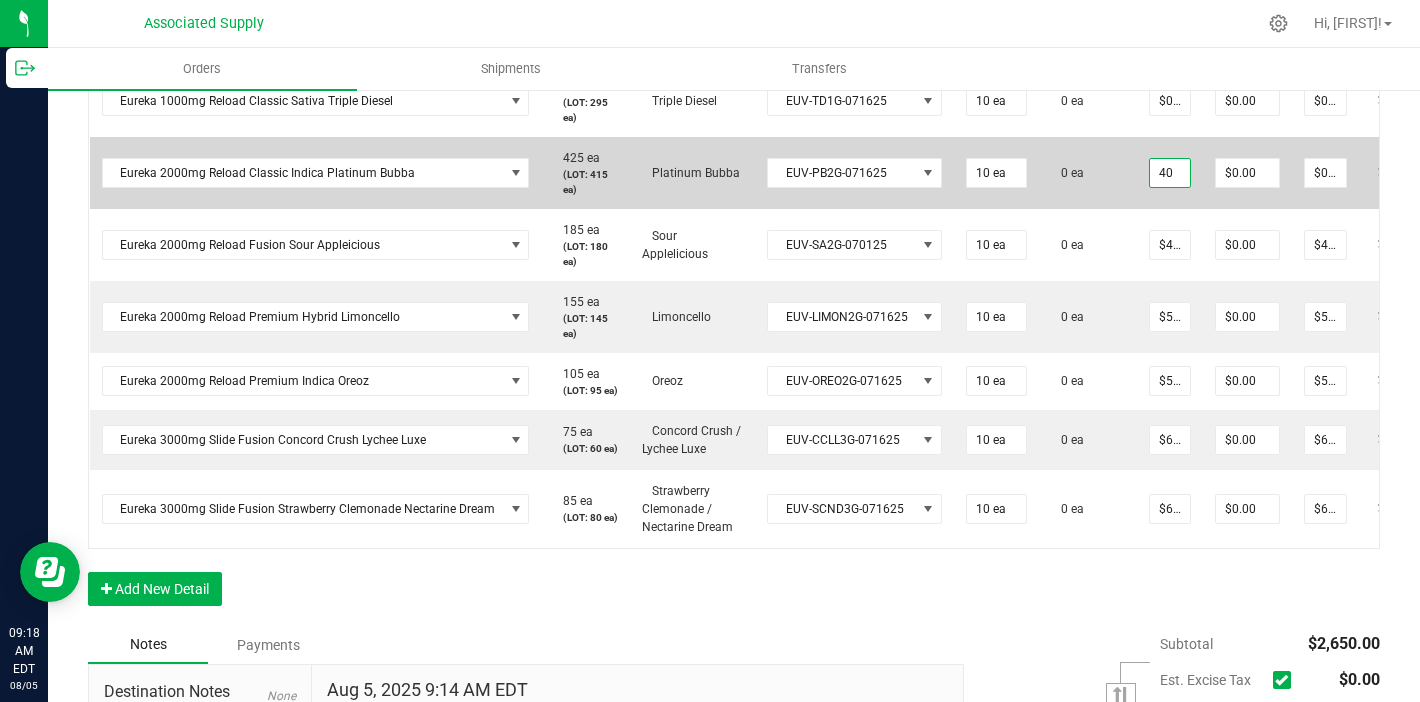 click on "0 ea" at bounding box center (1088, 173) 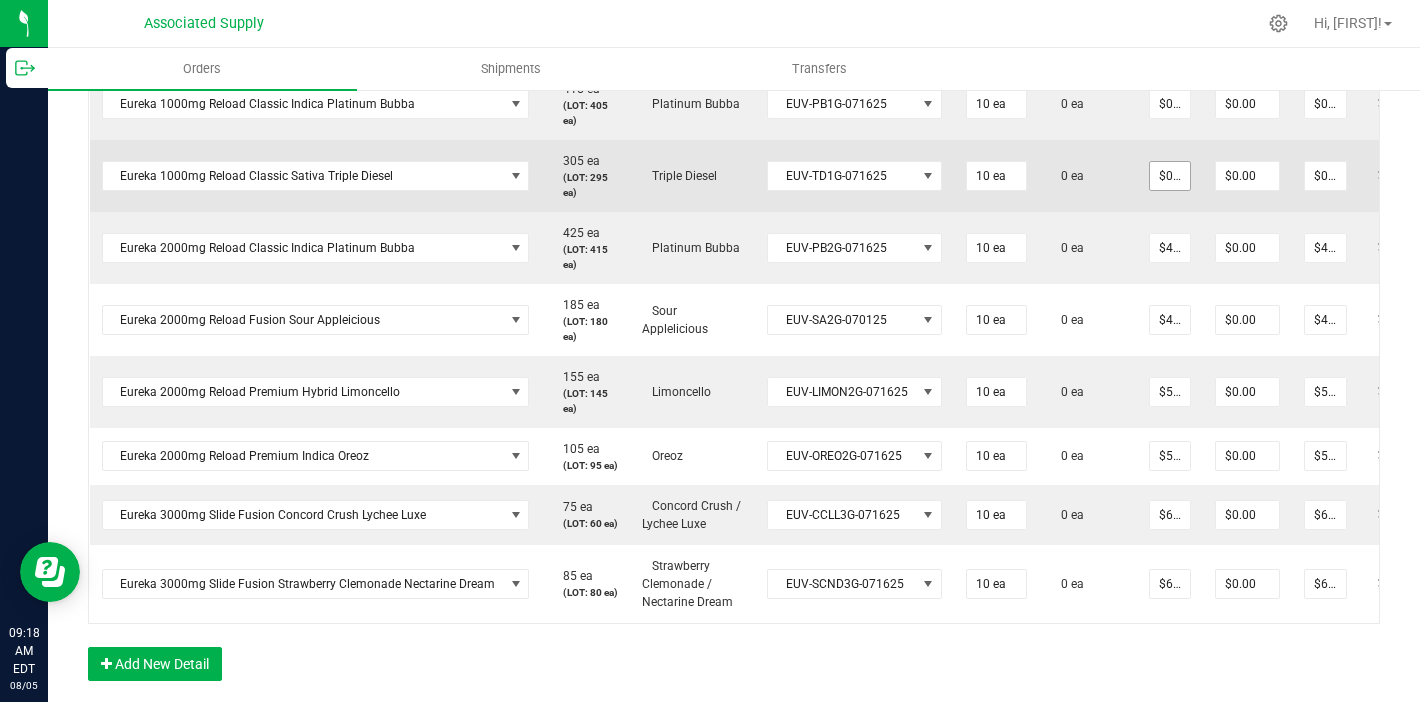 scroll, scrollTop: 687, scrollLeft: 0, axis: vertical 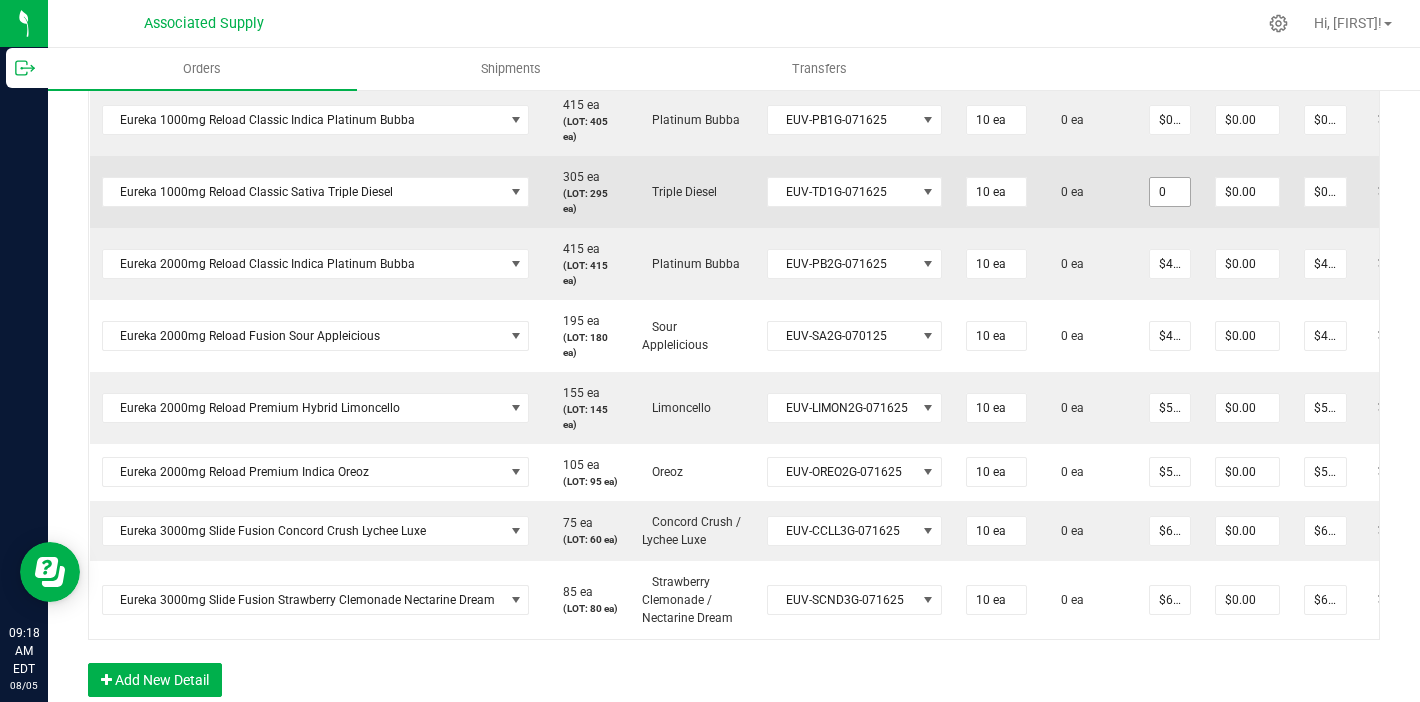 click on "0" at bounding box center [1170, 192] 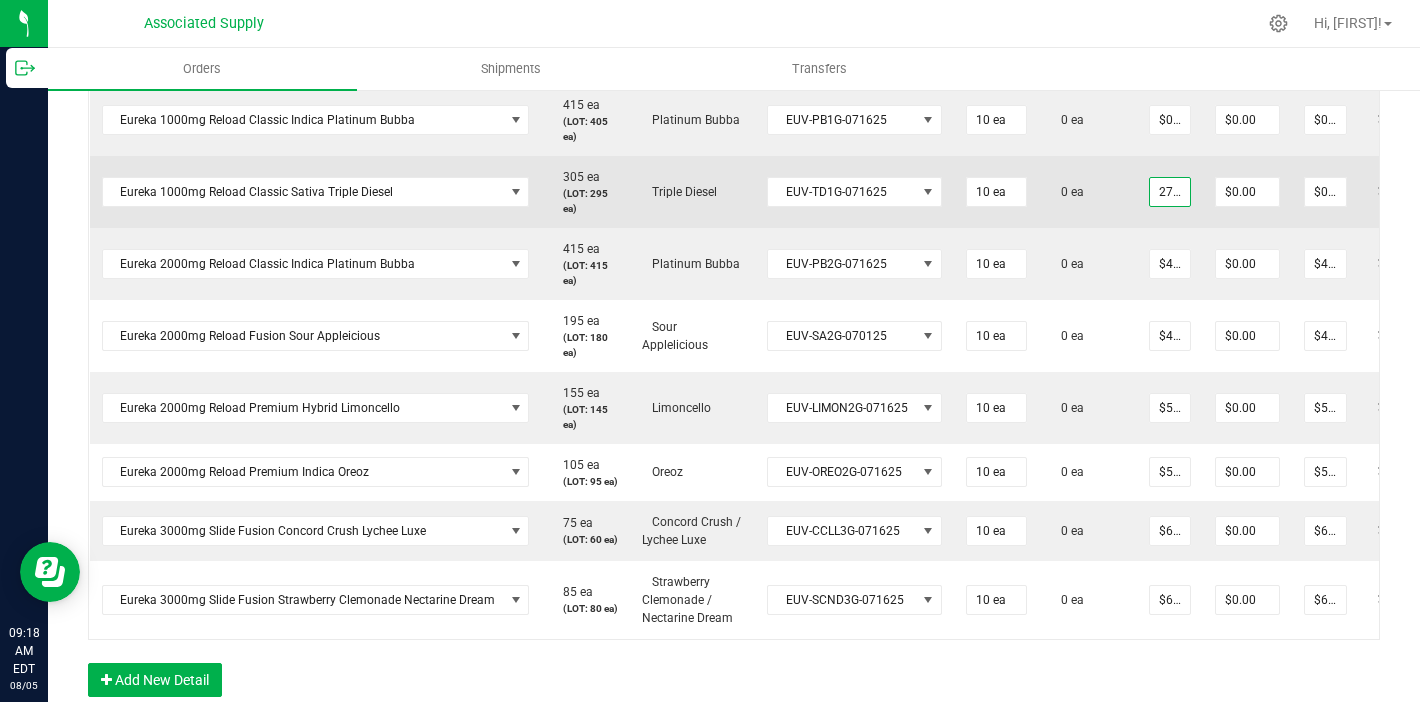 scroll, scrollTop: 0, scrollLeft: 2, axis: horizontal 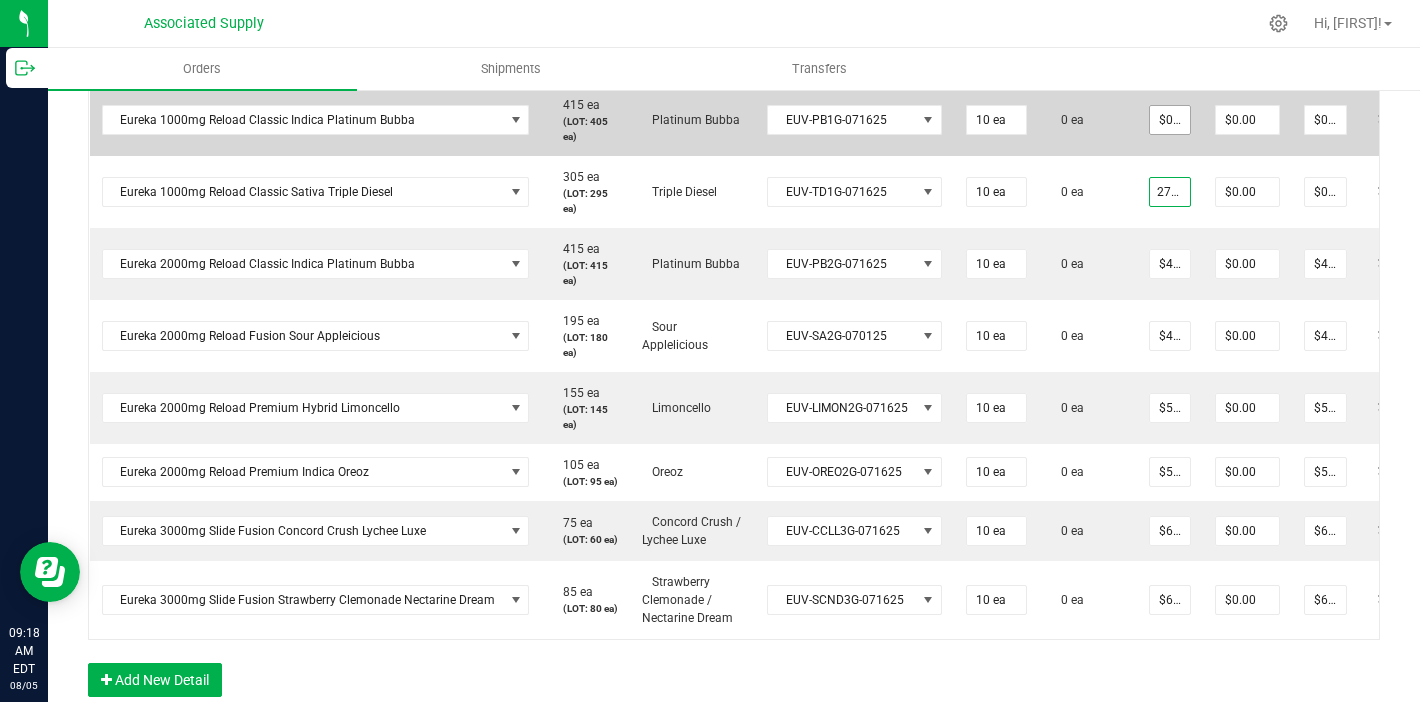type on "27.5" 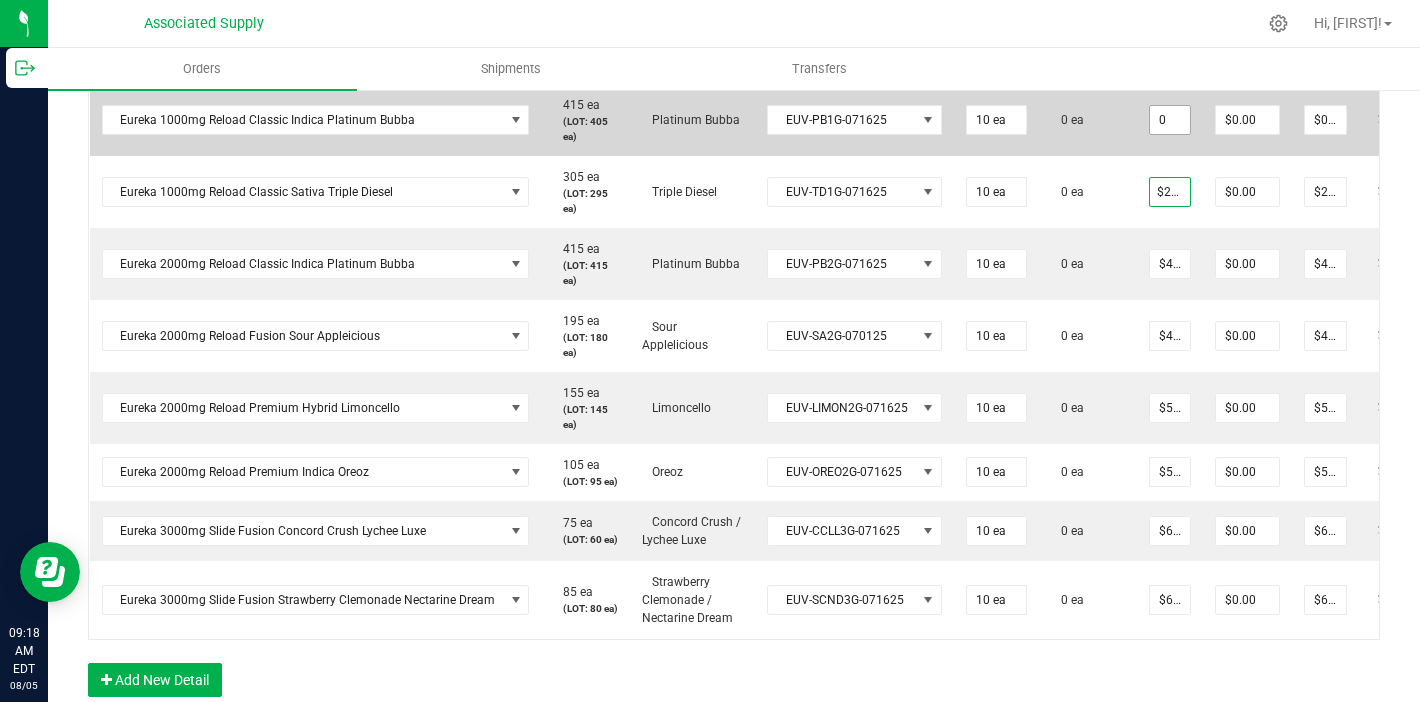 click on "0" at bounding box center [1170, 120] 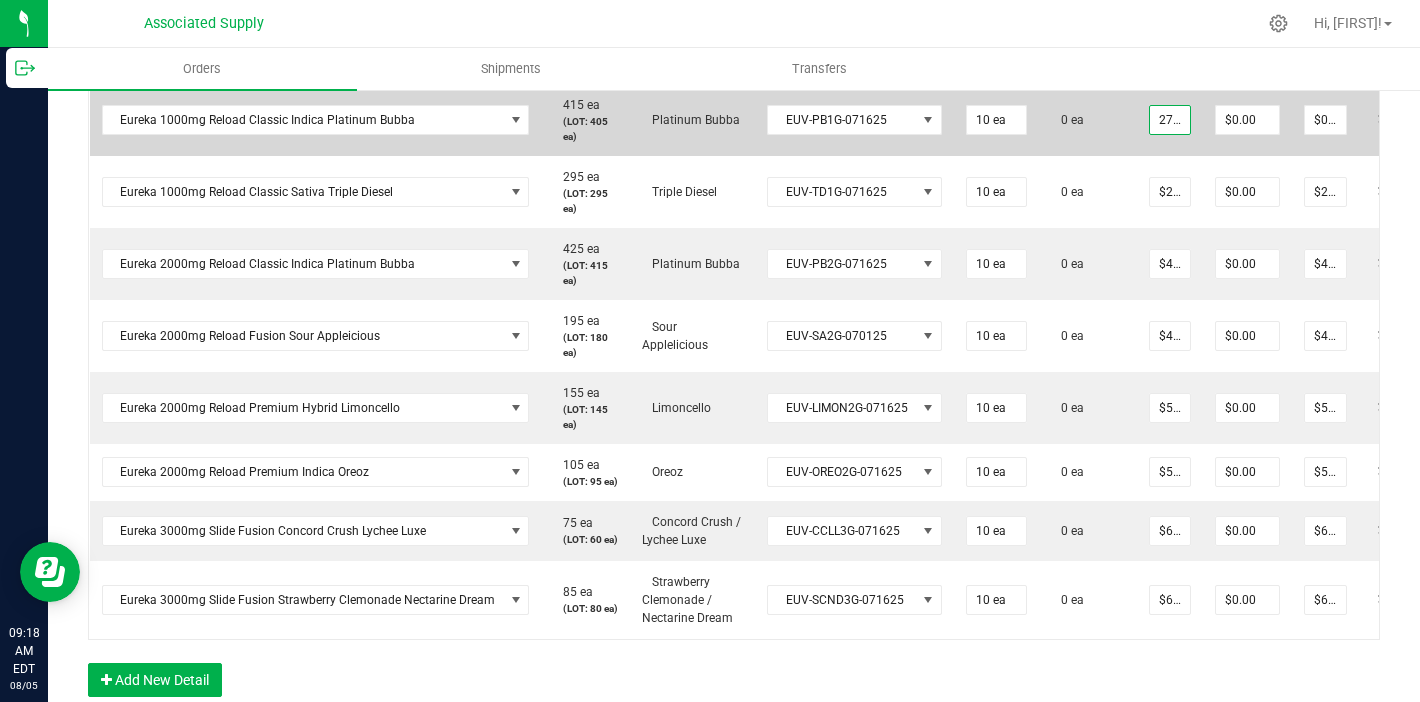 scroll, scrollTop: 0, scrollLeft: 2, axis: horizontal 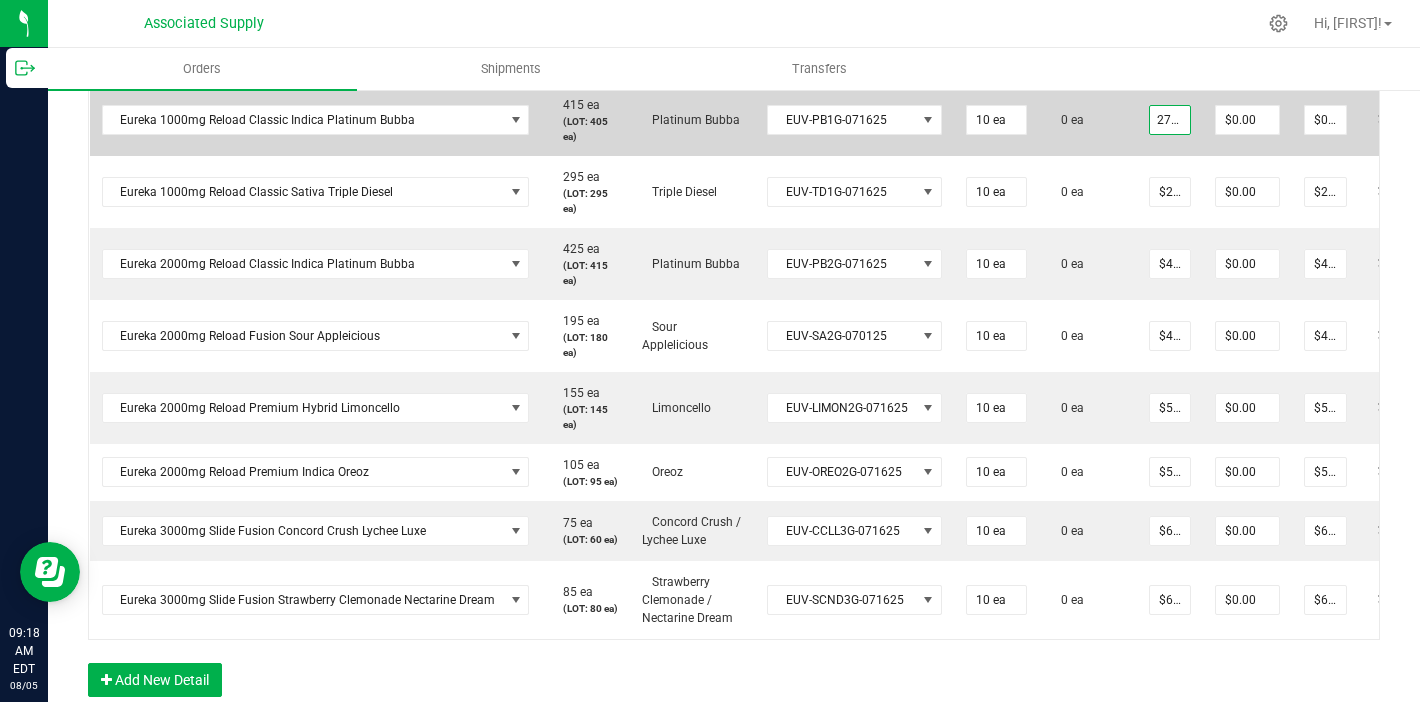 click on "0 ea" at bounding box center [1088, 120] 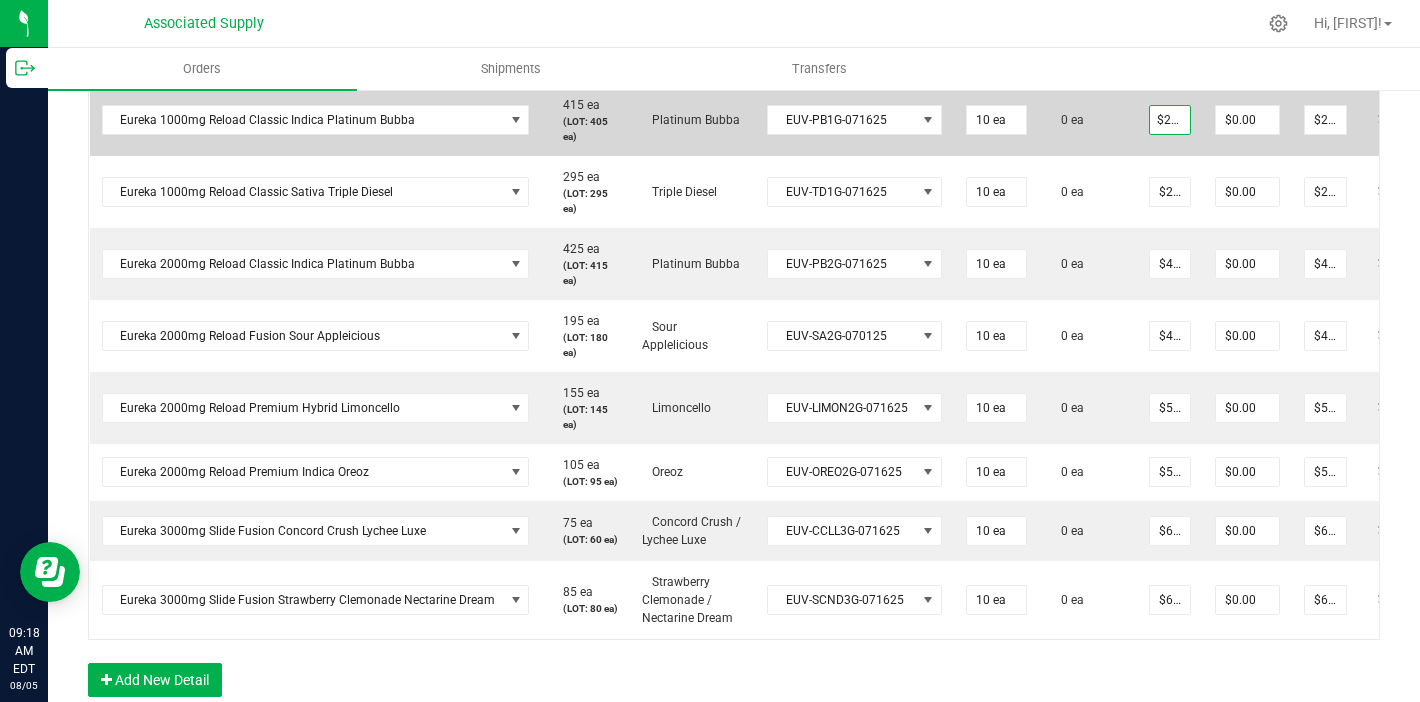 scroll, scrollTop: 0, scrollLeft: 0, axis: both 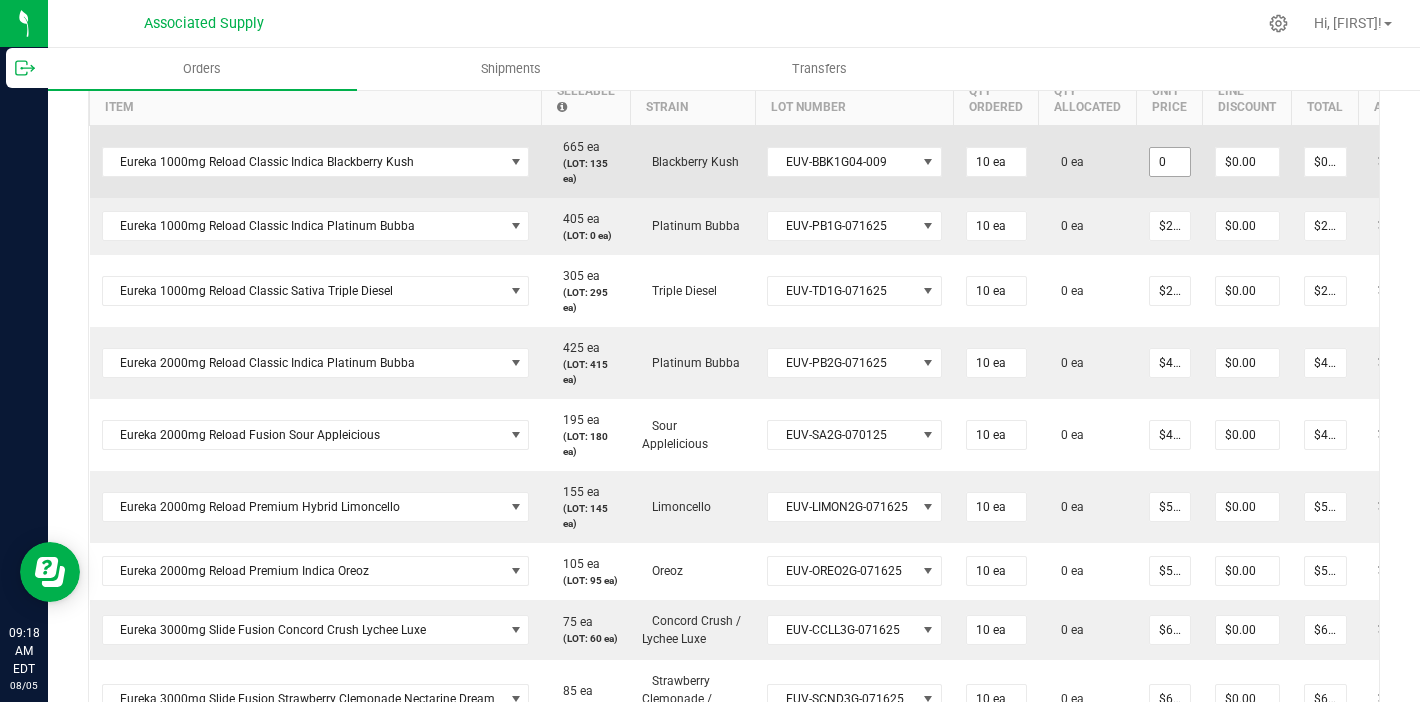 click on "0" at bounding box center (1170, 162) 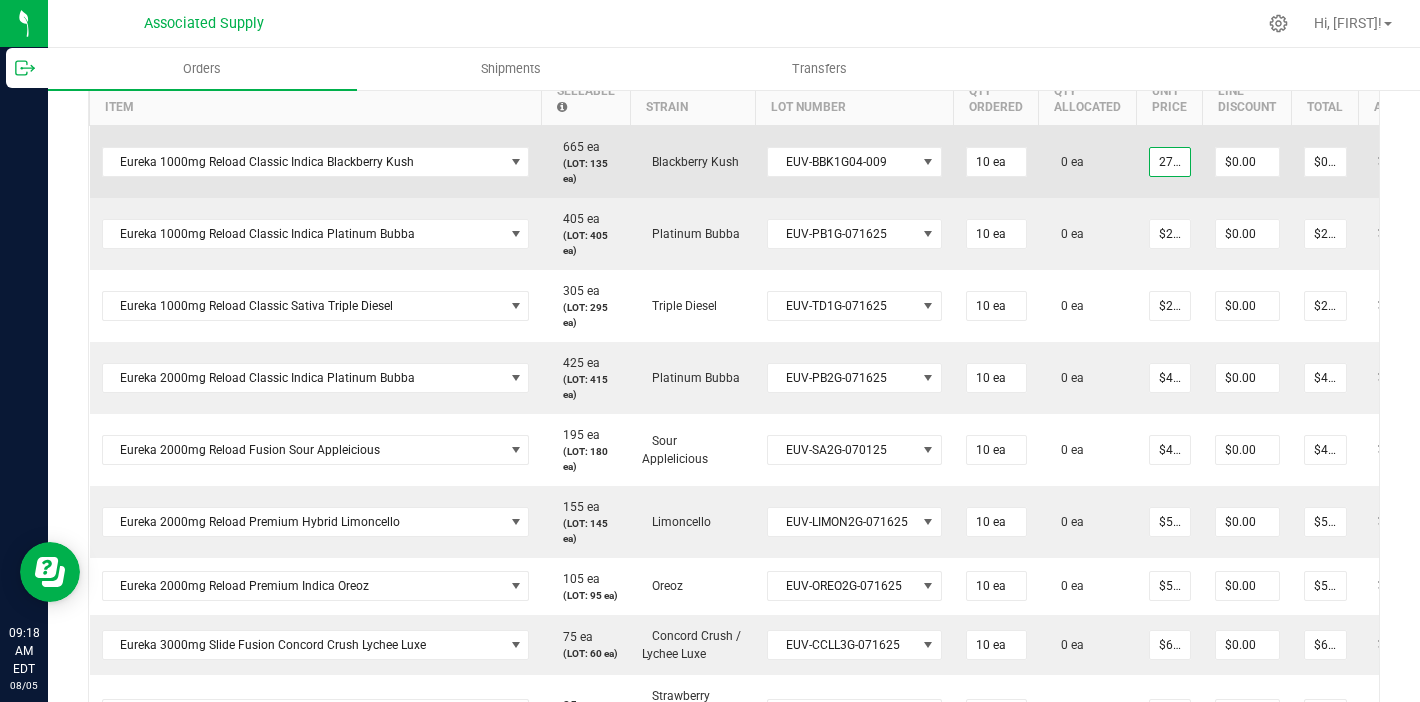 scroll, scrollTop: 0, scrollLeft: 2, axis: horizontal 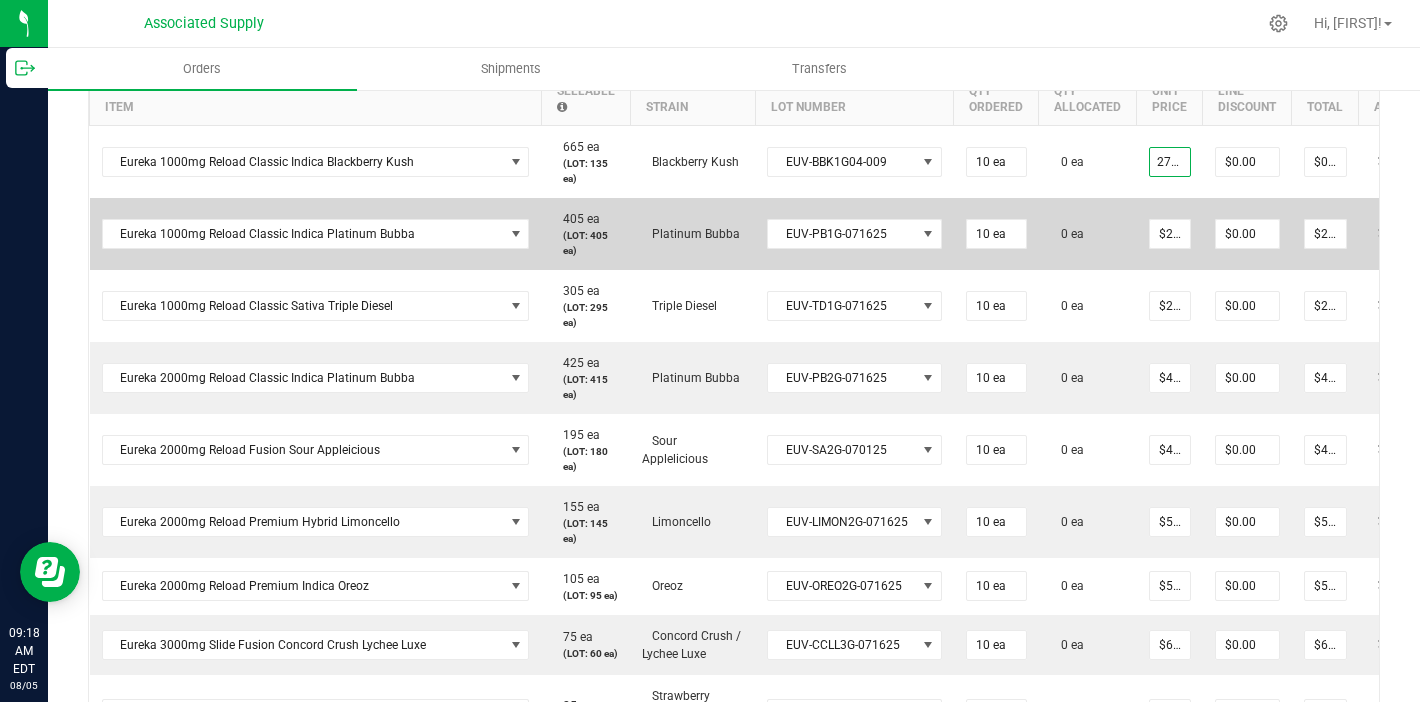 type on "$27.50000" 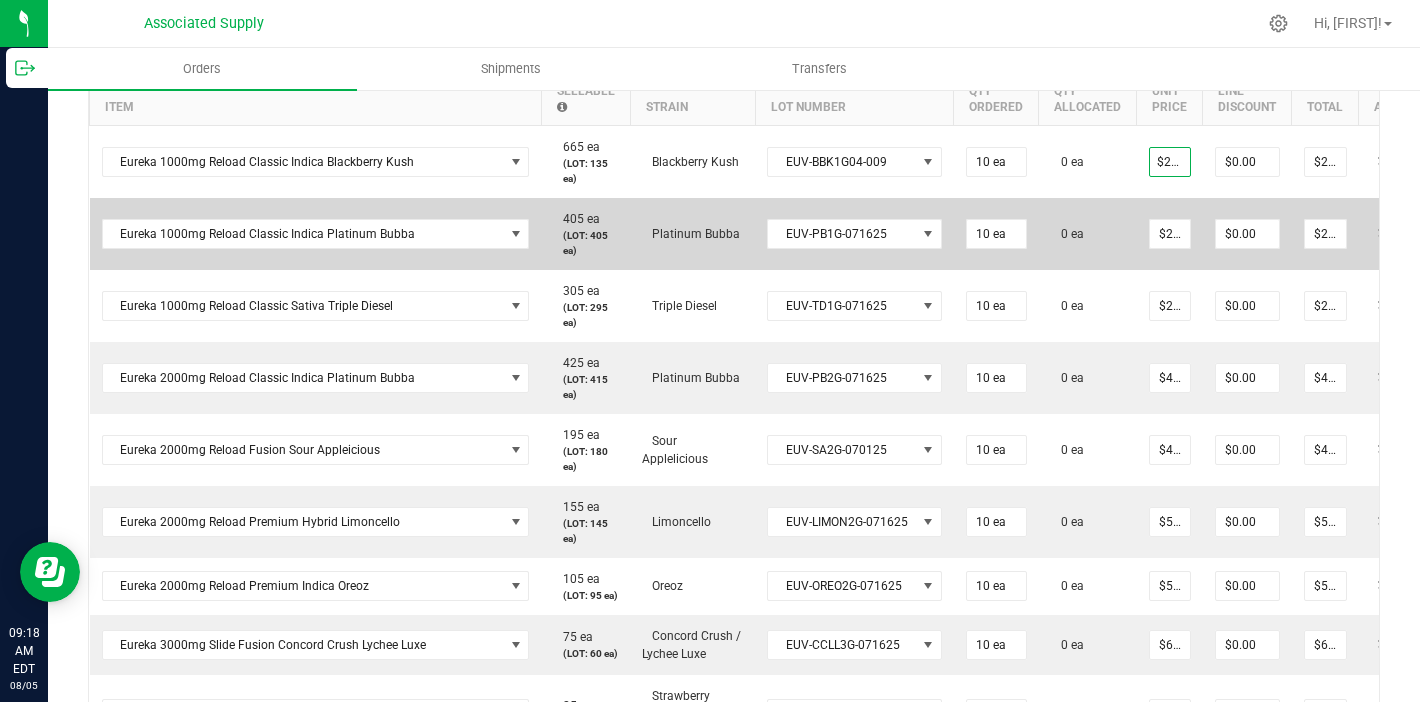 click on "0 ea" at bounding box center (1088, 234) 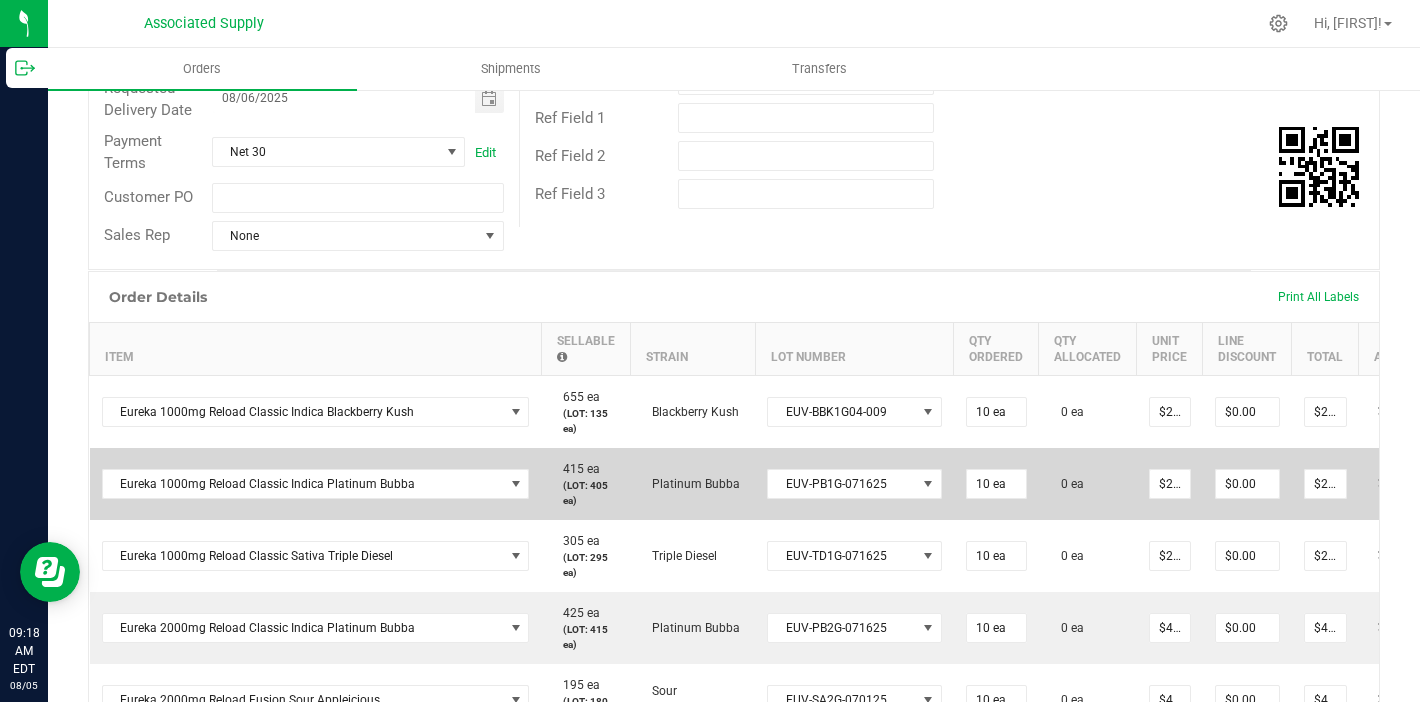 scroll, scrollTop: 0, scrollLeft: 0, axis: both 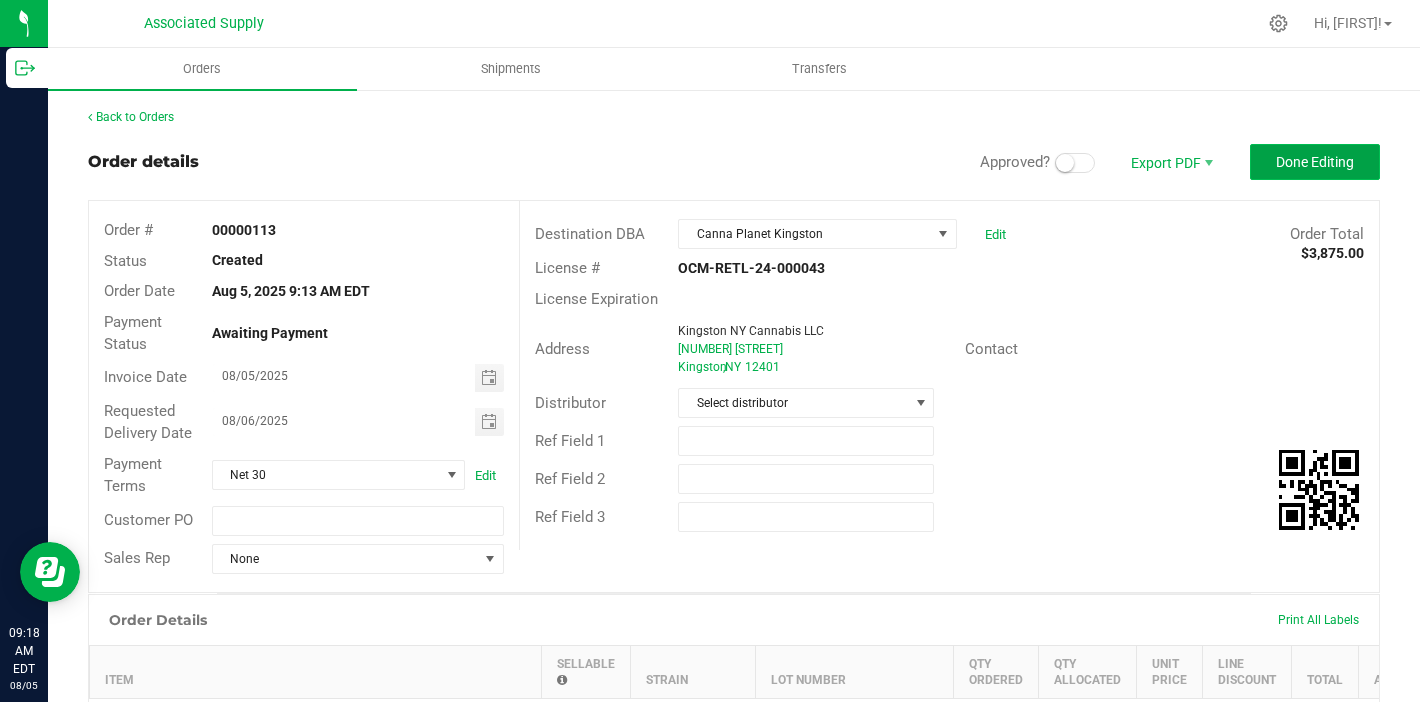 click on "Done Editing" at bounding box center [1315, 162] 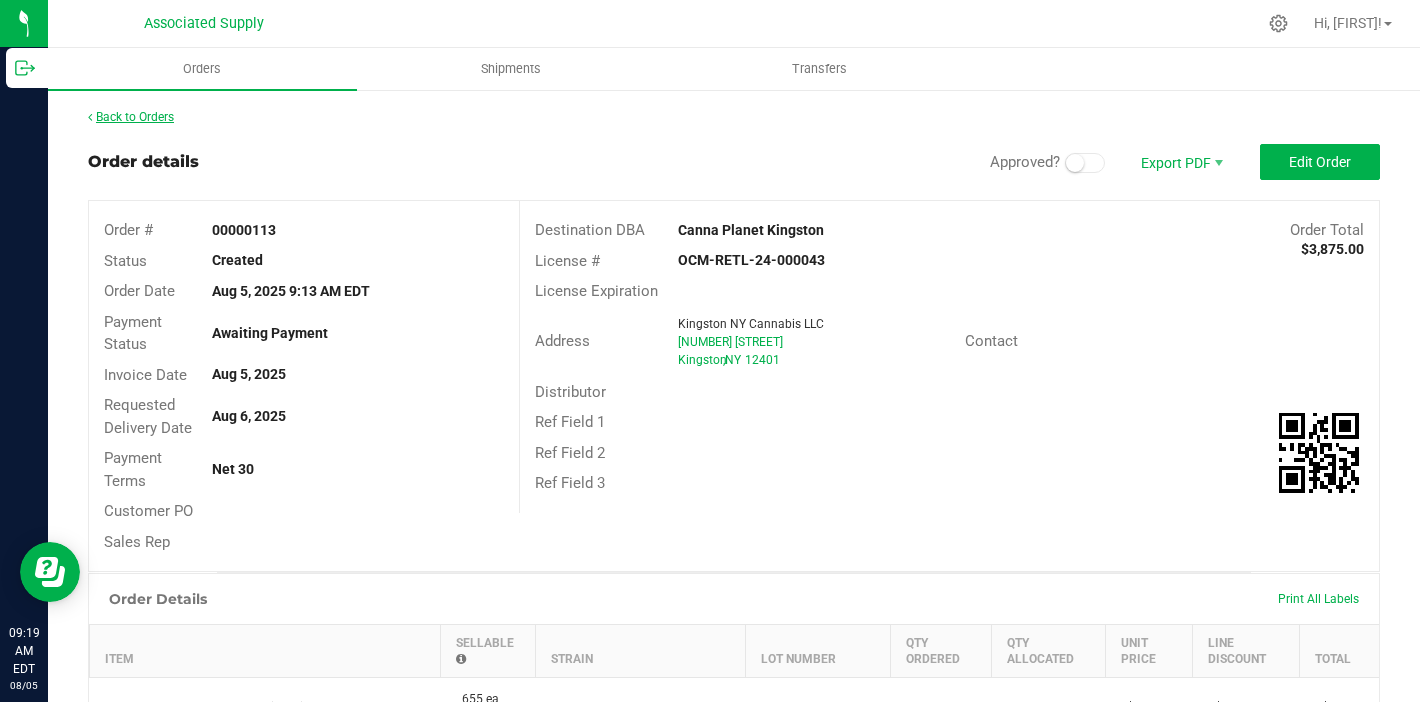click on "Back to Orders" at bounding box center [131, 117] 